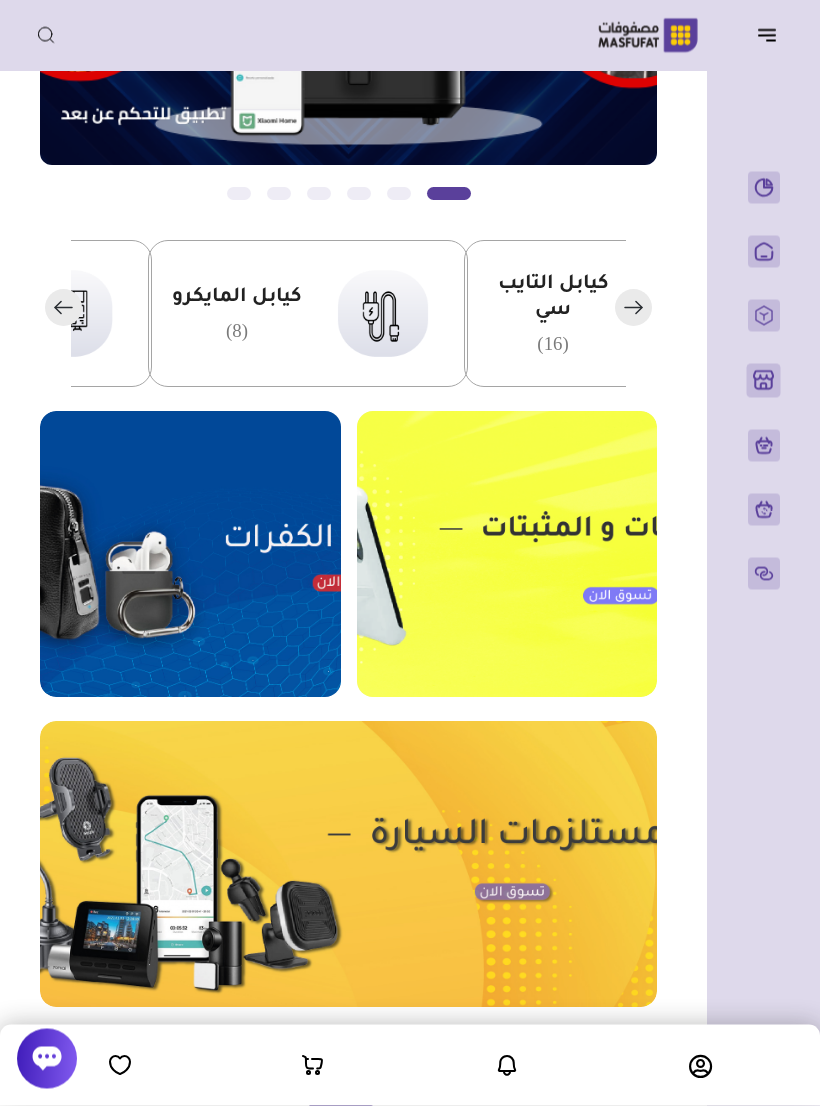 scroll, scrollTop: 377, scrollLeft: 0, axis: vertical 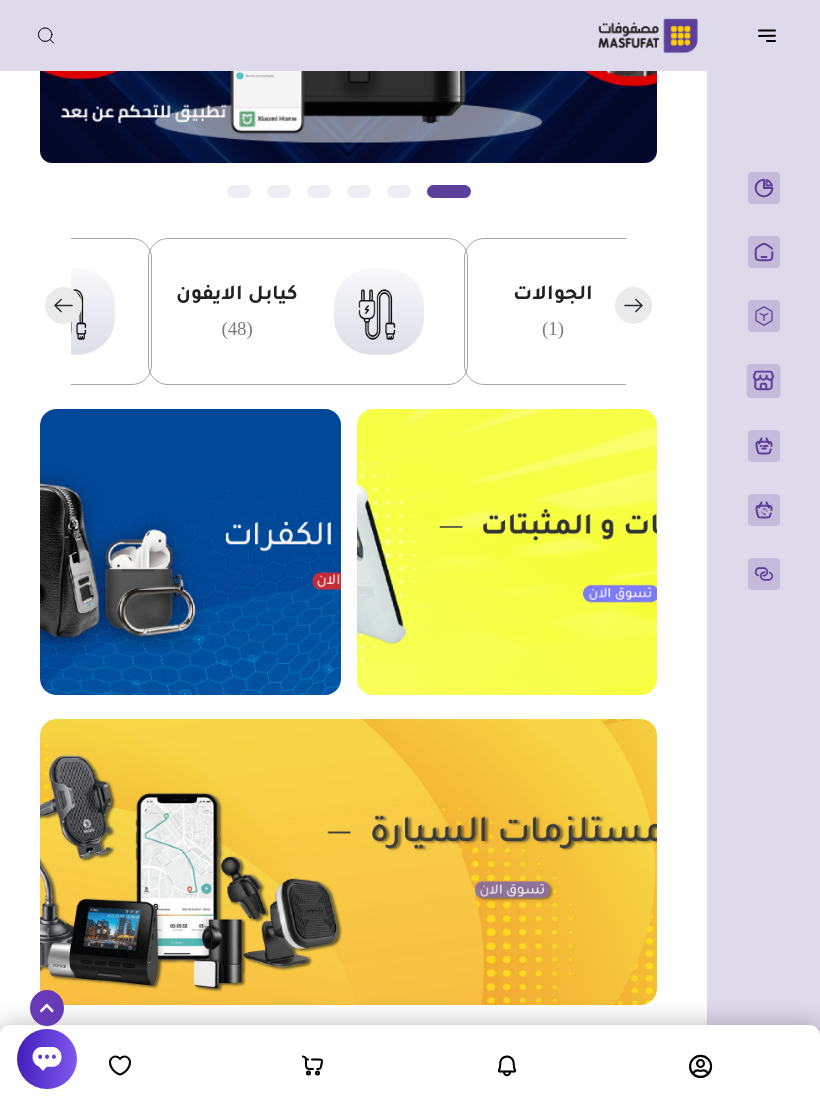 click on "كيابل الايفون
(48)" at bounding box center [237, 311] 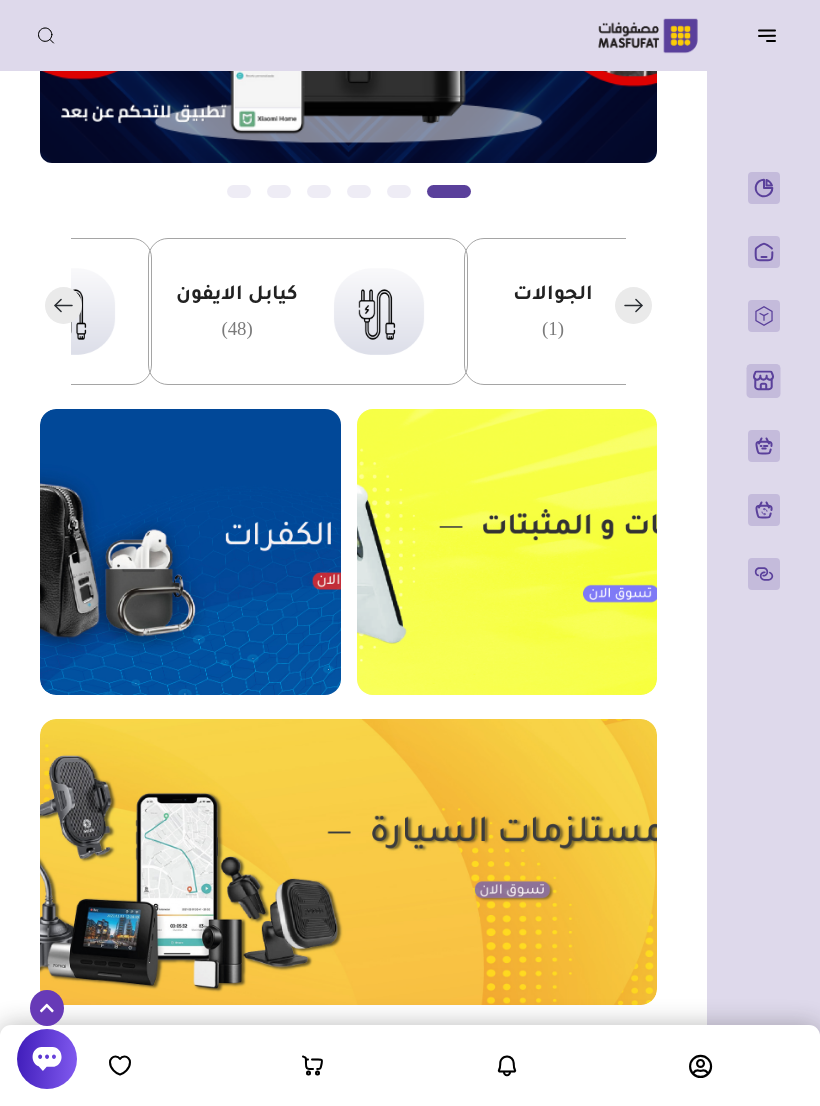 scroll, scrollTop: 0, scrollLeft: -546, axis: horizontal 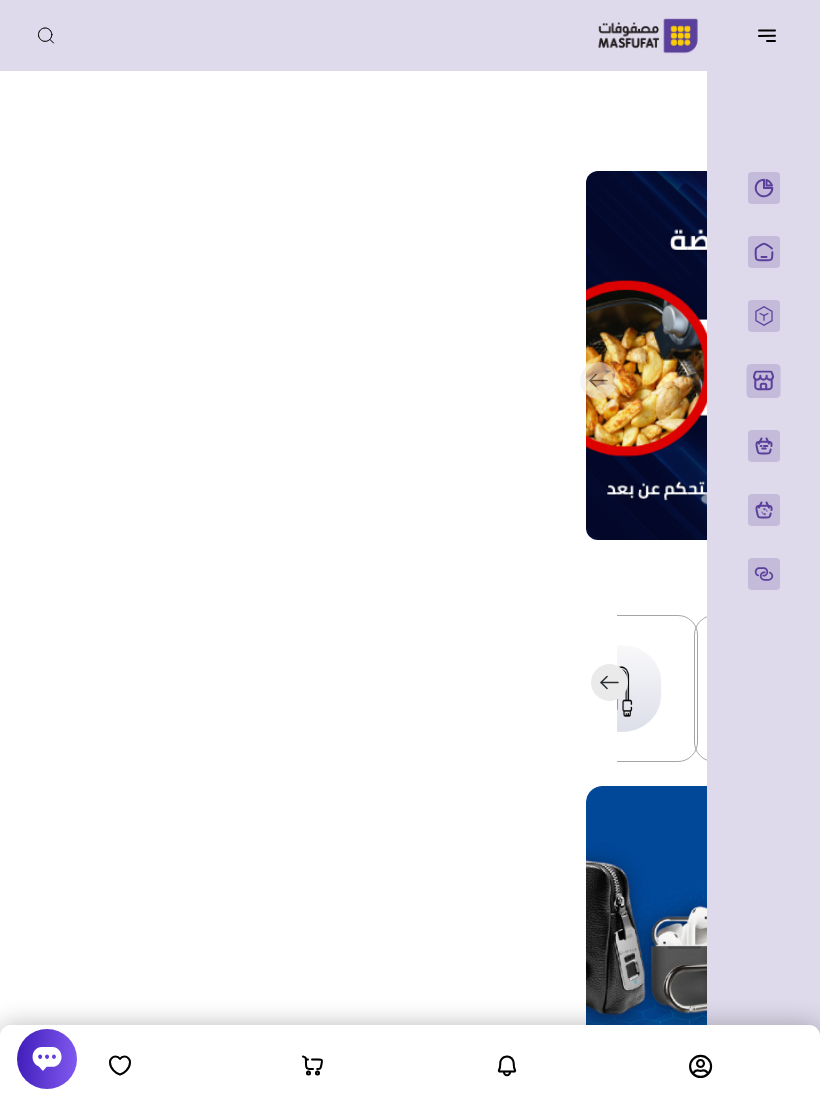 click on "السابق" at bounding box center (308, 381) 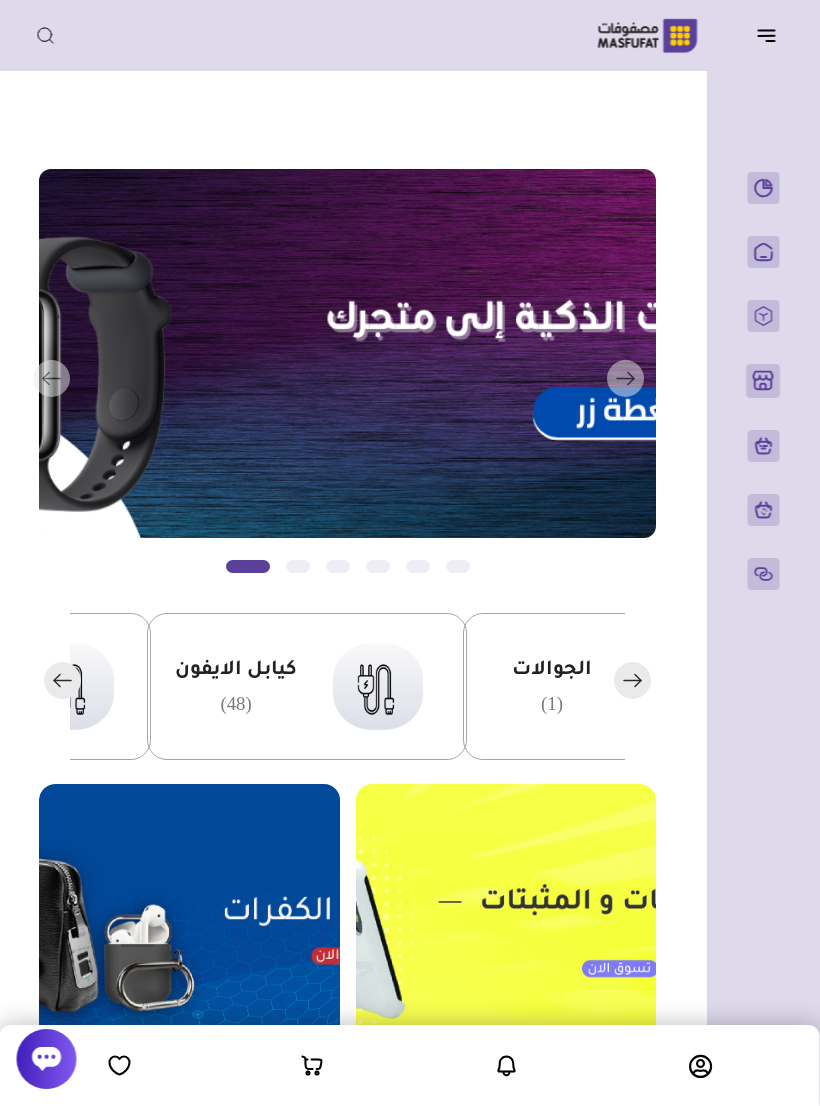 scroll, scrollTop: 2, scrollLeft: 0, axis: vertical 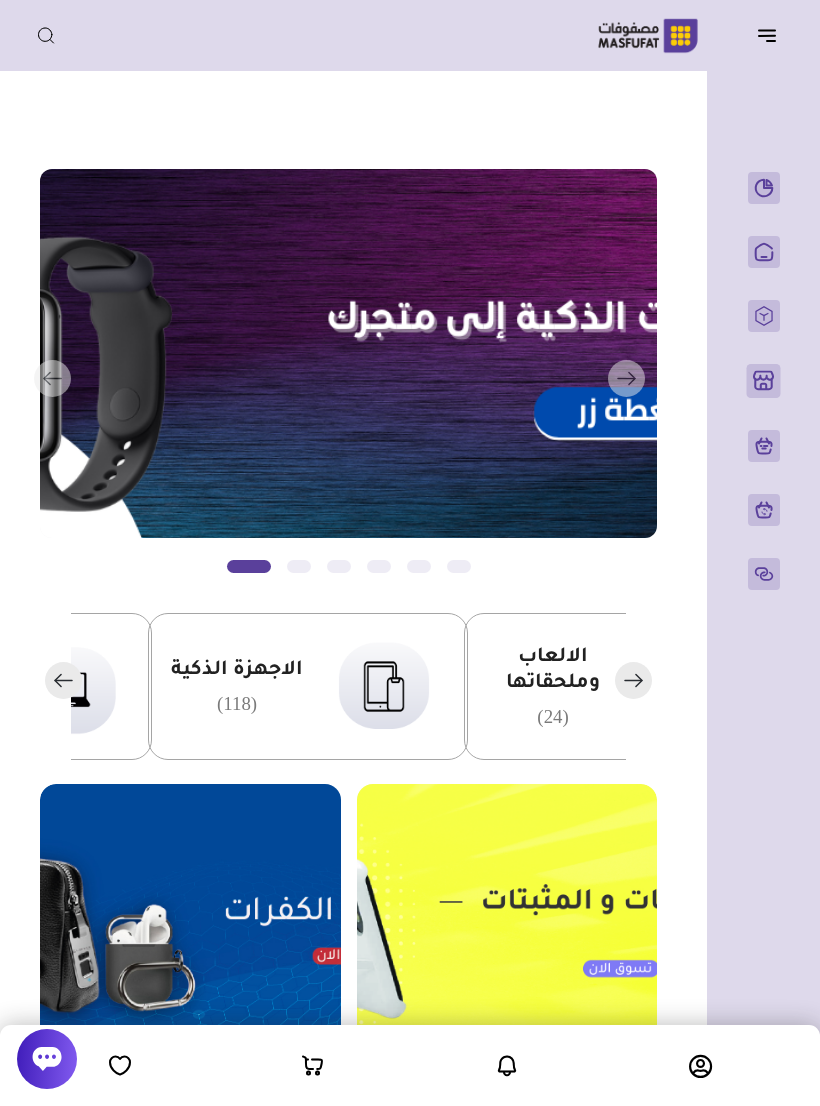 click on "الاجهزة الذكية" at bounding box center (237, 671) 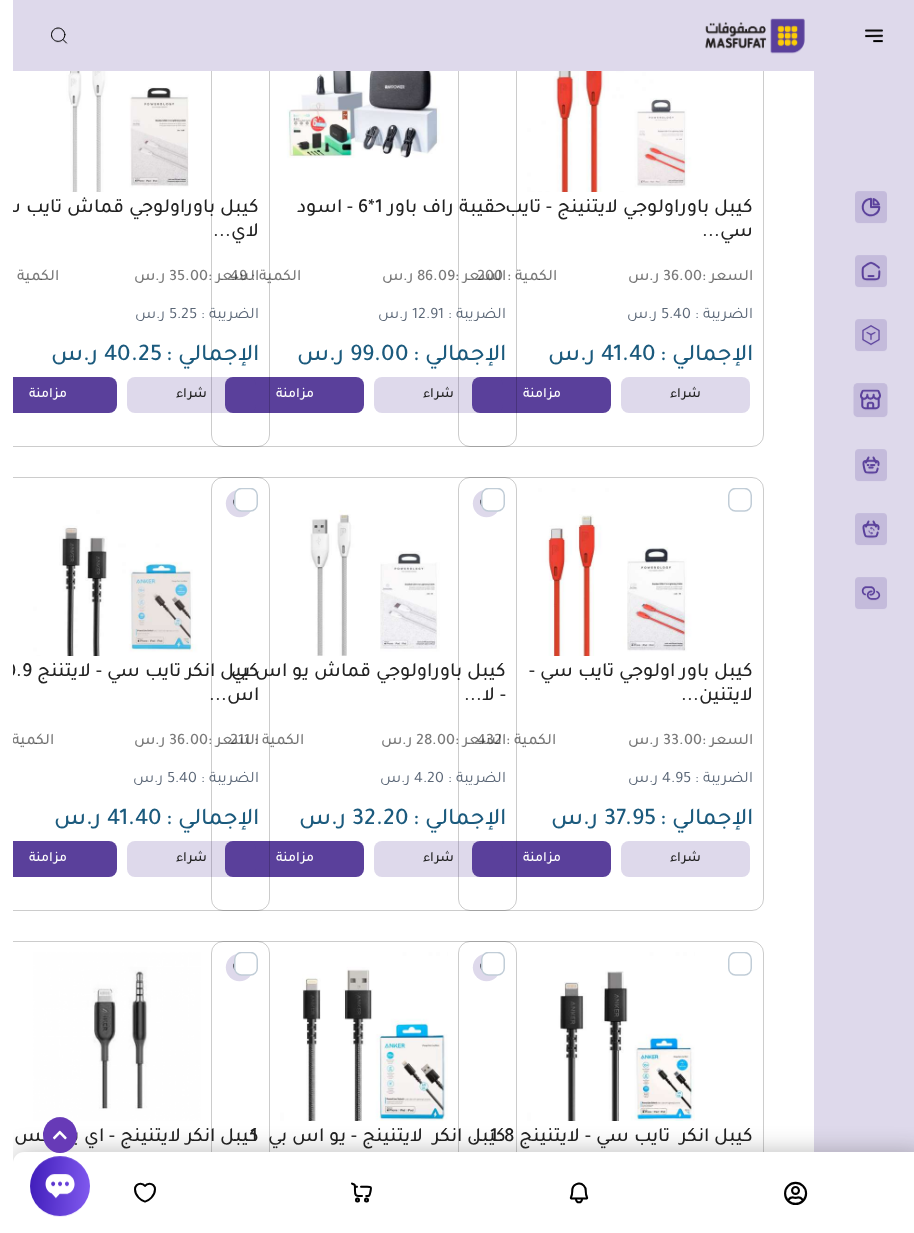 scroll, scrollTop: 1105, scrollLeft: 0, axis: vertical 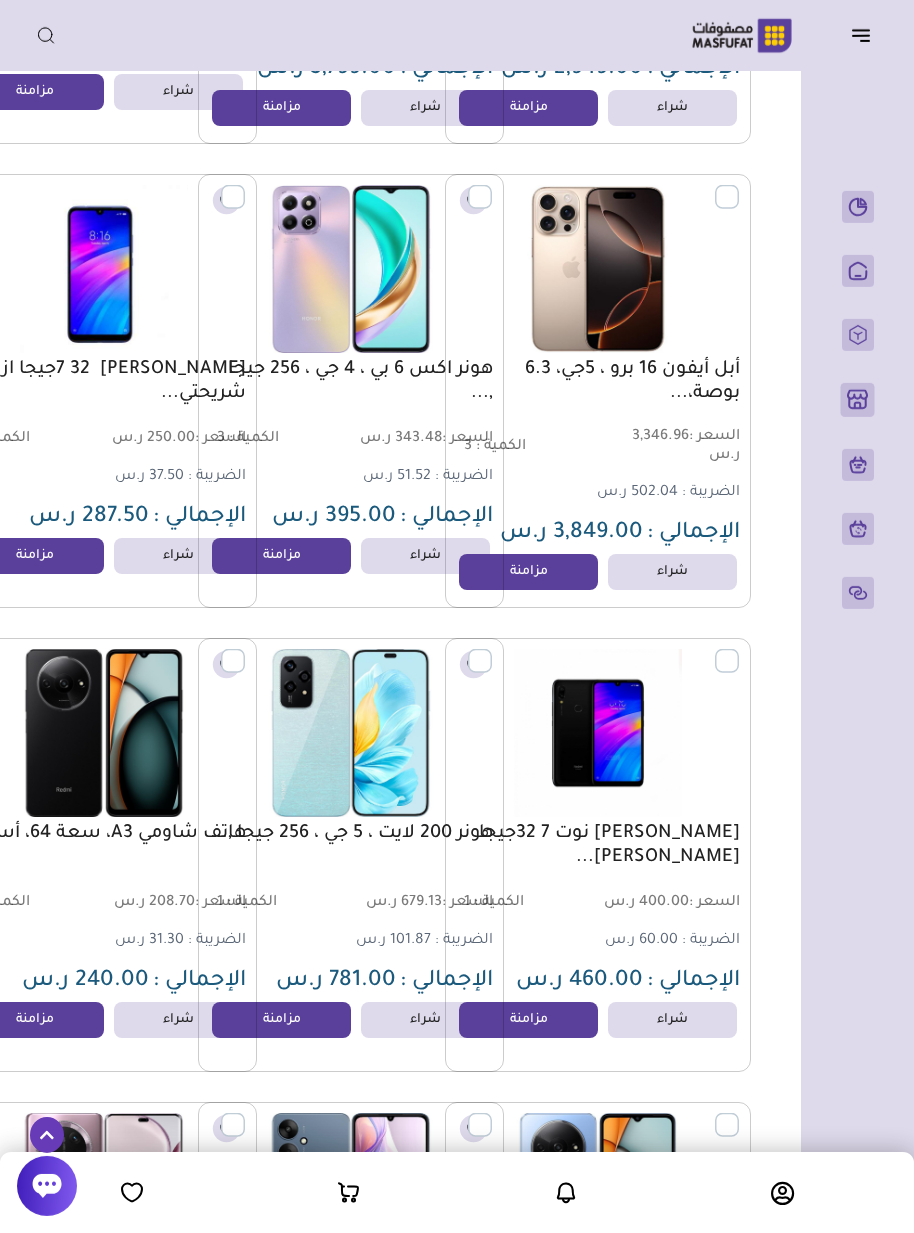 click 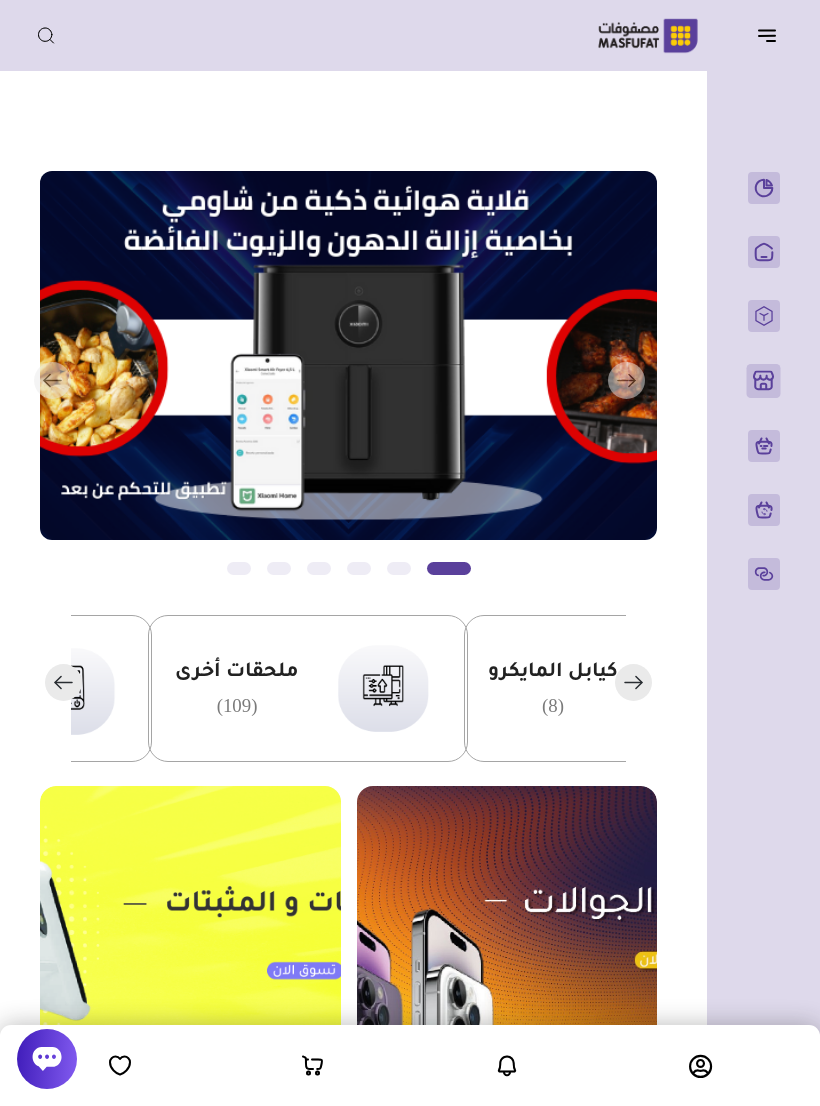 scroll, scrollTop: 0, scrollLeft: 0, axis: both 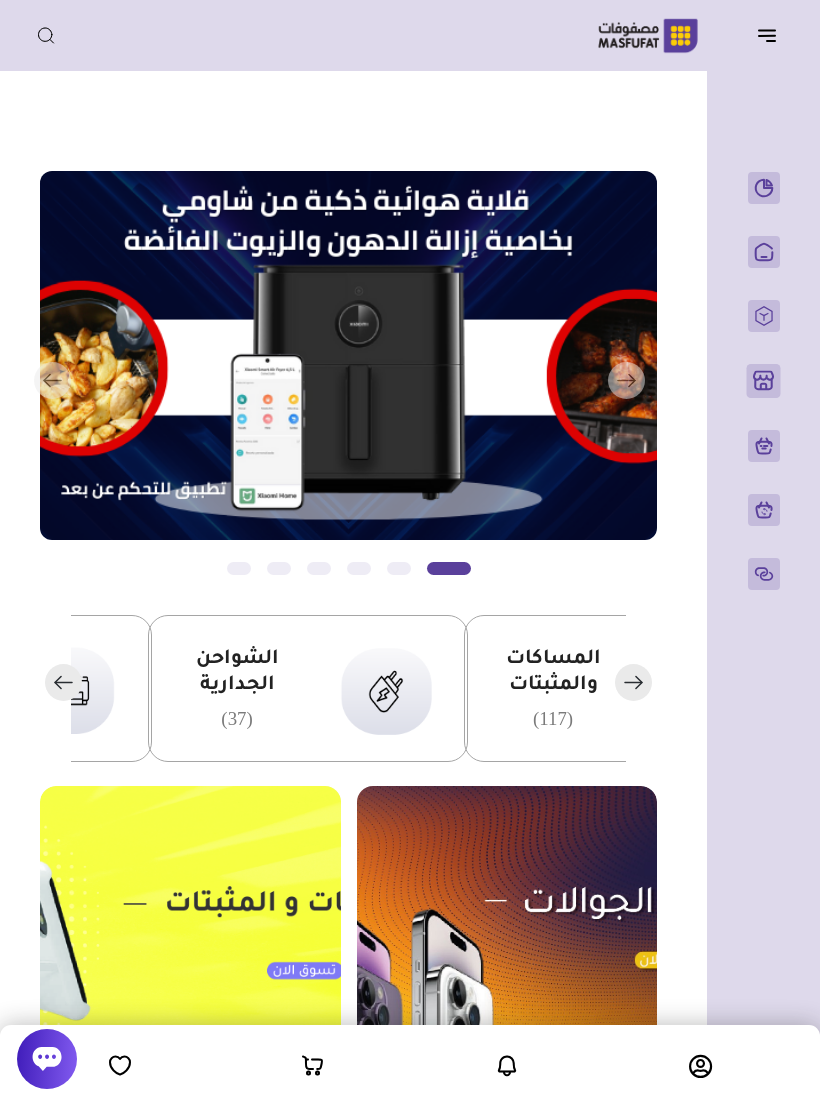 click at bounding box center [386, 688] 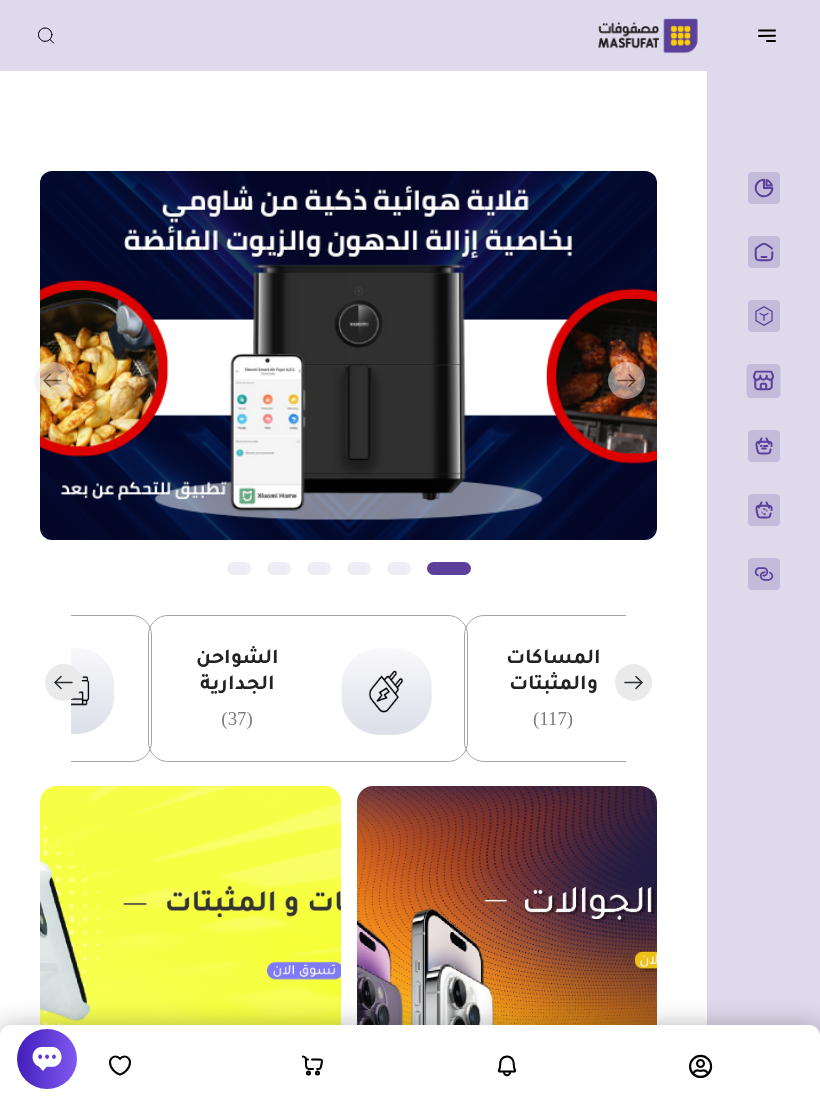 click on "الشواحن الجدارية" at bounding box center [237, 673] 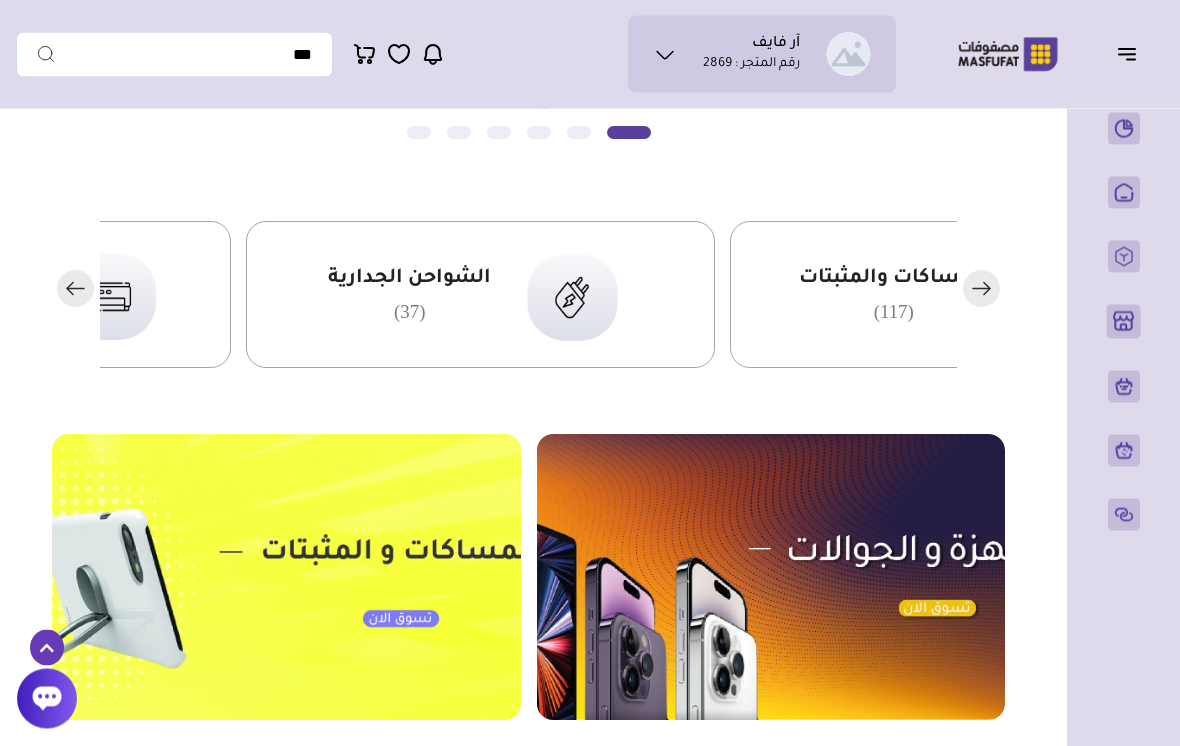 scroll, scrollTop: 413, scrollLeft: 0, axis: vertical 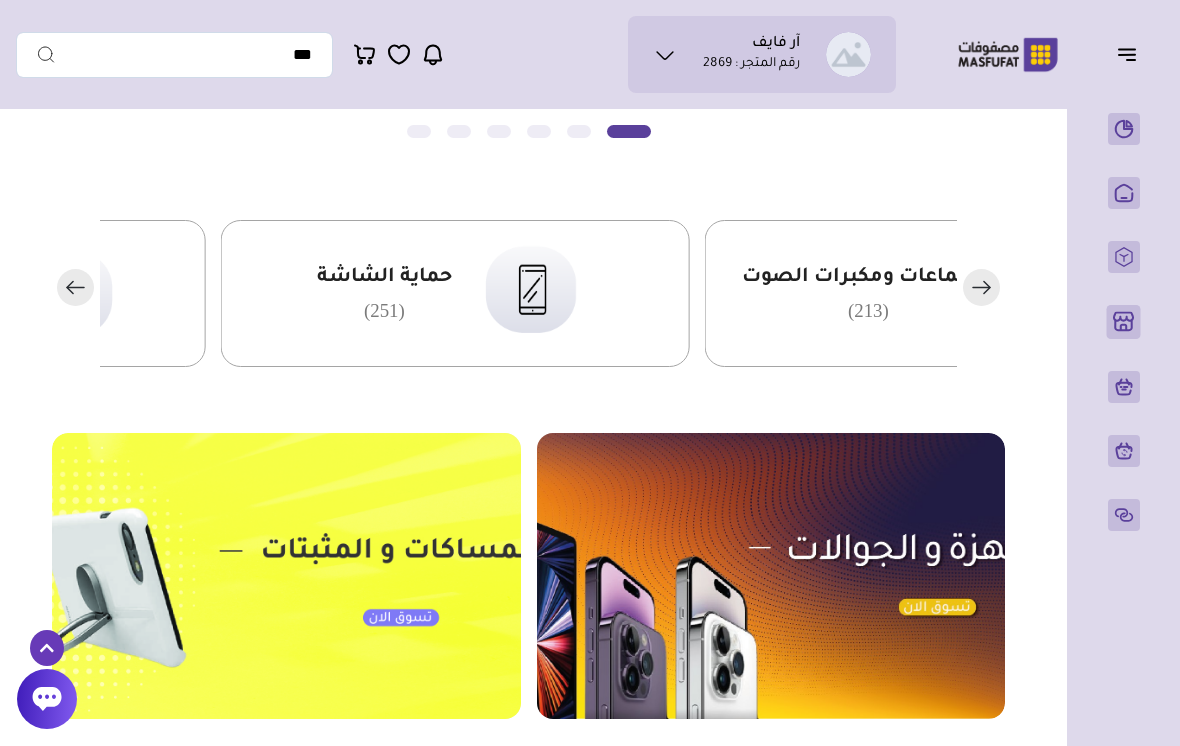 click on "السماعات ومكبرات الصوت
(213)" at bounding box center [939, 293] 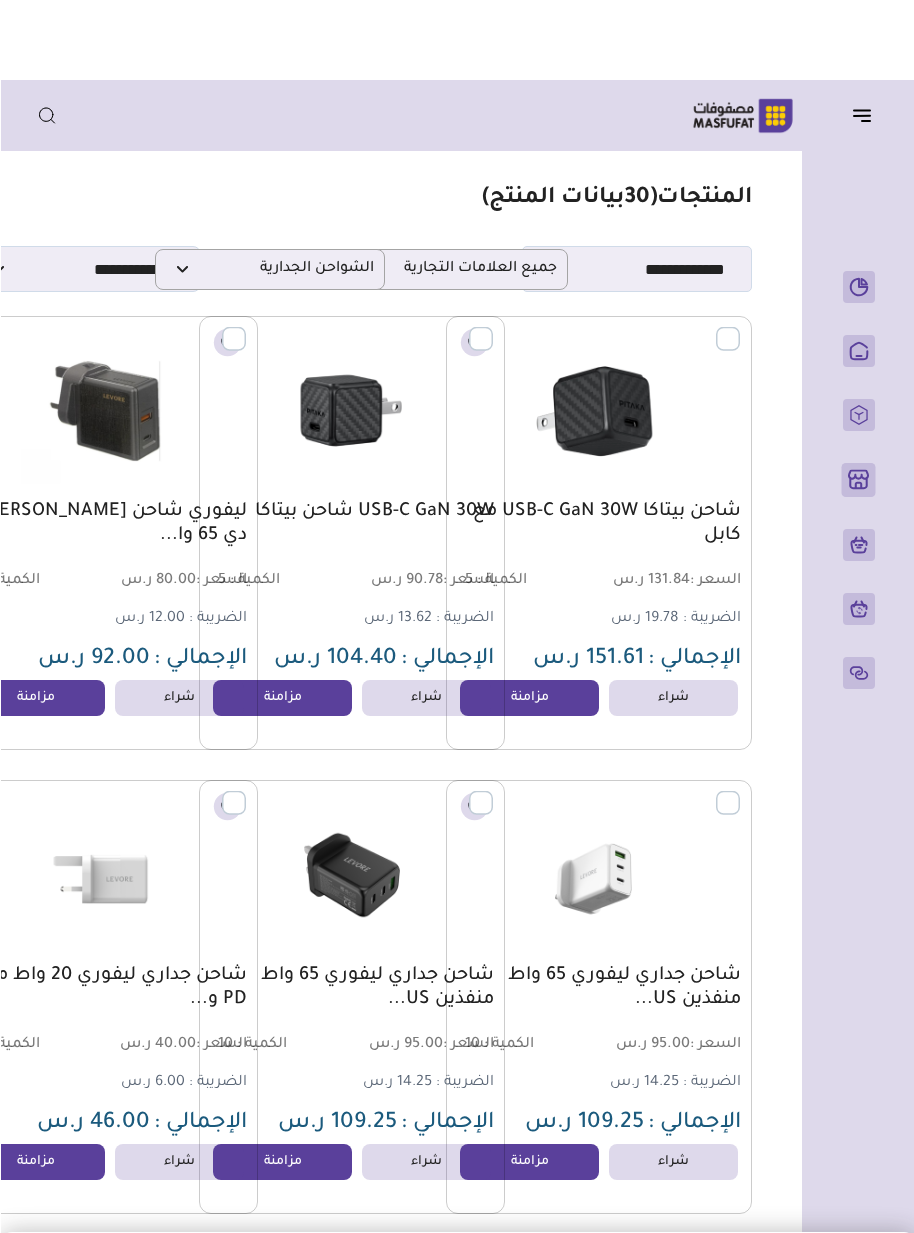 scroll, scrollTop: 0, scrollLeft: -1, axis: horizontal 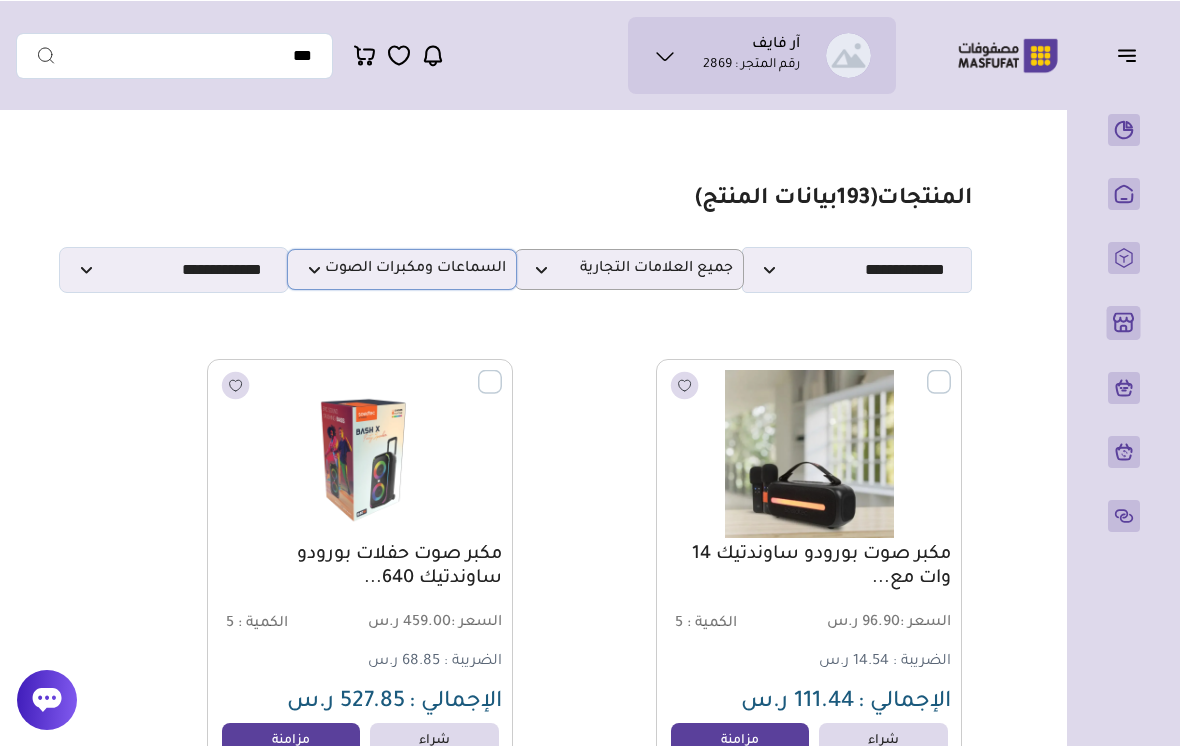click on "السماعات ومكبرات الصوت" at bounding box center (402, 268) 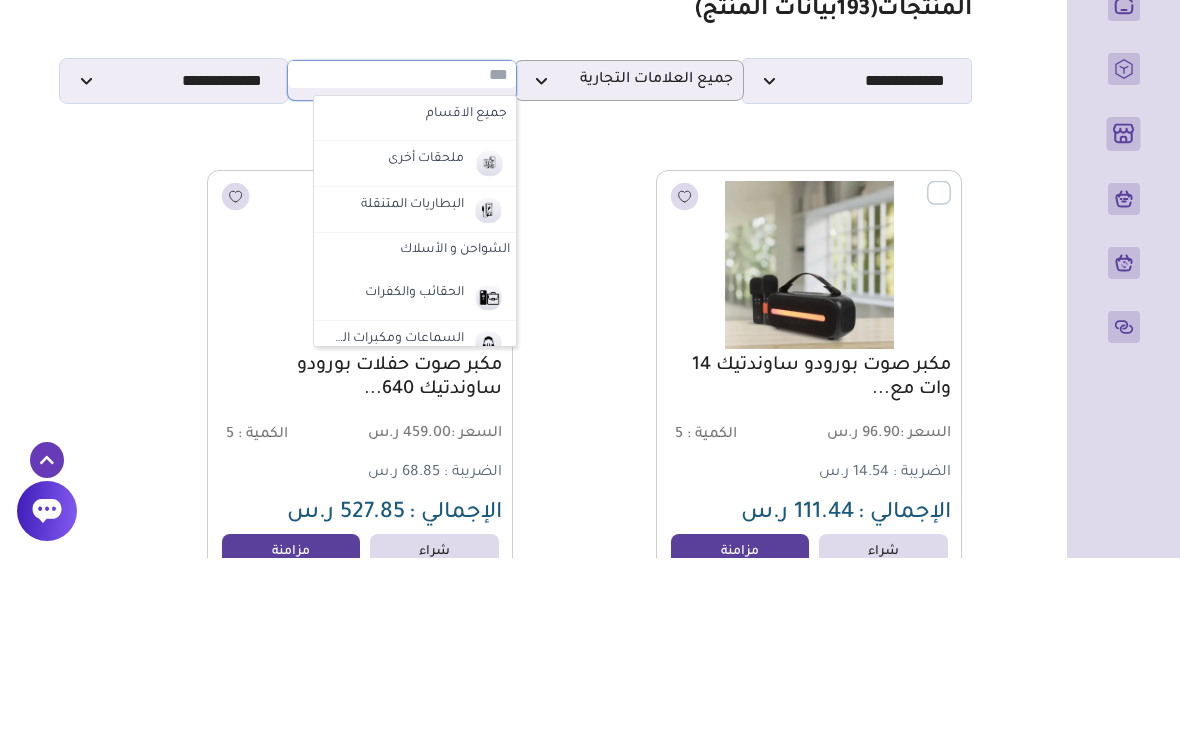 scroll, scrollTop: 0, scrollLeft: 0, axis: both 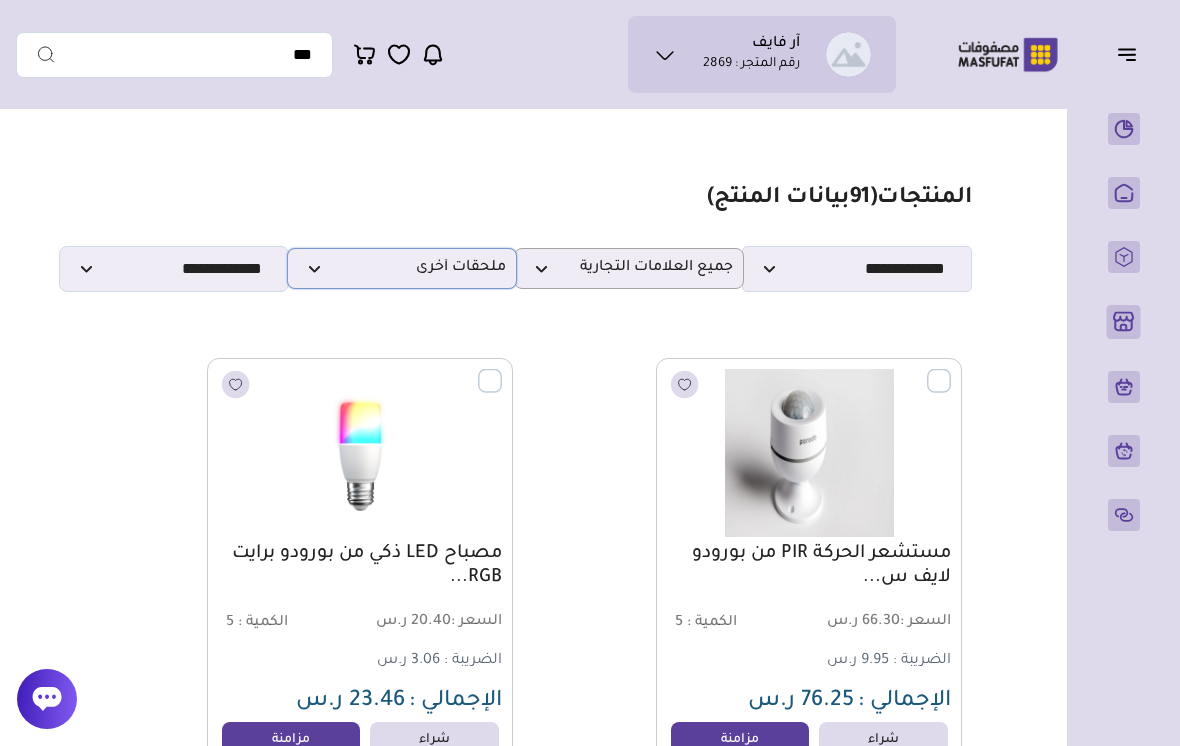 click on "ملحقات أخرى" at bounding box center (402, 268) 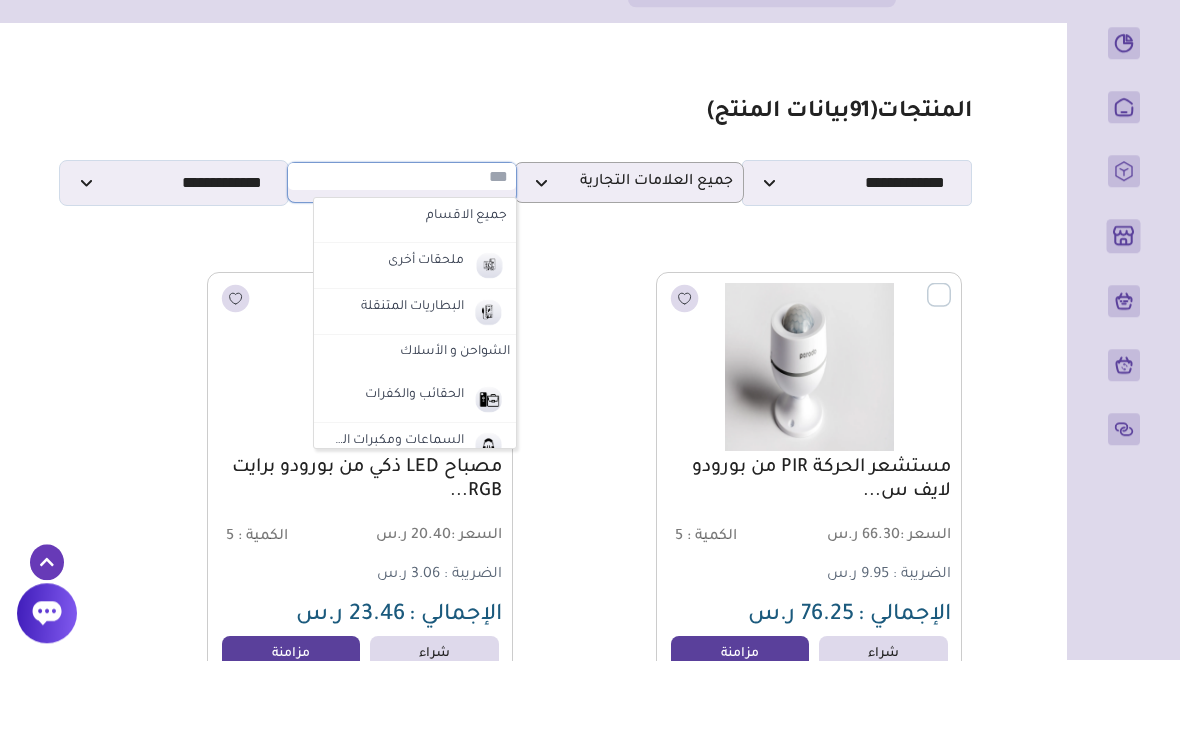 scroll, scrollTop: 0, scrollLeft: 0, axis: both 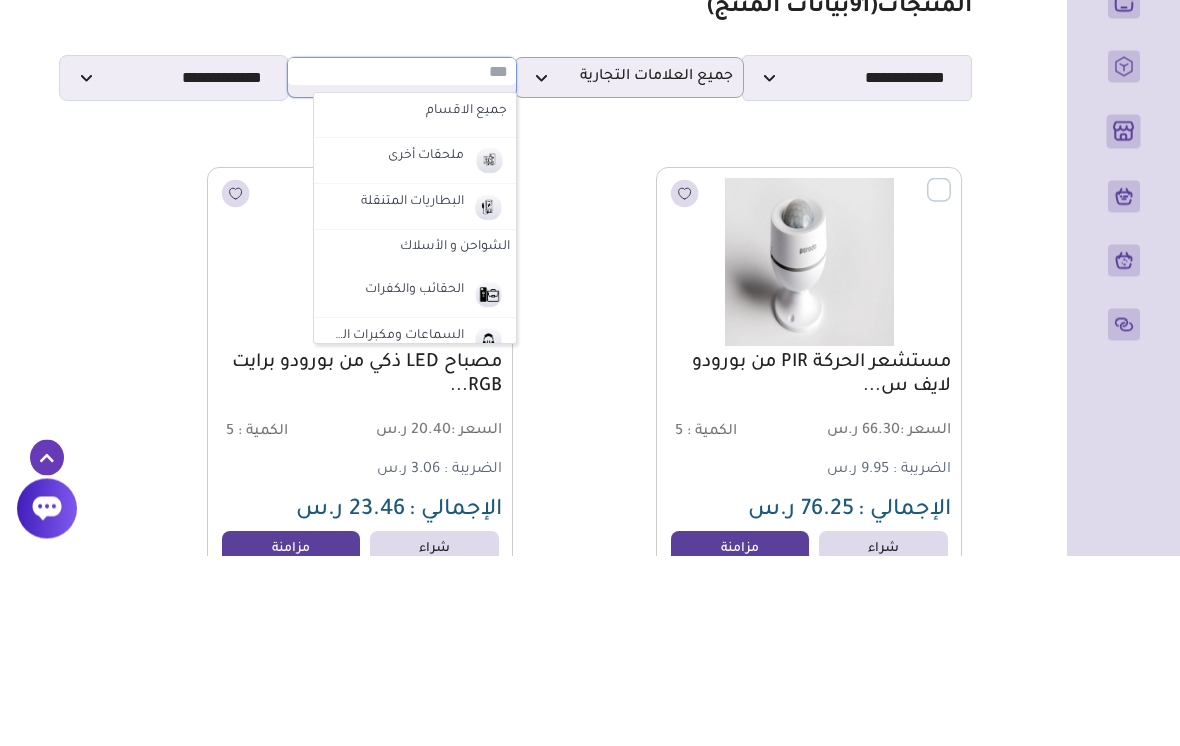click on "البطاريات المتنقلة" at bounding box center [412, 394] 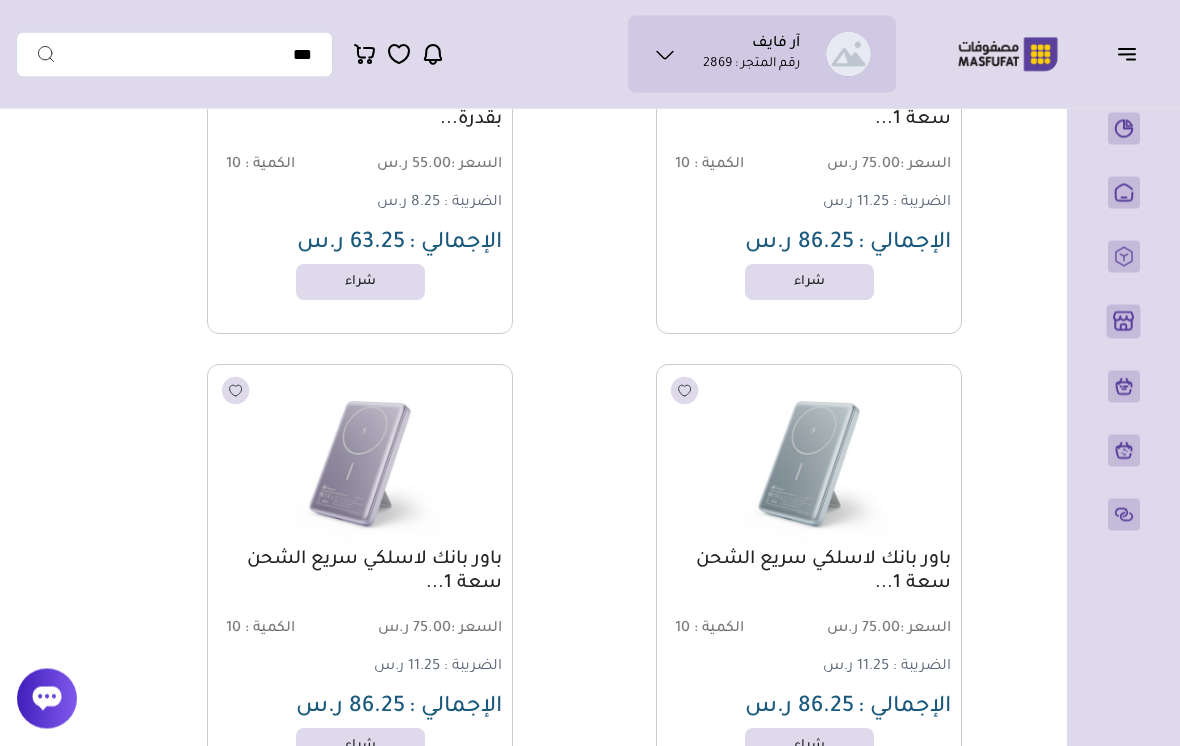 scroll, scrollTop: 0, scrollLeft: 0, axis: both 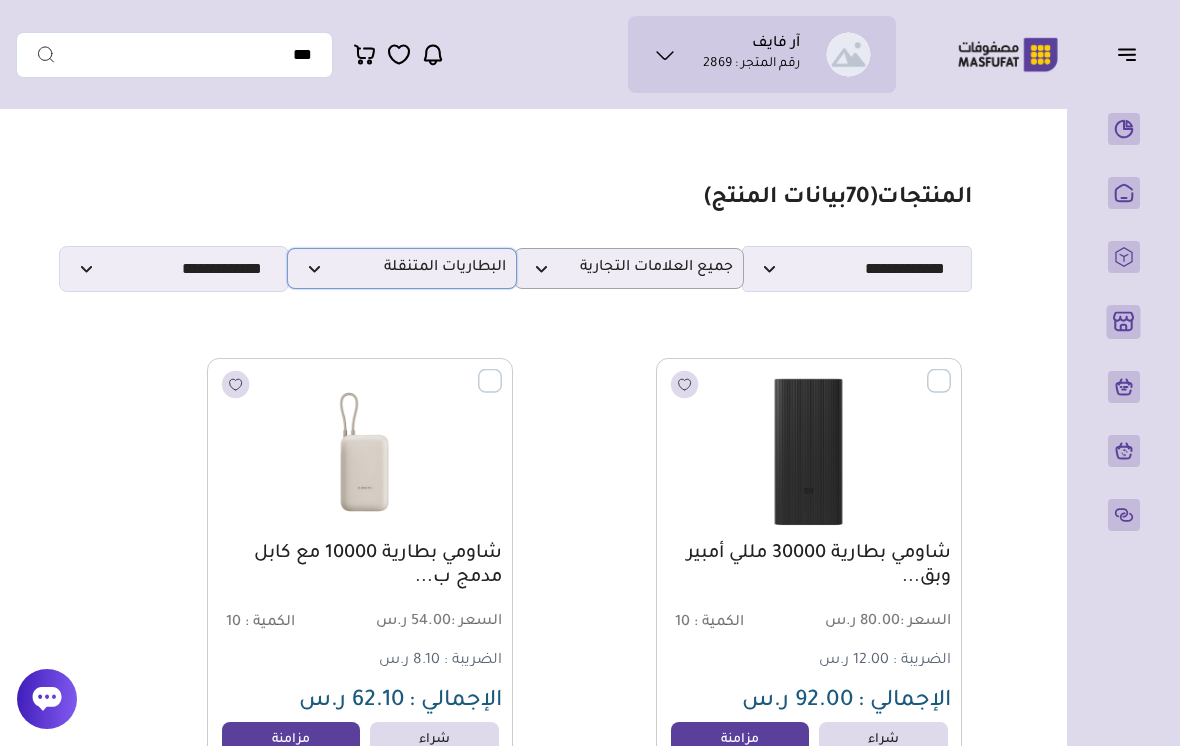 click on "البطاريات المتنقلة" at bounding box center (402, 268) 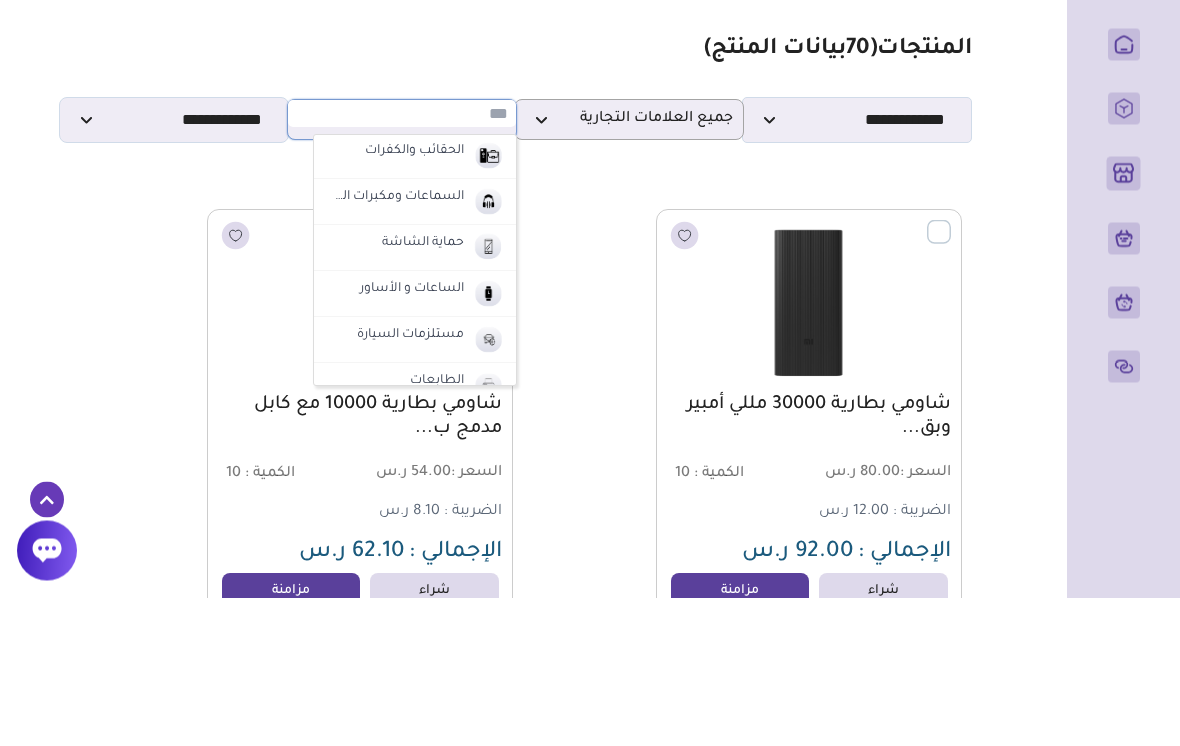 scroll, scrollTop: 182, scrollLeft: 0, axis: vertical 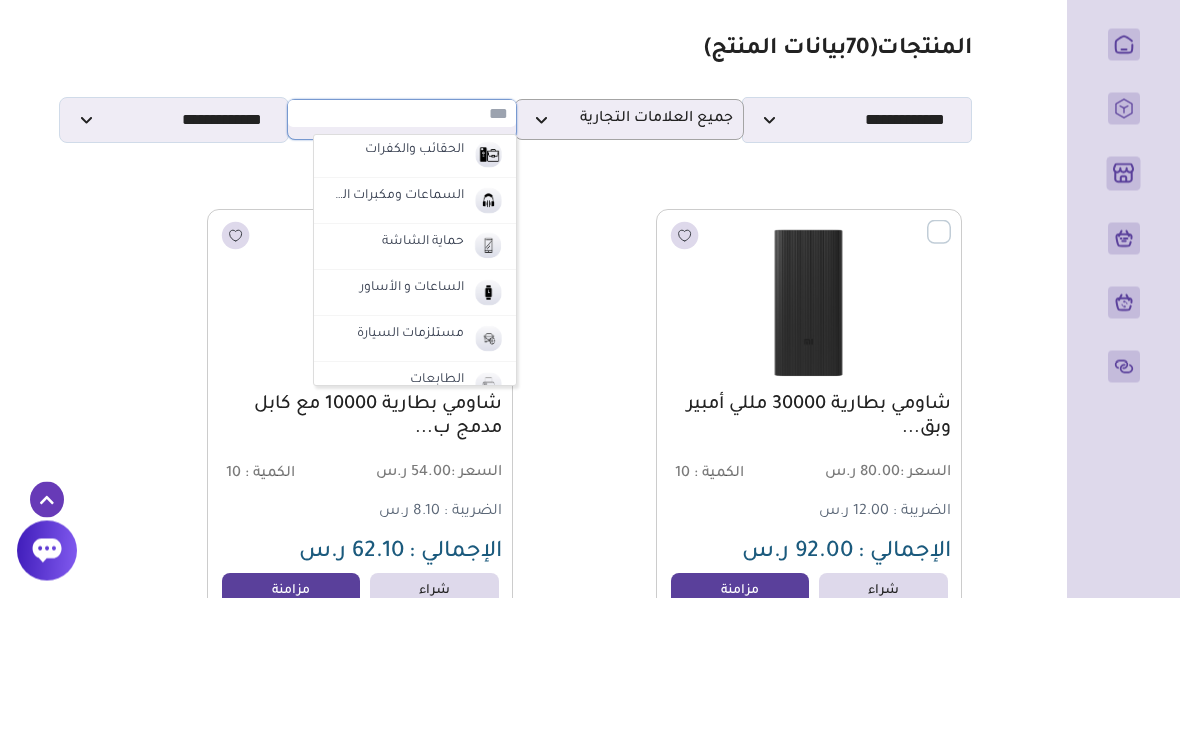 click on "الساعات و الأساور" at bounding box center [412, 438] 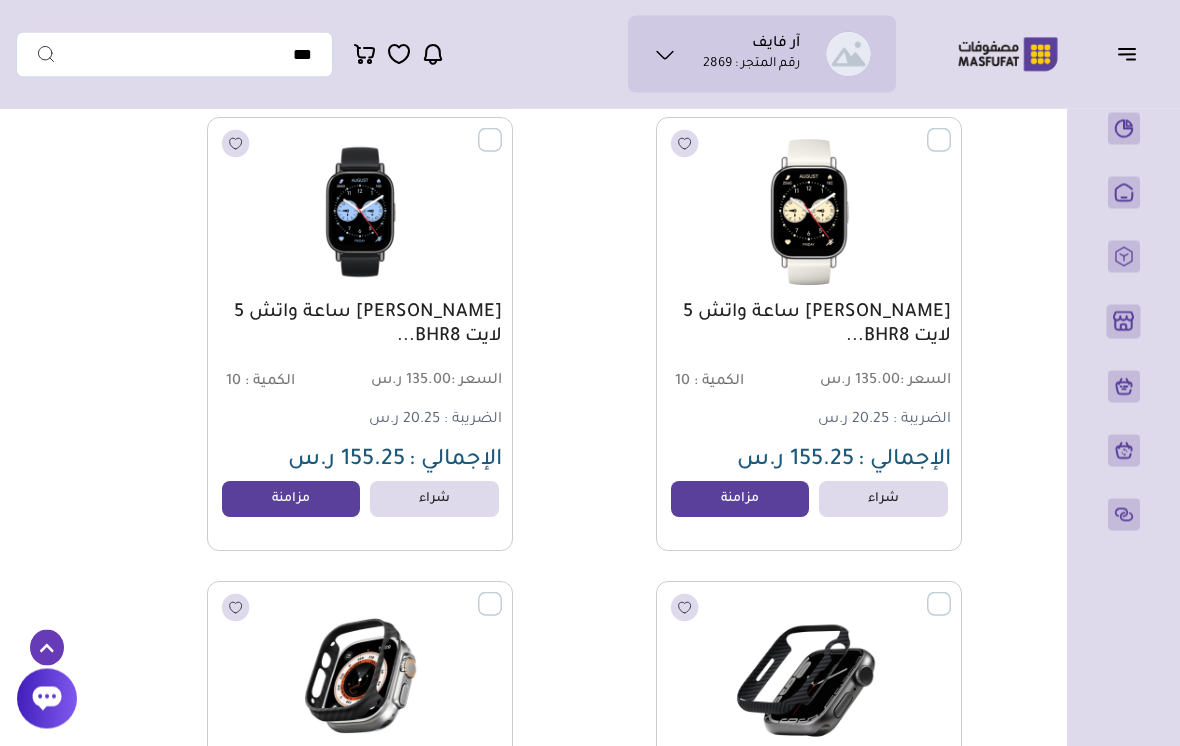 scroll, scrollTop: 0, scrollLeft: 0, axis: both 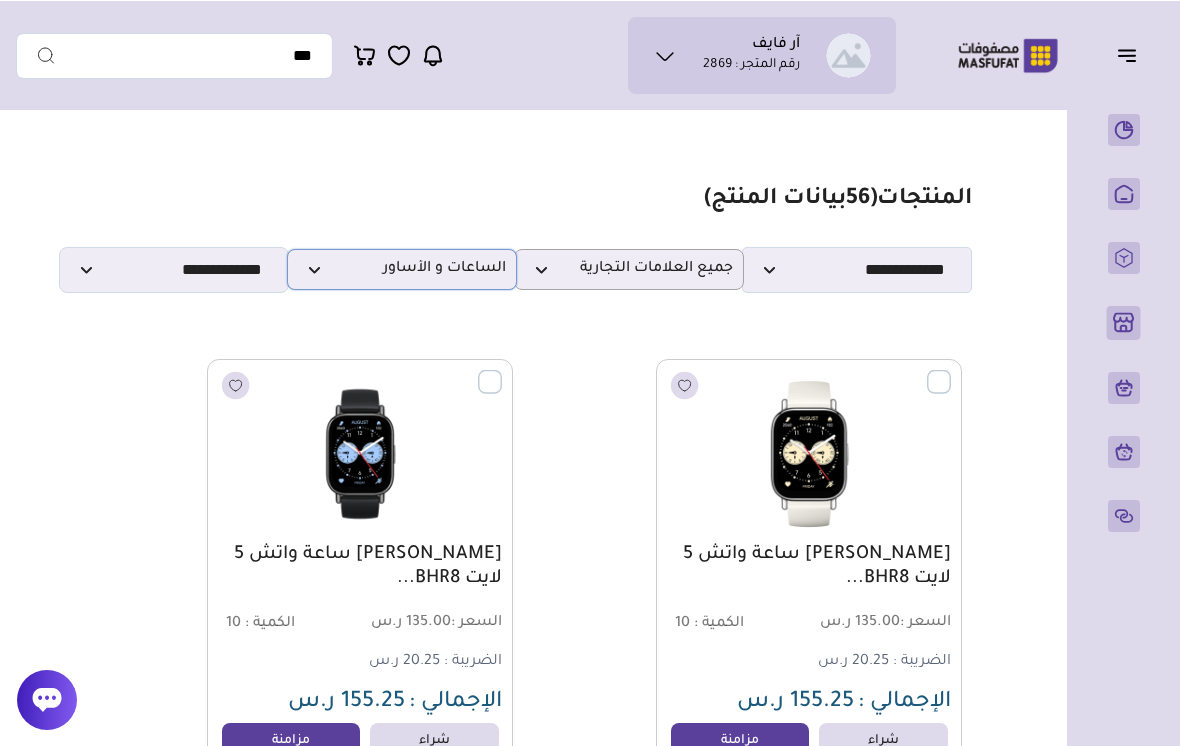 click on "الساعات و الأساور" at bounding box center (402, 268) 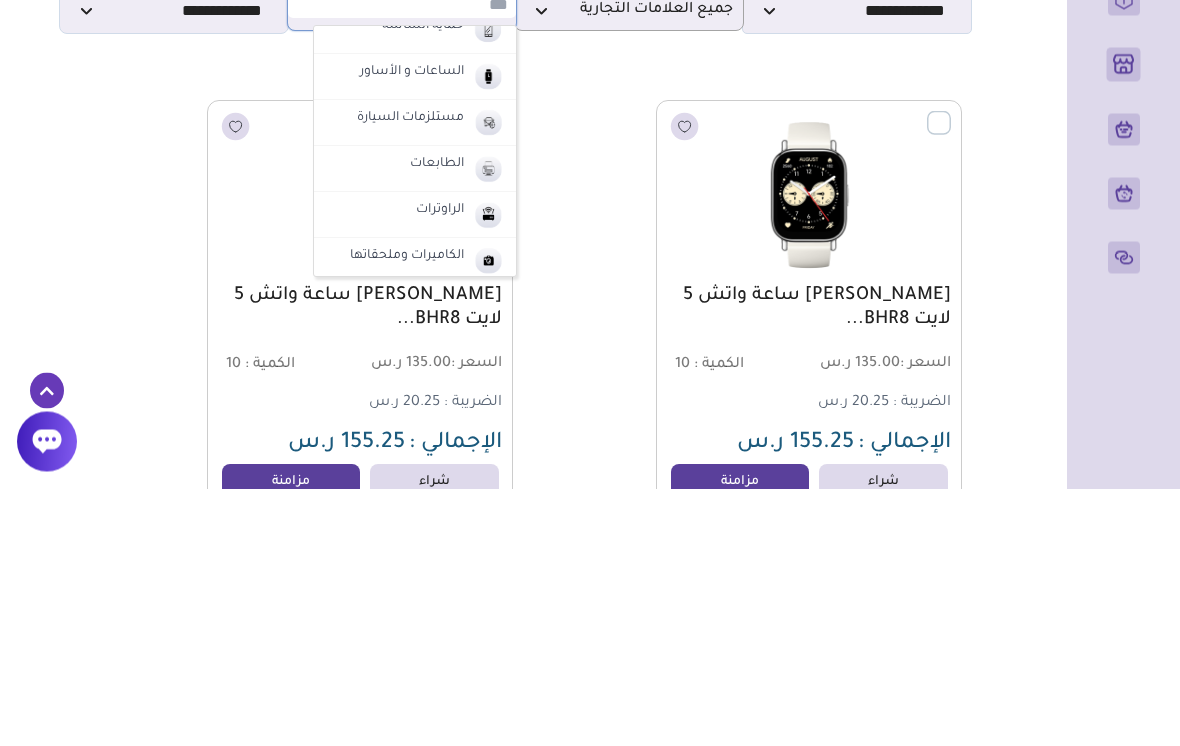scroll, scrollTop: 290, scrollLeft: 0, axis: vertical 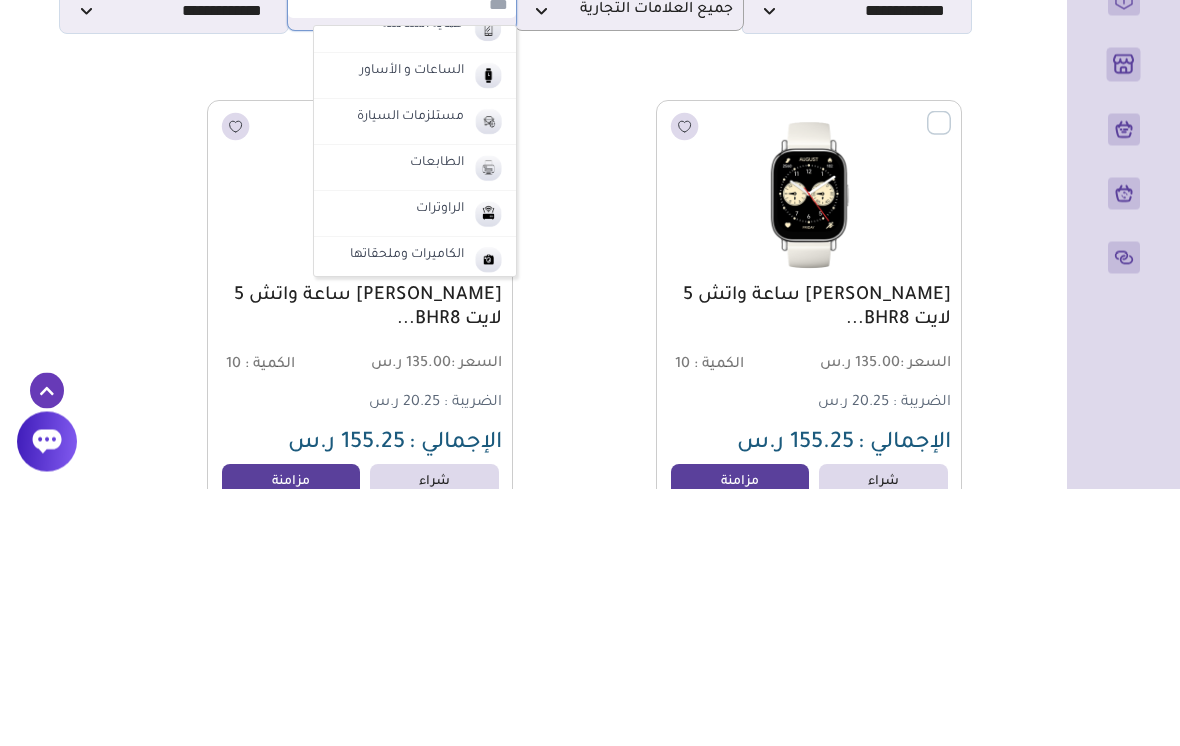 click on "مستلزمات السيارة" at bounding box center [410, 376] 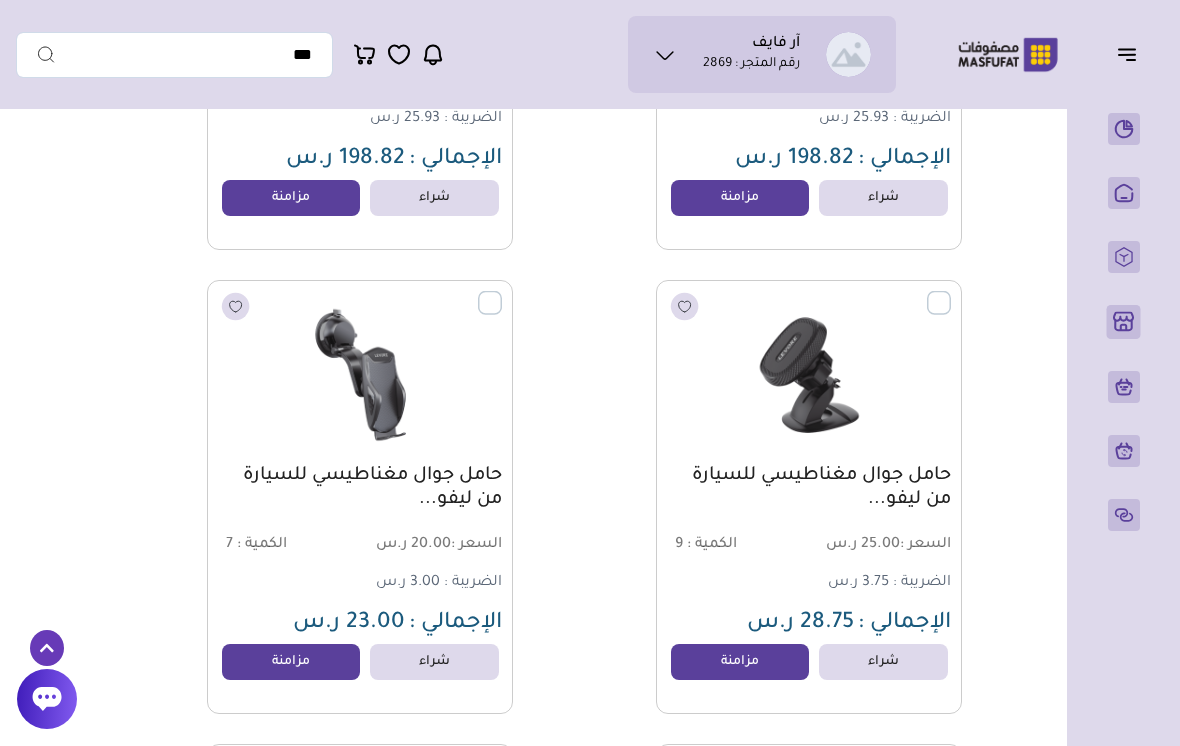 scroll, scrollTop: 0, scrollLeft: 0, axis: both 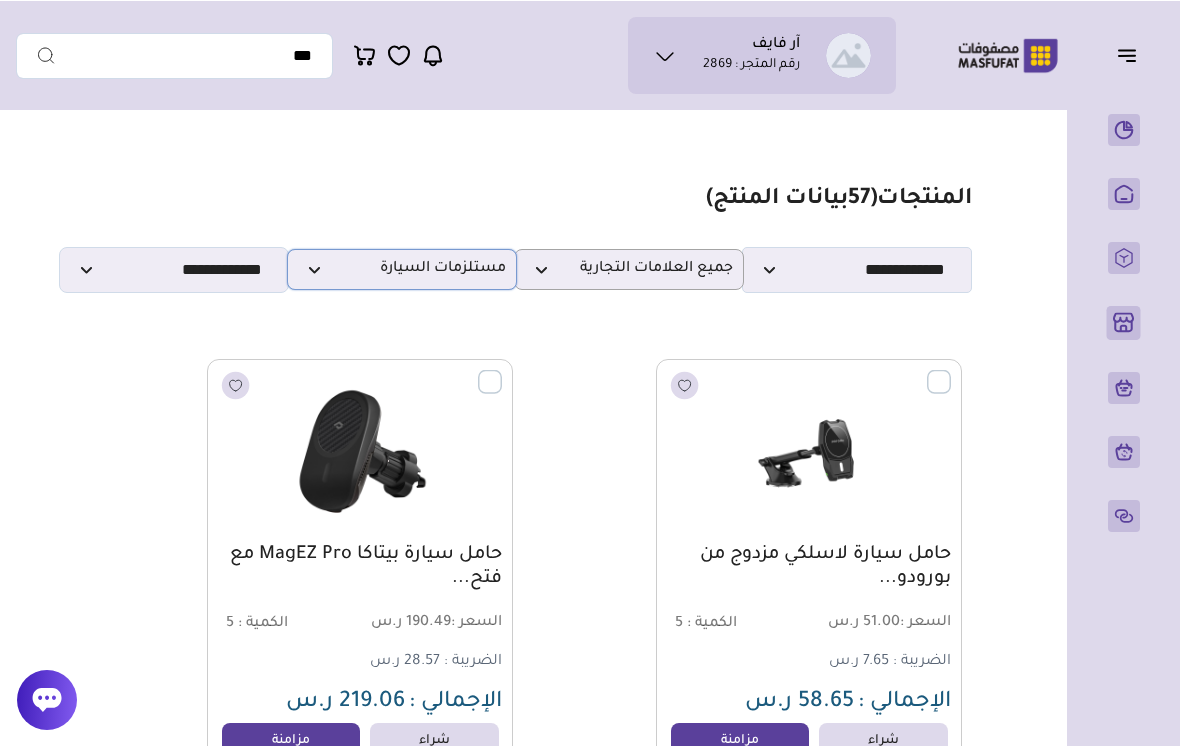 click on "مستلزمات السيارة" at bounding box center (402, 268) 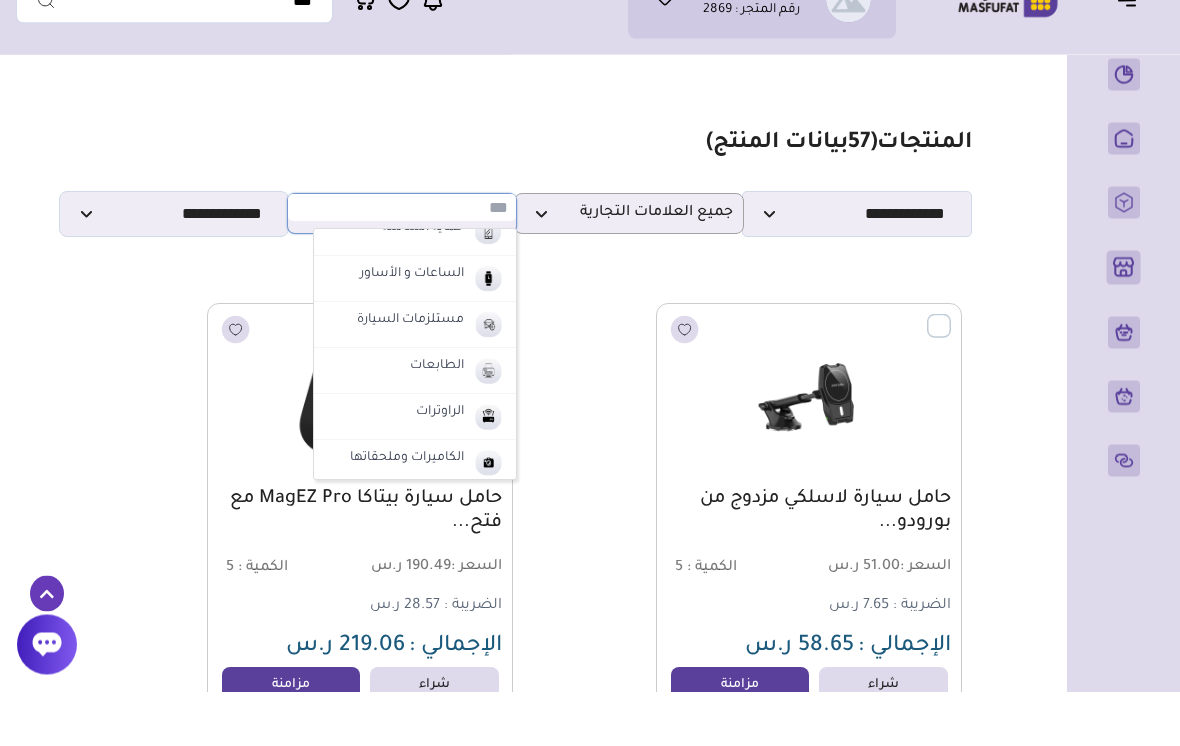 click on "مزامنة
( 0 )
تحديد الكل
إلغاء التحديد
المنتجات
(" at bounding box center (528, 7084) 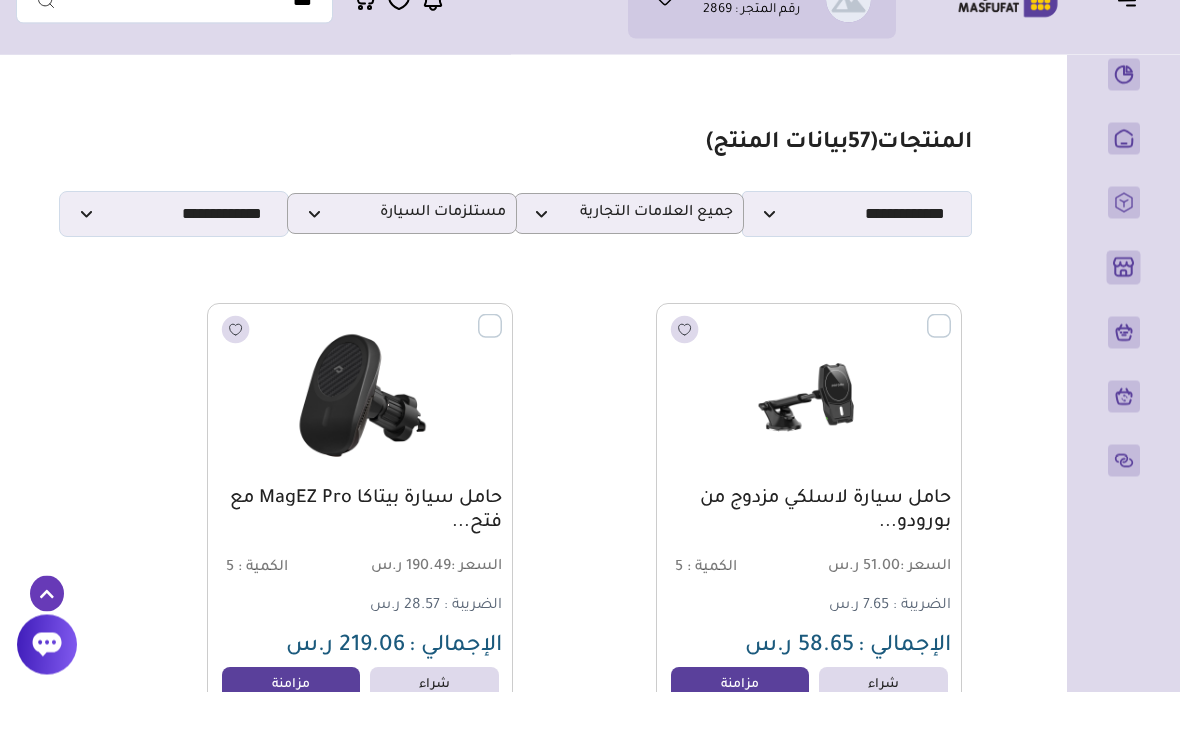 scroll, scrollTop: 55, scrollLeft: 0, axis: vertical 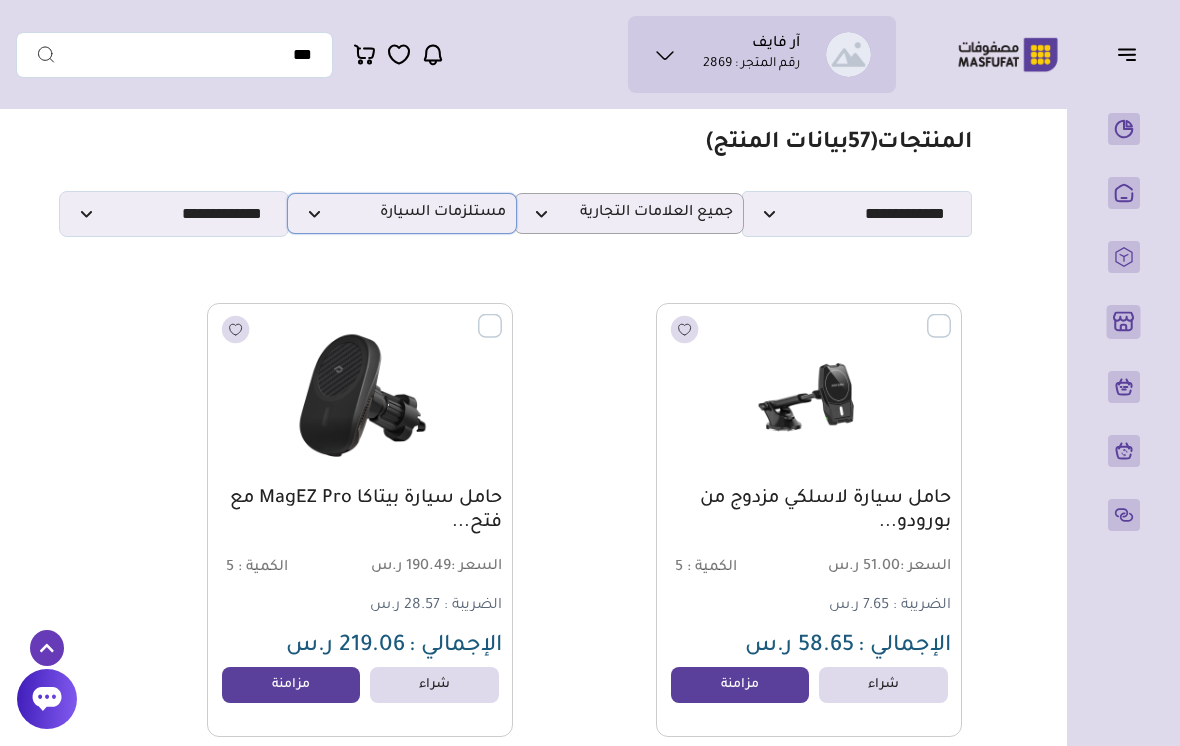 click on "مستلزمات السيارة" at bounding box center [402, 213] 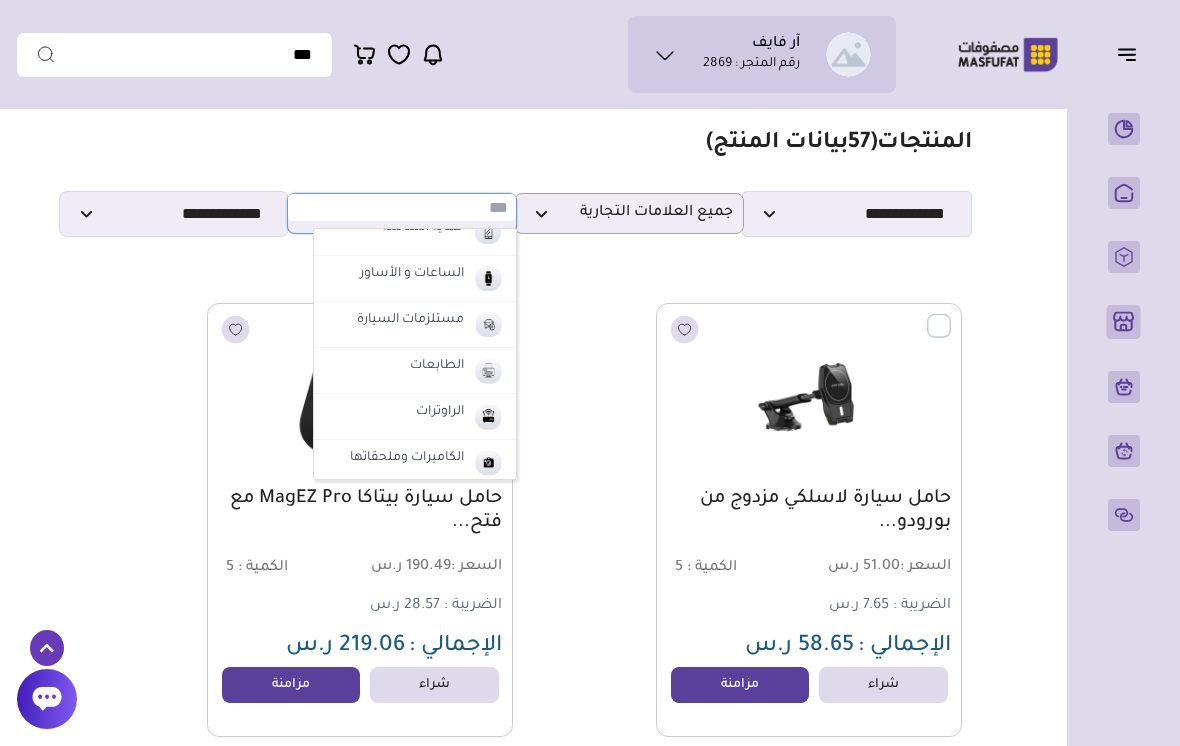 scroll, scrollTop: 54, scrollLeft: 0, axis: vertical 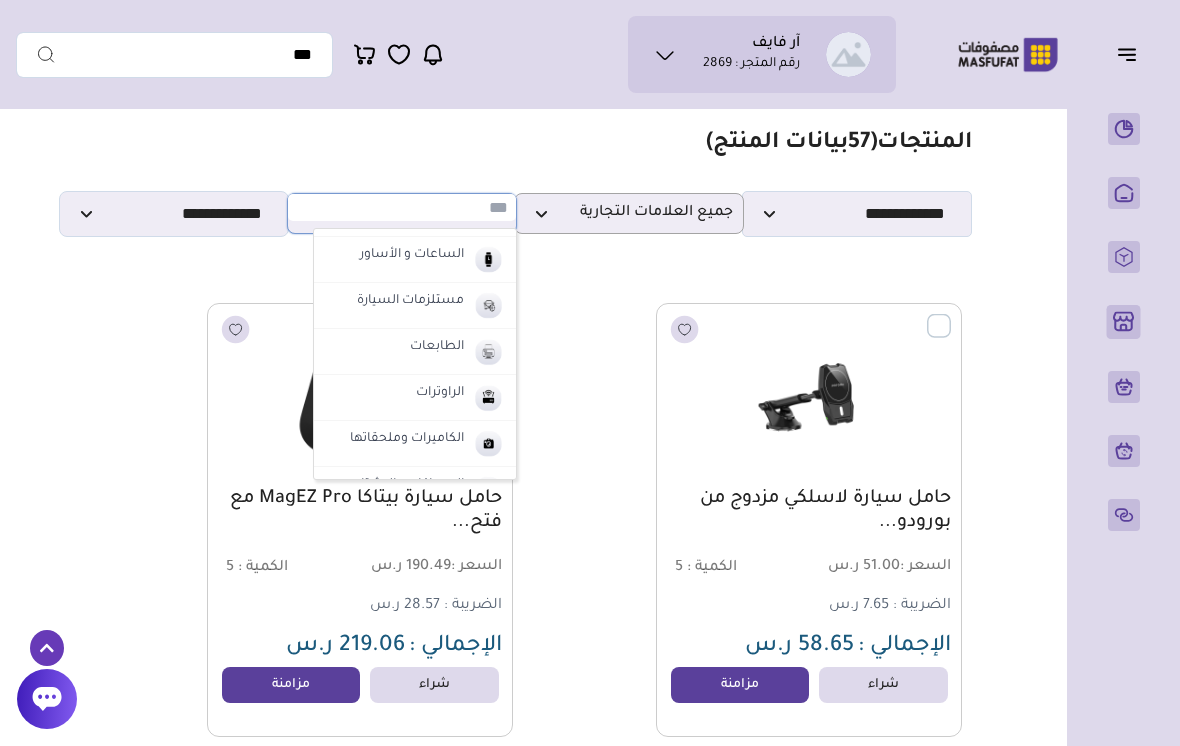 click on "الطابعات" at bounding box center [415, 352] 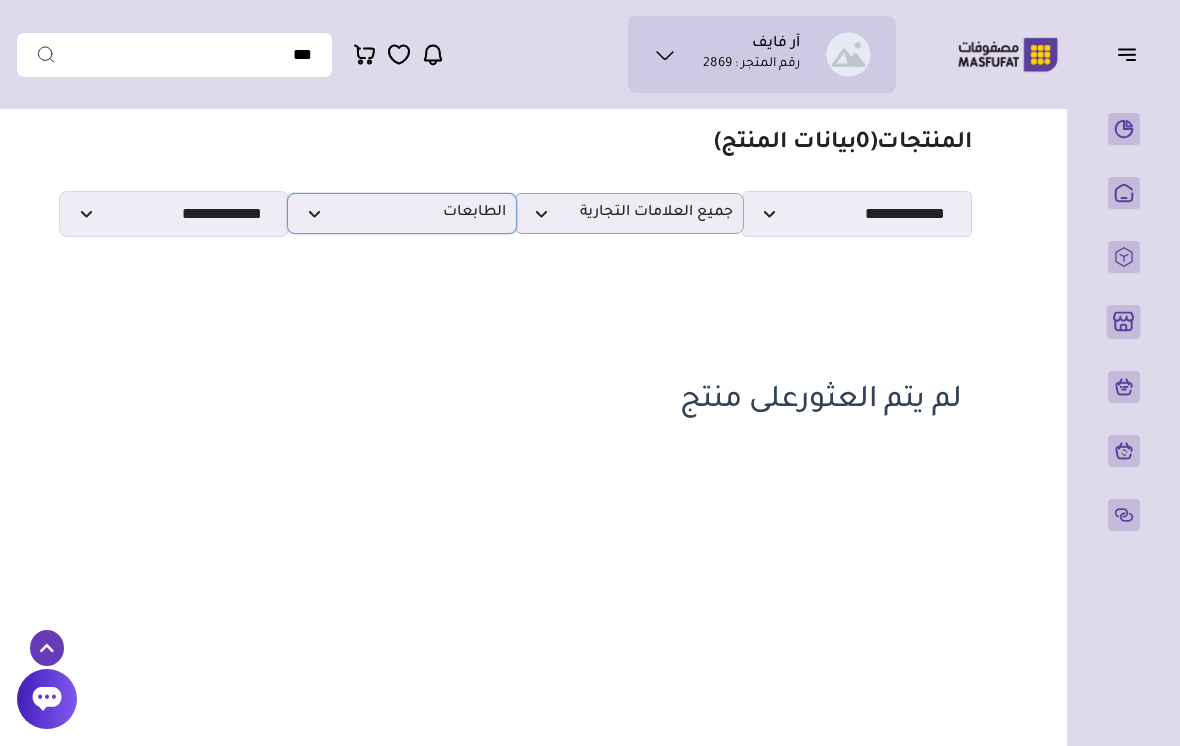 click on "الطابعات" at bounding box center [402, 213] 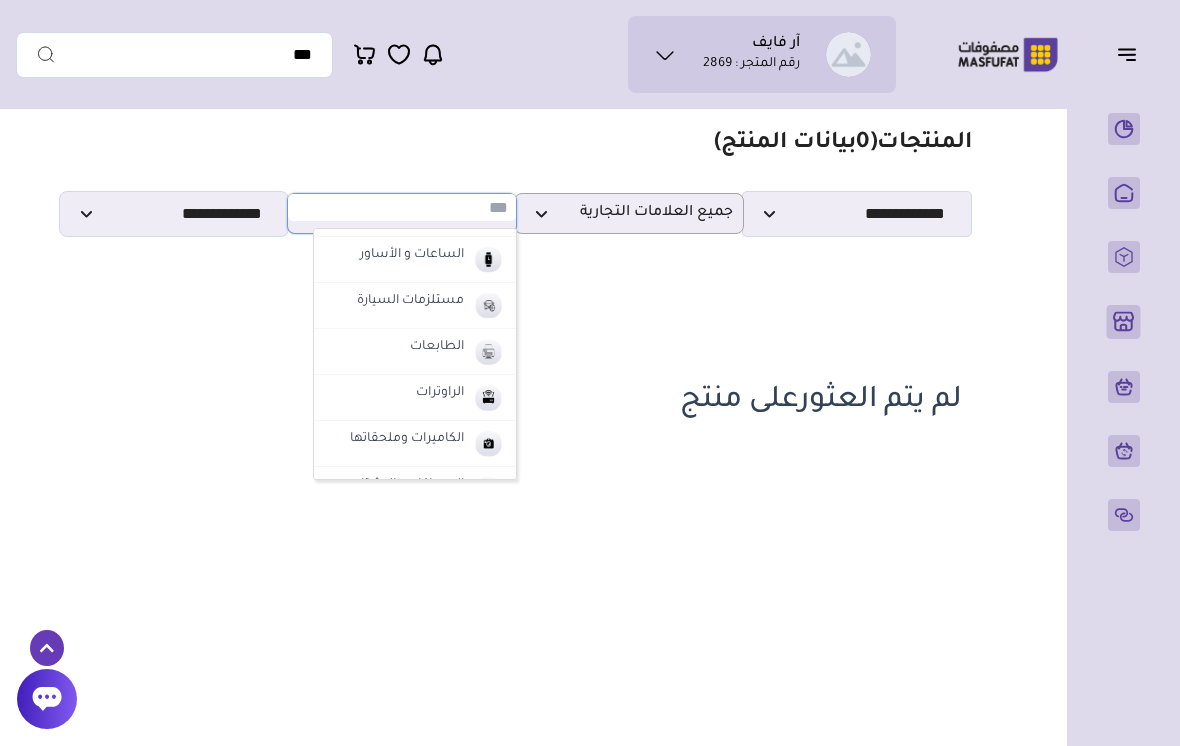 scroll, scrollTop: 54, scrollLeft: 0, axis: vertical 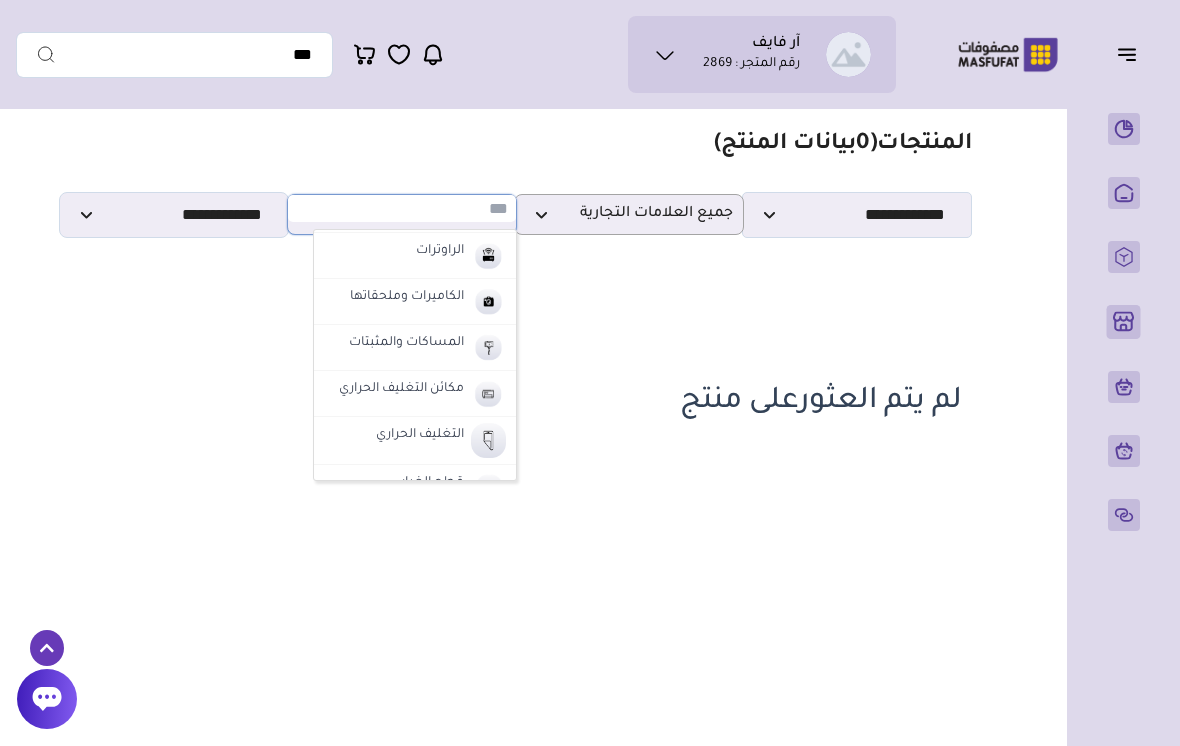click on "الراوترات" at bounding box center [415, 256] 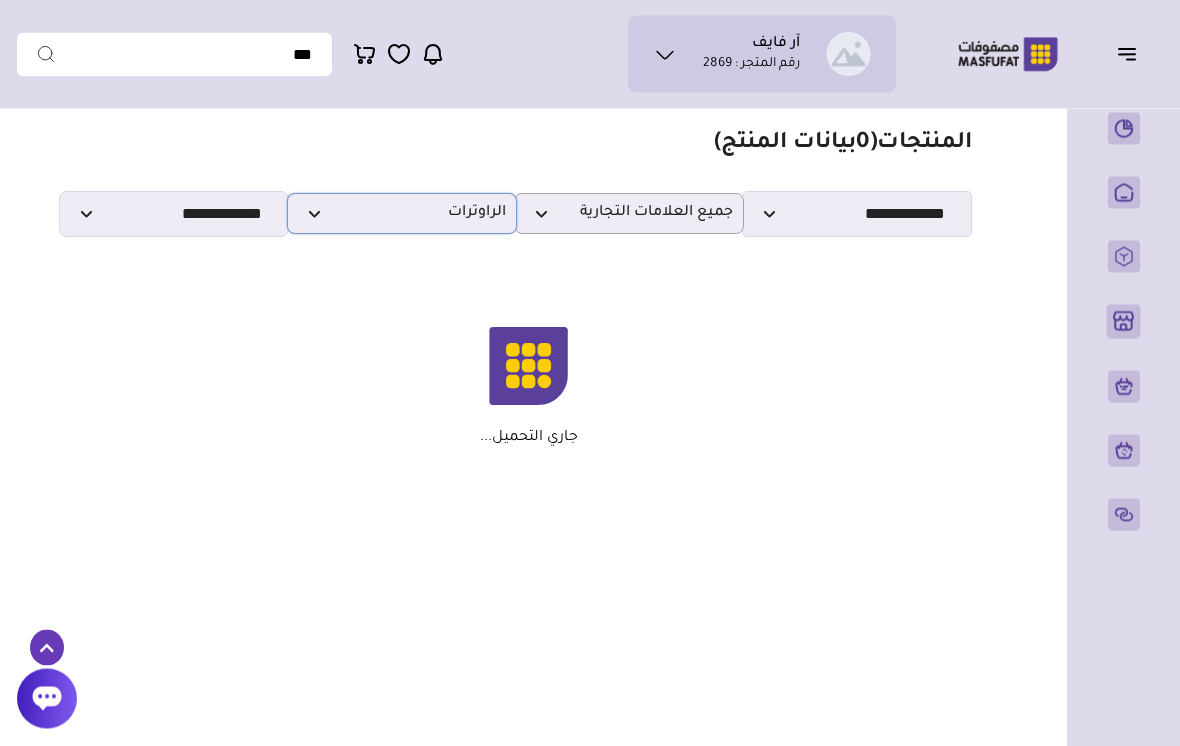 scroll, scrollTop: 55, scrollLeft: 0, axis: vertical 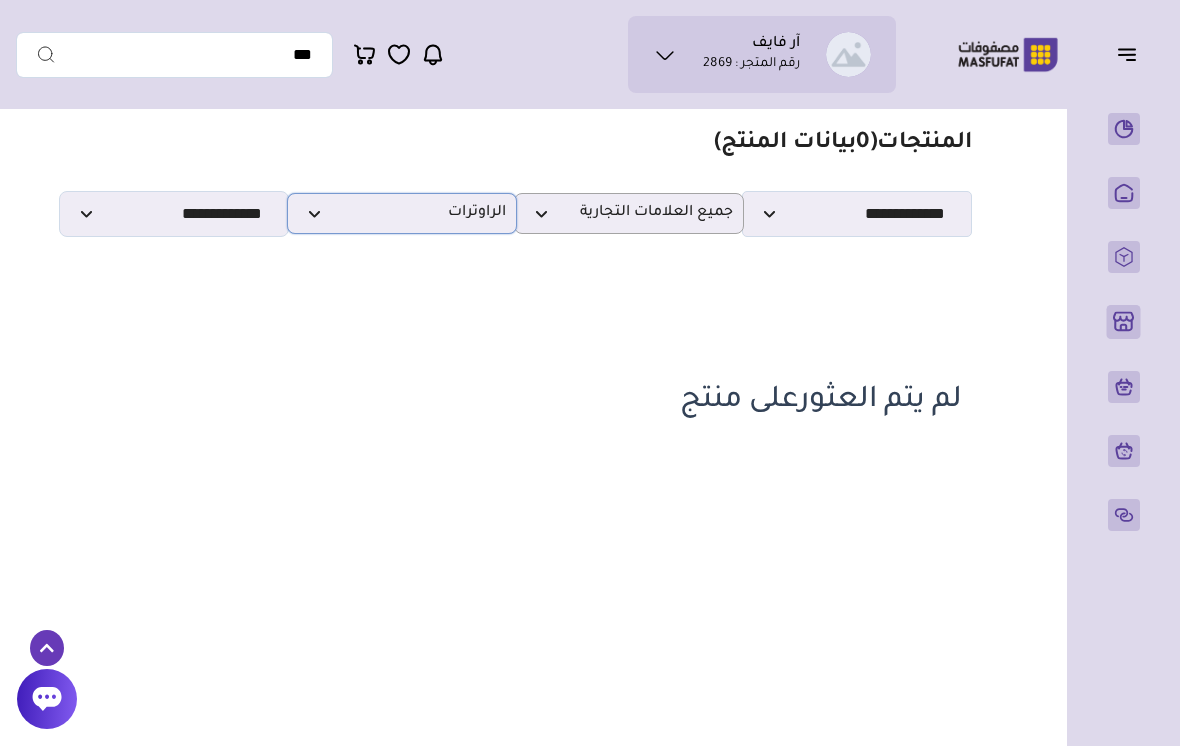 click on "الراوترات" at bounding box center (402, 213) 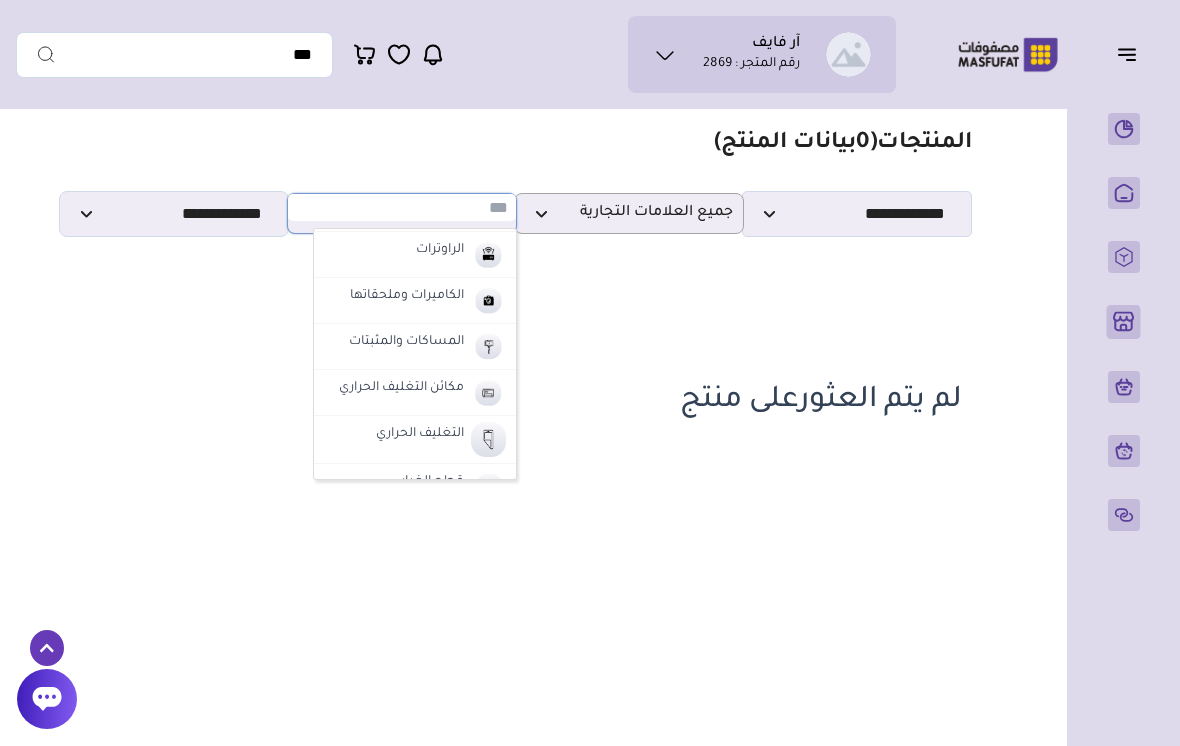 scroll, scrollTop: 54, scrollLeft: 0, axis: vertical 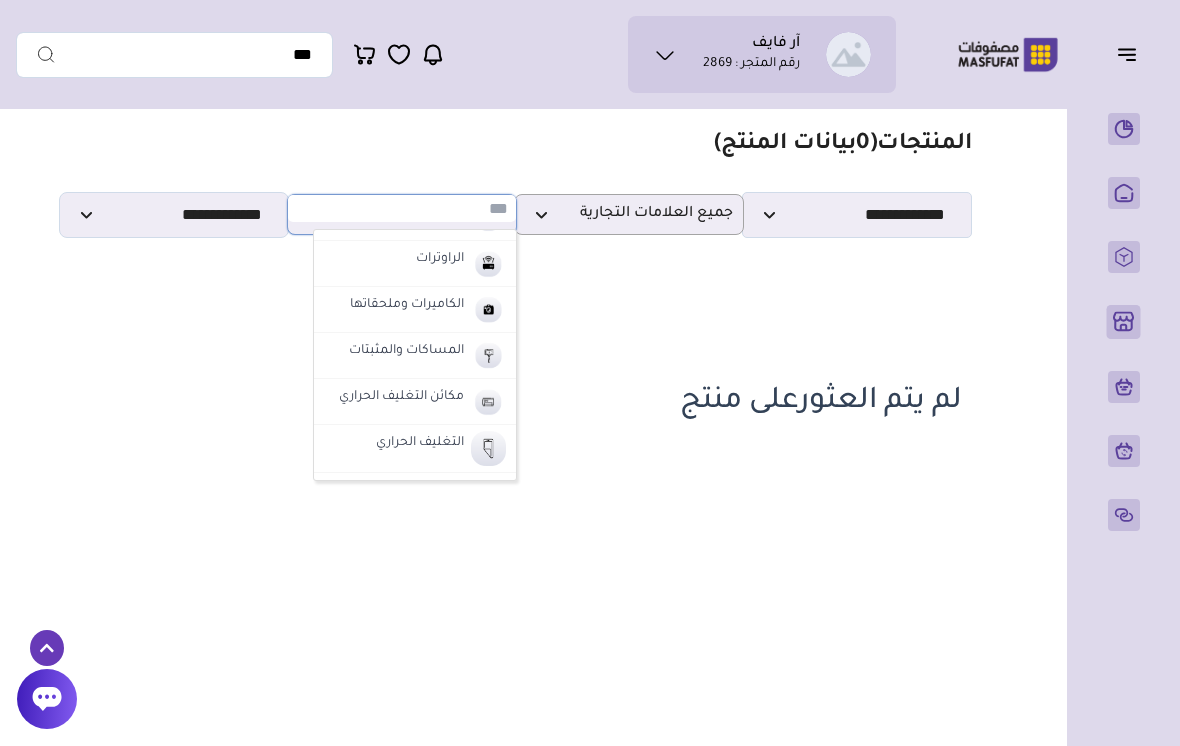 click on "الكاميرات وملحقاتها" at bounding box center [407, 306] 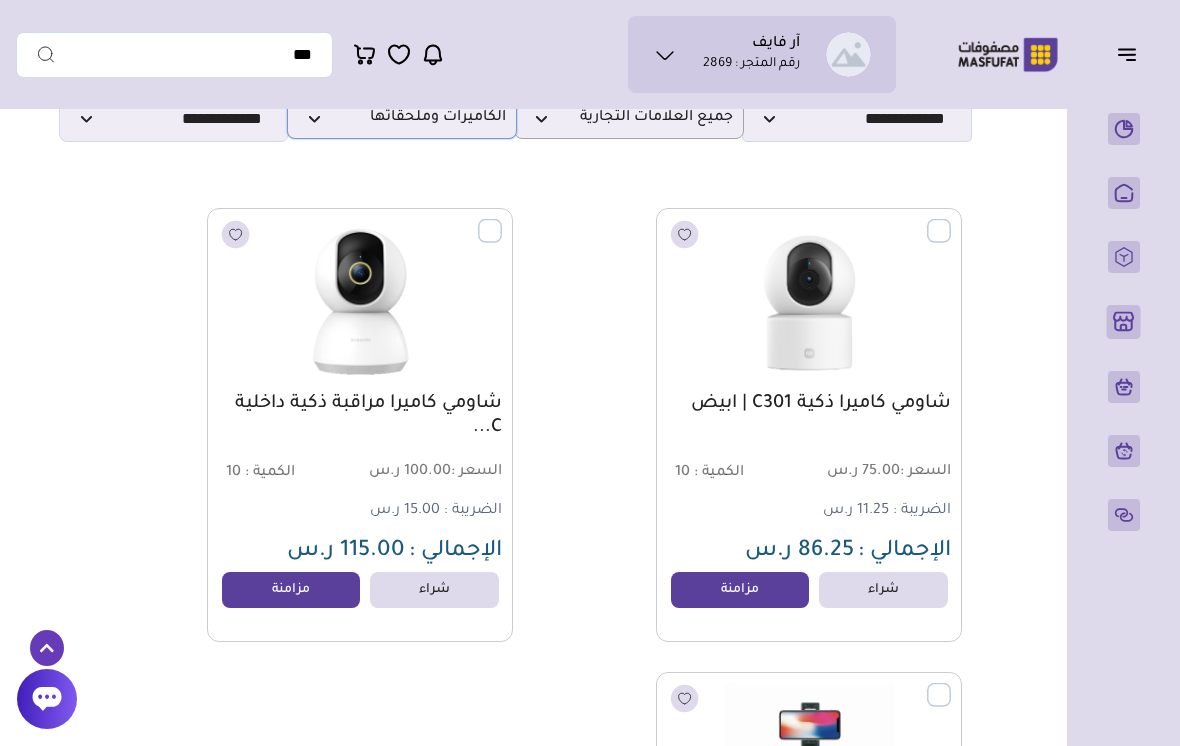 scroll, scrollTop: 0, scrollLeft: 0, axis: both 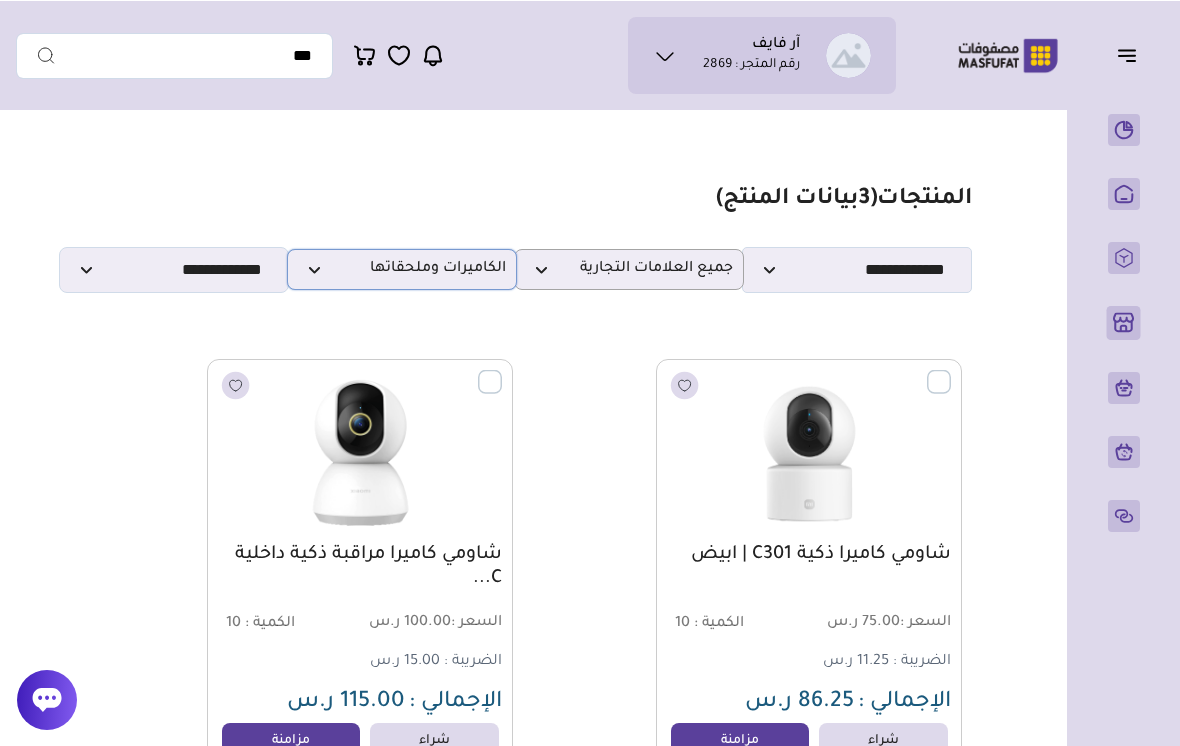 click on "الكاميرات وملحقاتها" at bounding box center [402, 268] 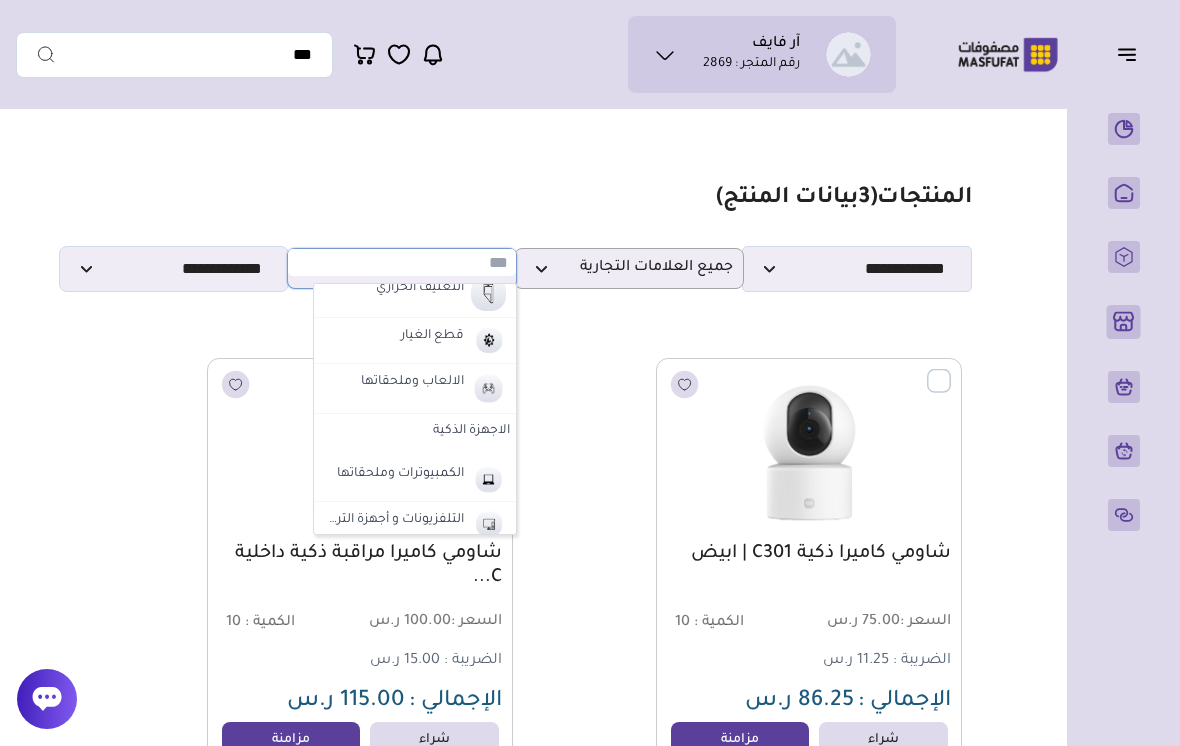 scroll, scrollTop: 659, scrollLeft: 0, axis: vertical 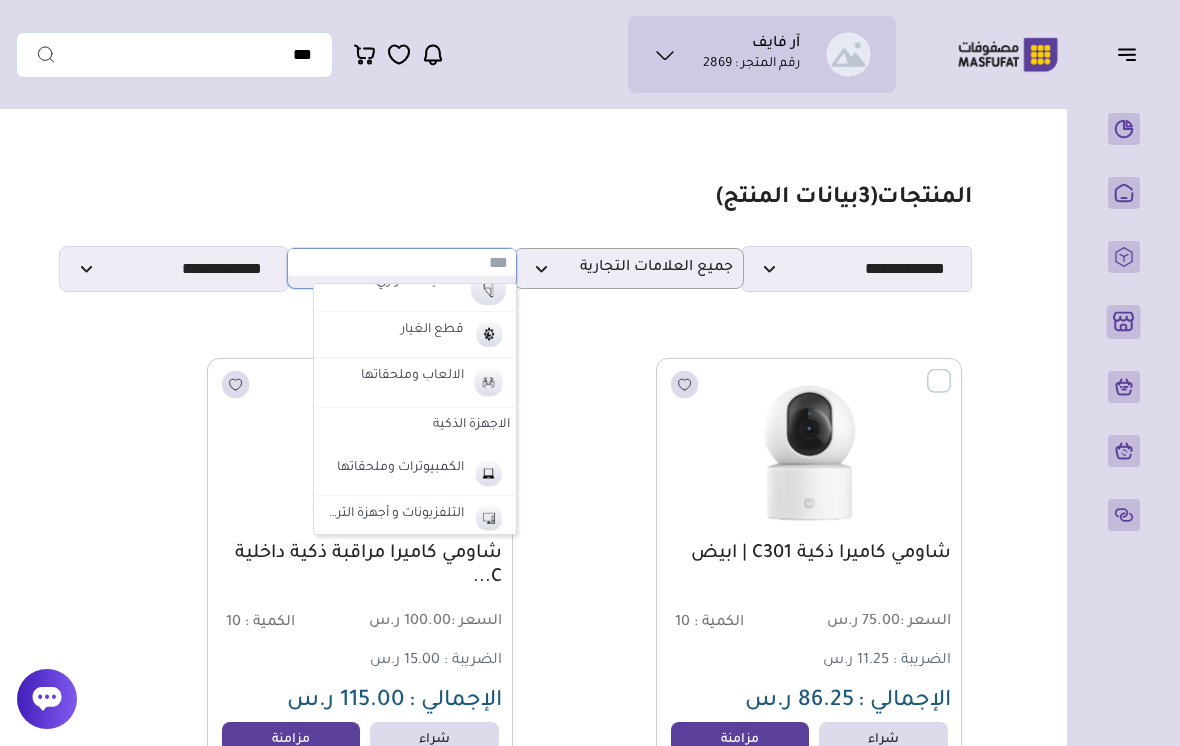 click on "مزامنة
( 0 )
تحديد الكل
إلغاء التحديد
المنتجات
(" at bounding box center (528, 720) 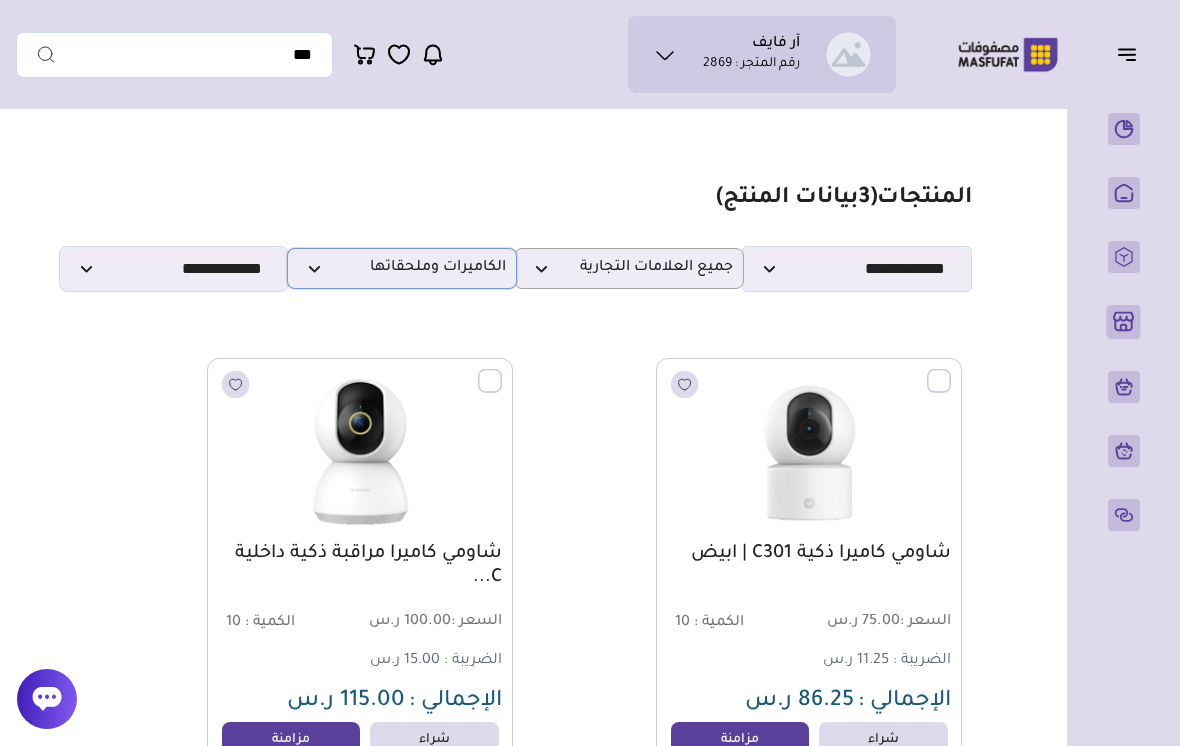 click on "الكاميرات وملحقاتها" at bounding box center (402, 268) 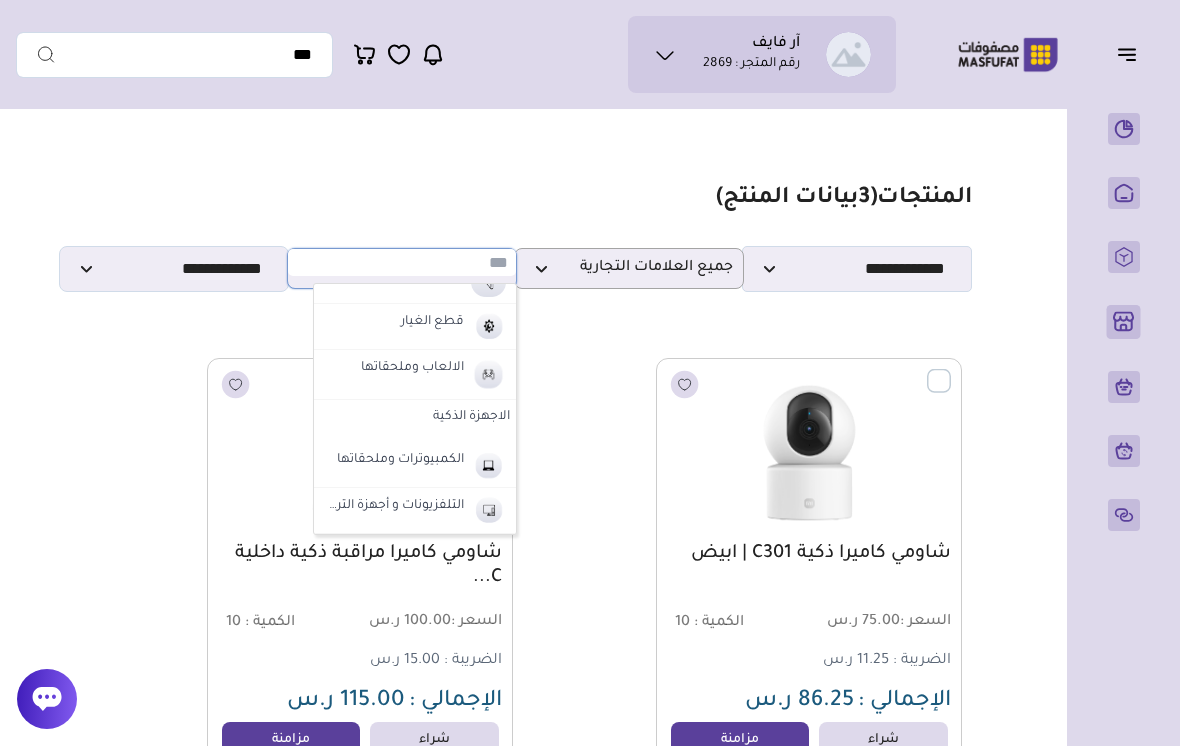 scroll, scrollTop: 659, scrollLeft: 0, axis: vertical 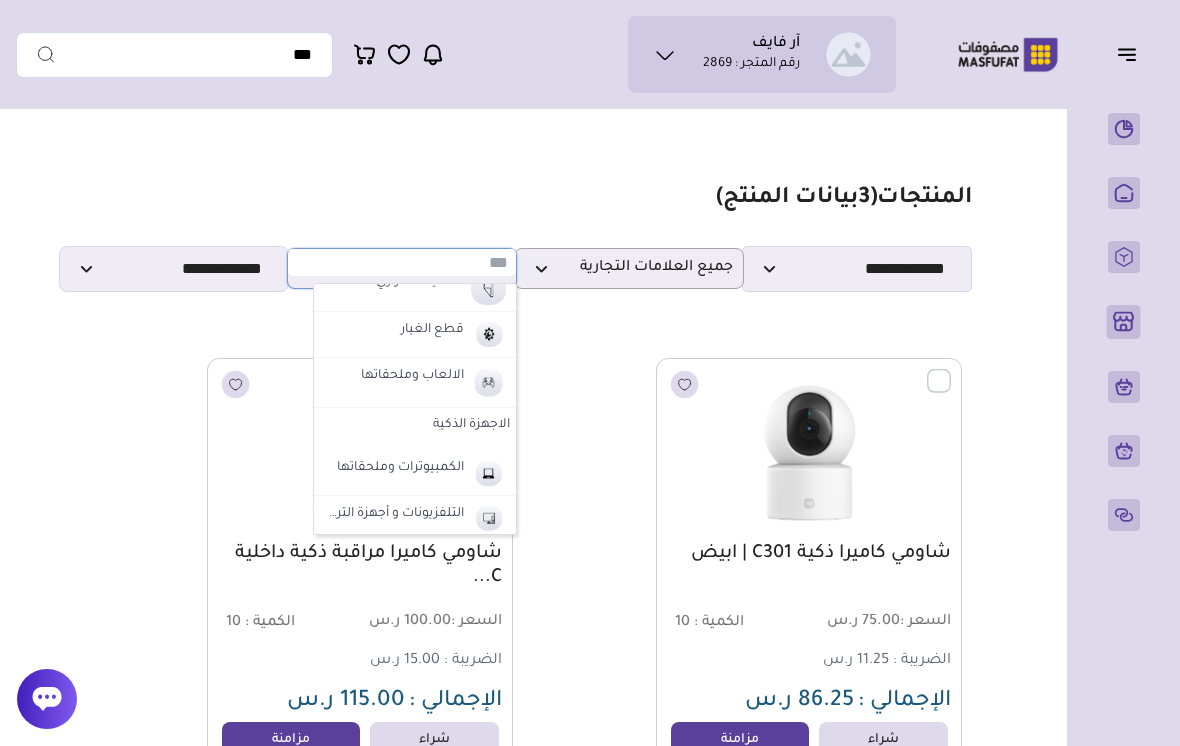 click on "الالعاب وملحقاتها" at bounding box center [412, 377] 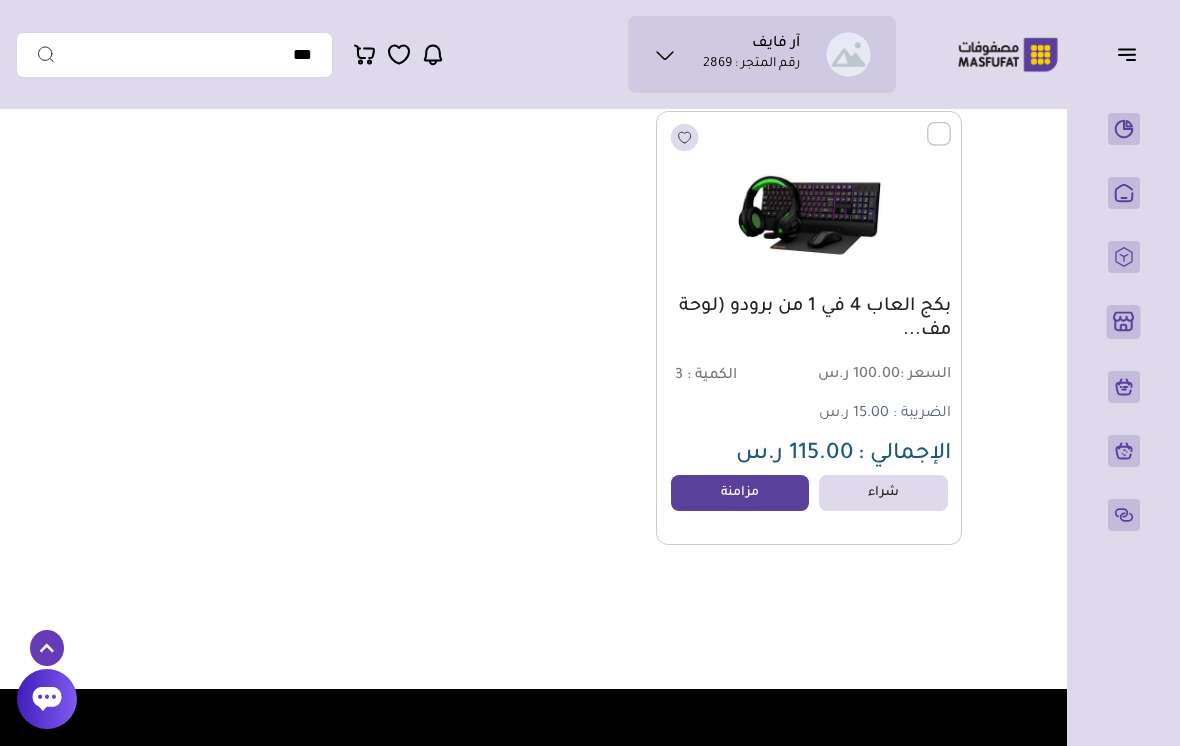 scroll, scrollTop: 4887, scrollLeft: 0, axis: vertical 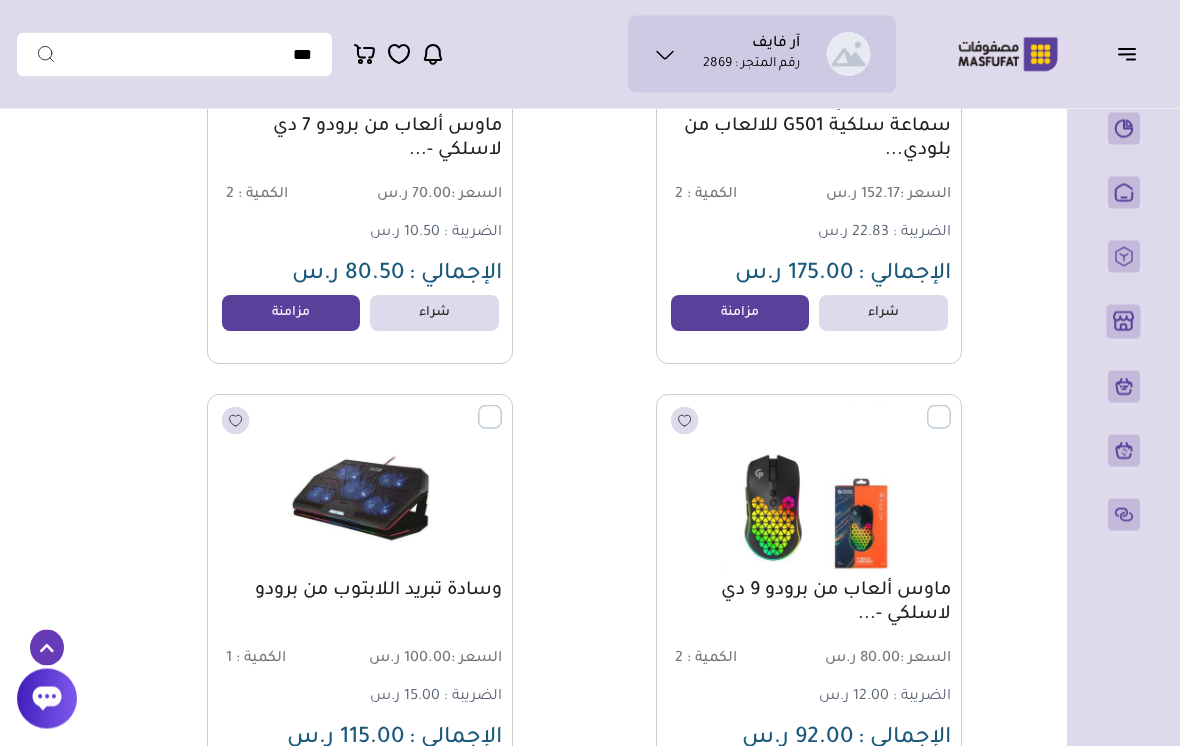 click 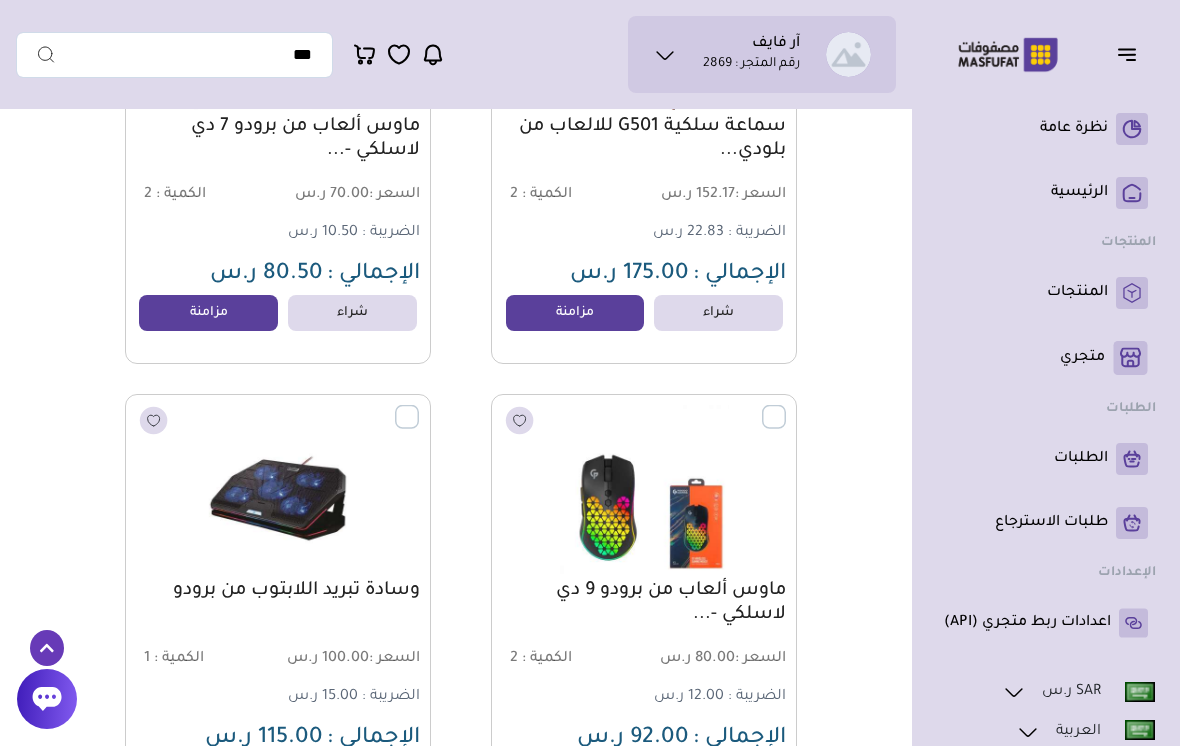 scroll, scrollTop: 0, scrollLeft: 0, axis: both 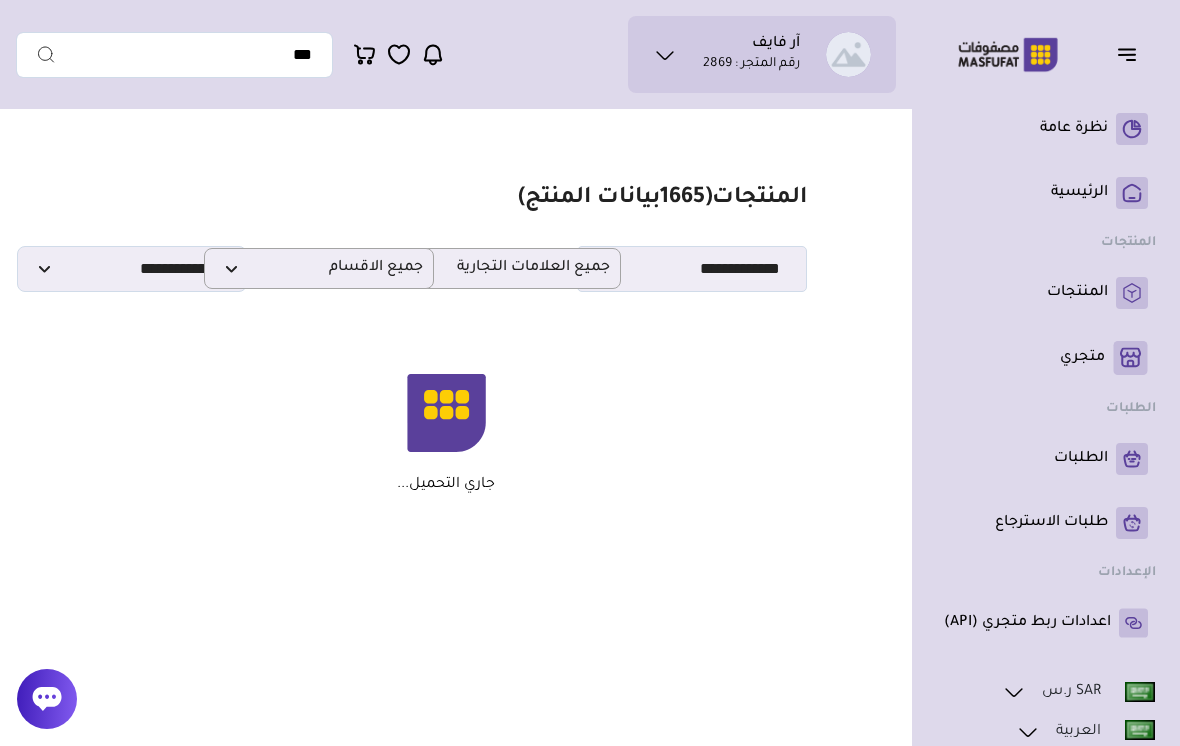 click 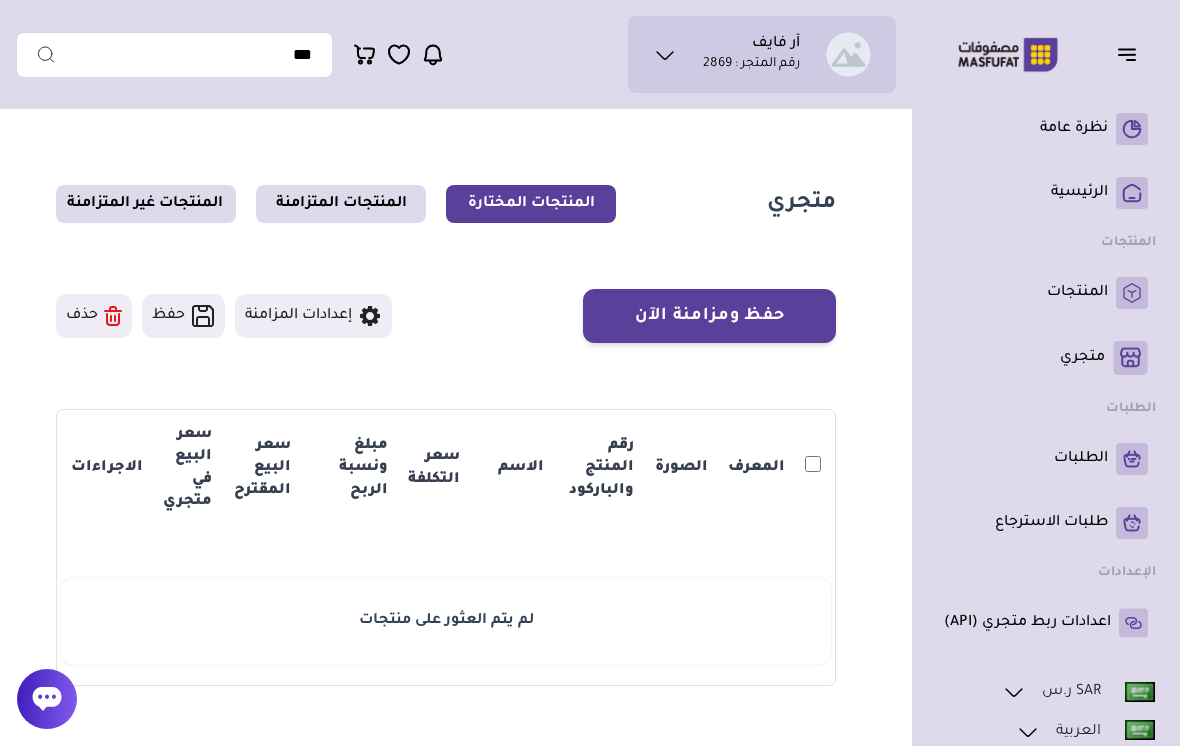 scroll, scrollTop: 0, scrollLeft: 0, axis: both 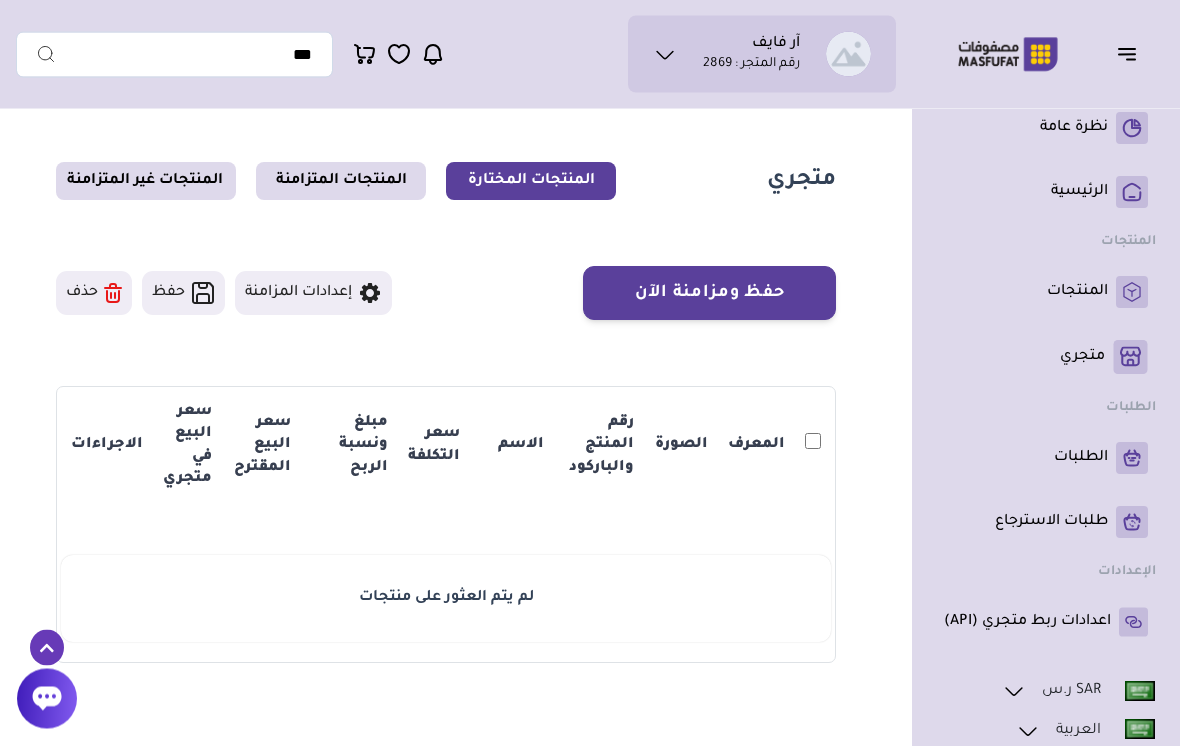 click on "إعدادات المزامنة" at bounding box center (313, 294) 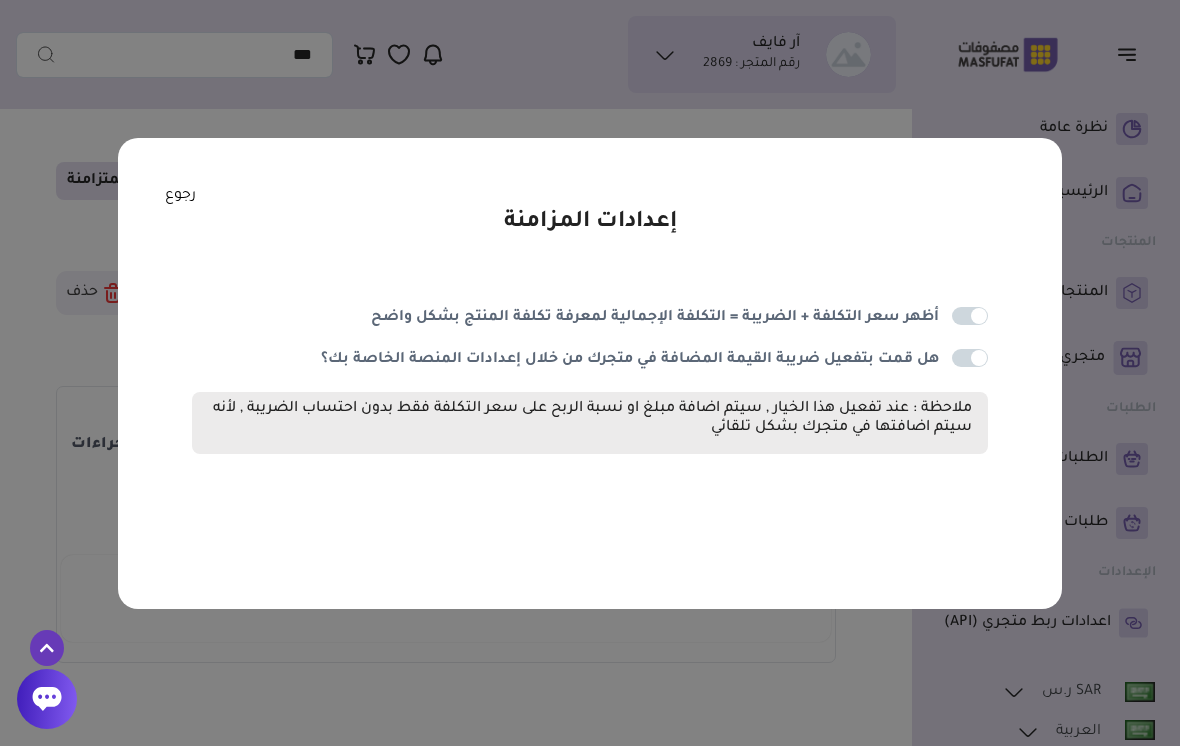 click at bounding box center (970, 316) 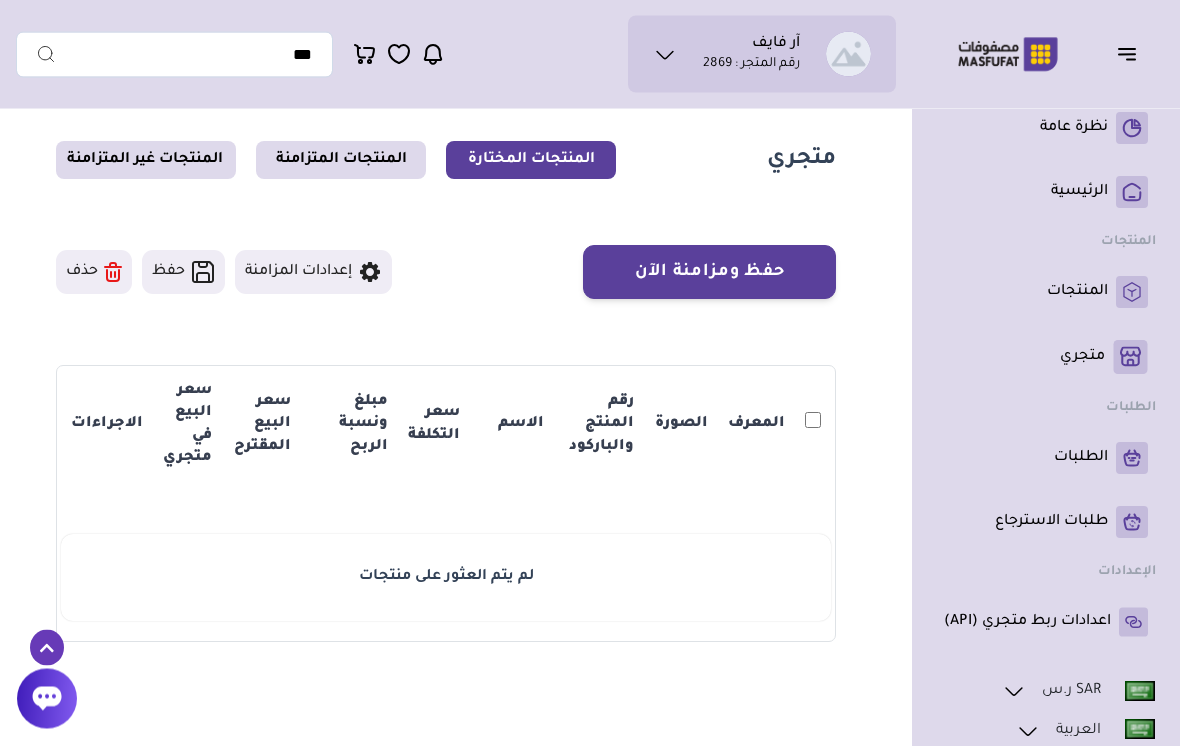 scroll, scrollTop: 0, scrollLeft: 0, axis: both 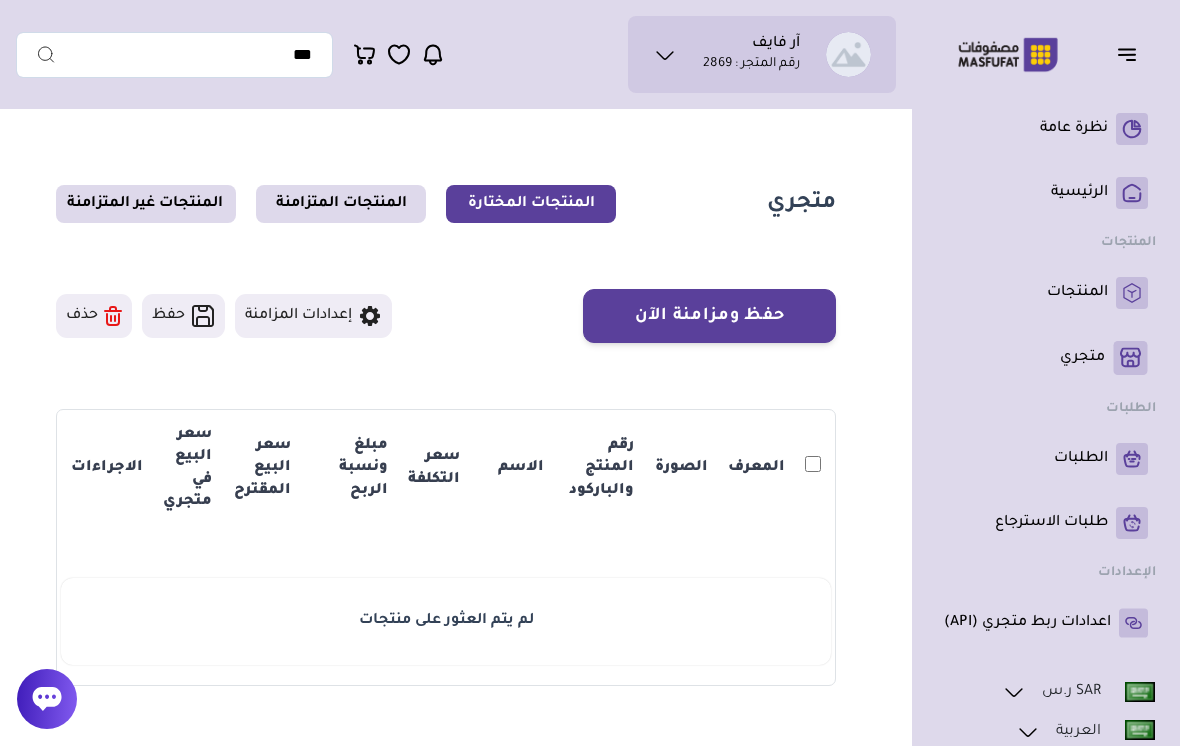 click on "إعدادات المزامنة" at bounding box center [313, 316] 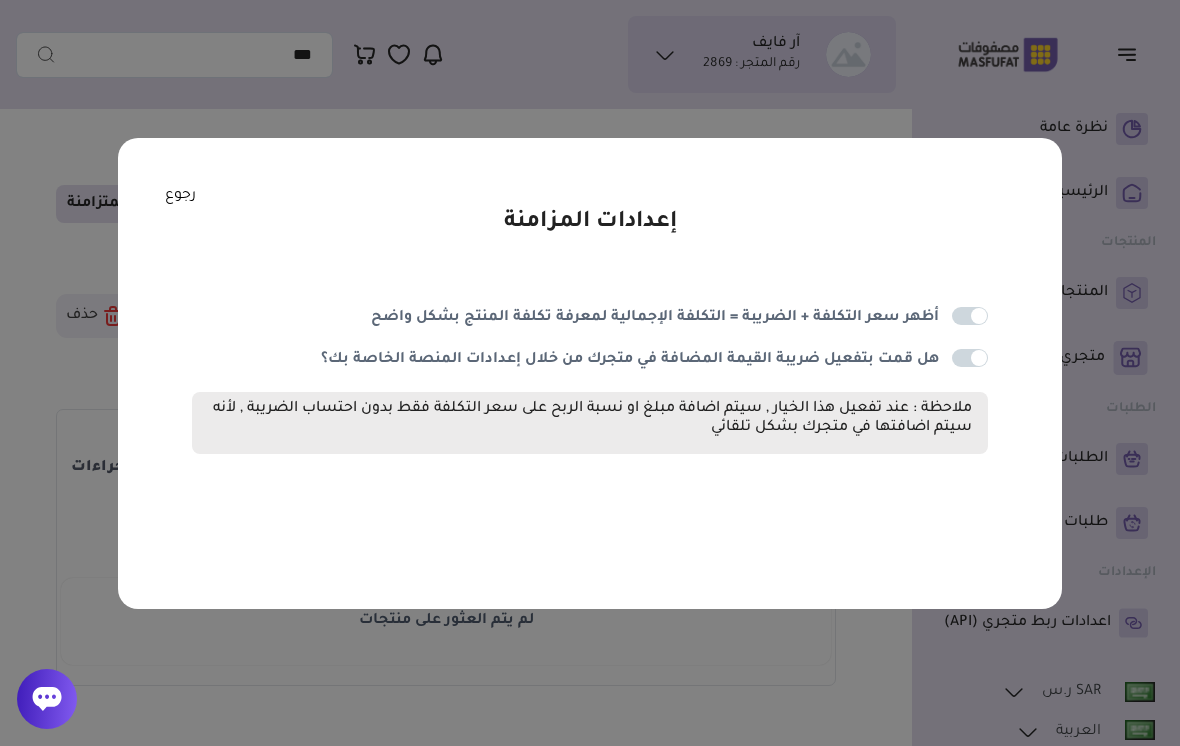 click on "رجوع" at bounding box center [180, 196] 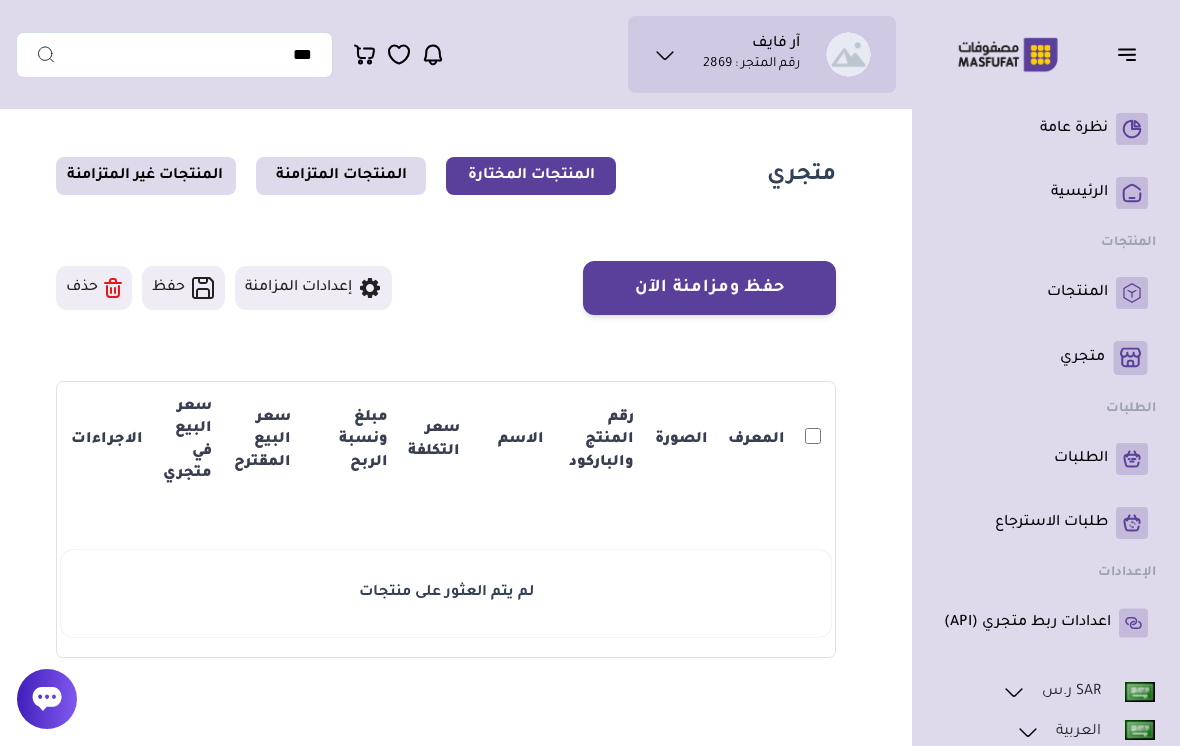 scroll, scrollTop: 0, scrollLeft: 0, axis: both 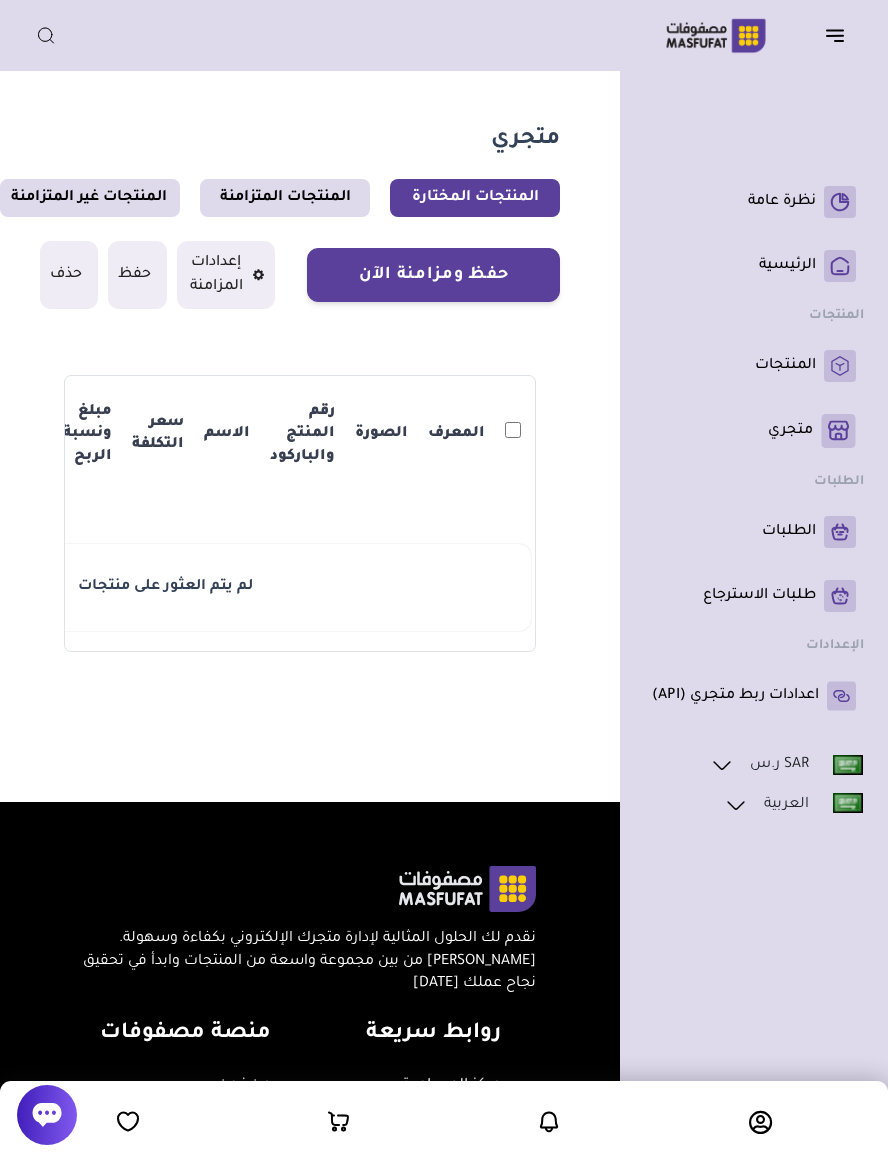 click 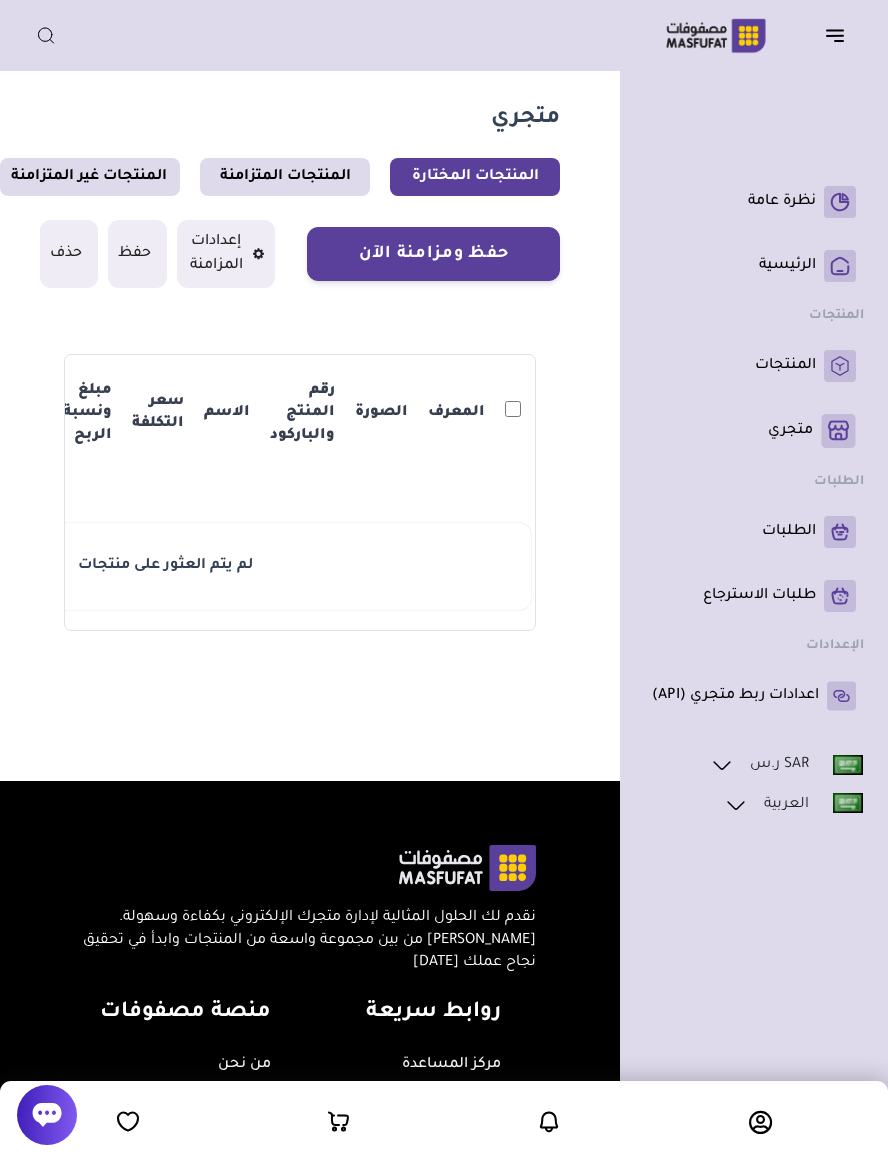 scroll, scrollTop: 9, scrollLeft: 0, axis: vertical 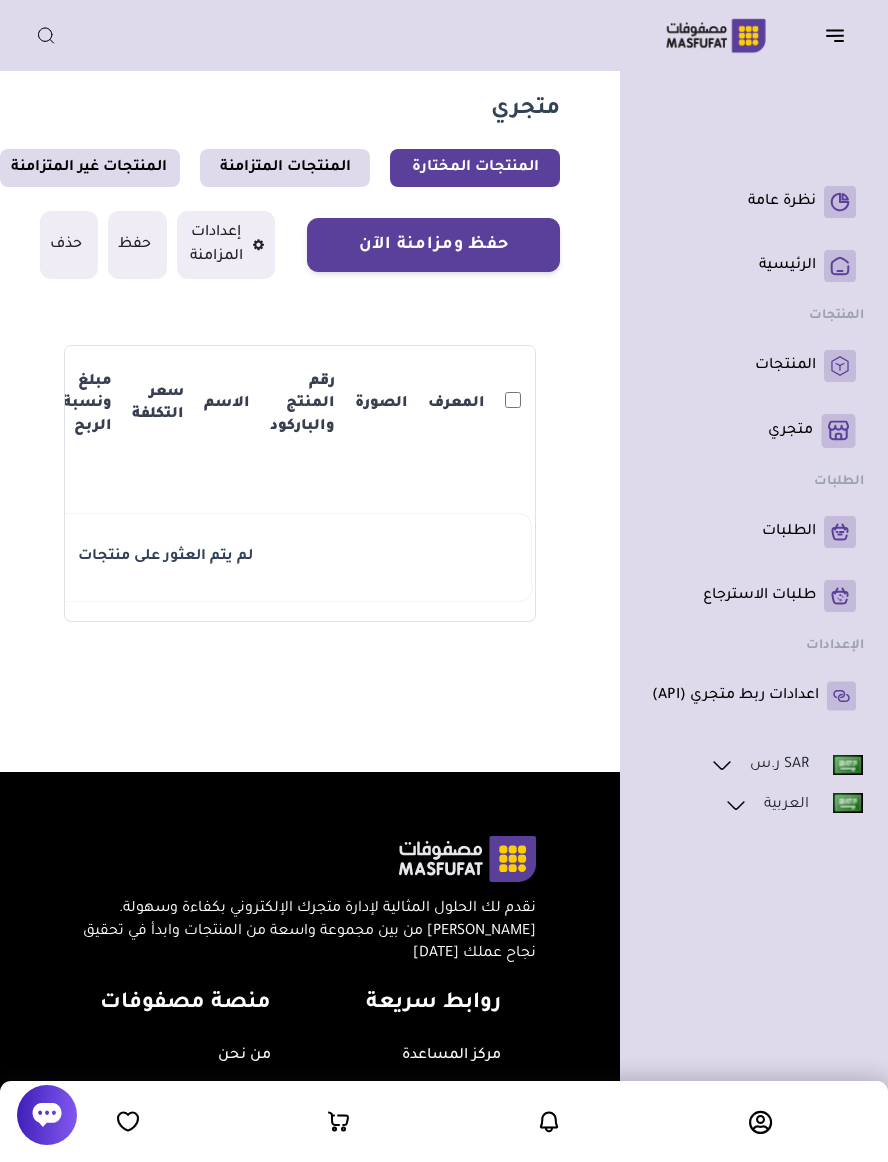 click on "المنتجات المتزامنة" at bounding box center [285, 168] 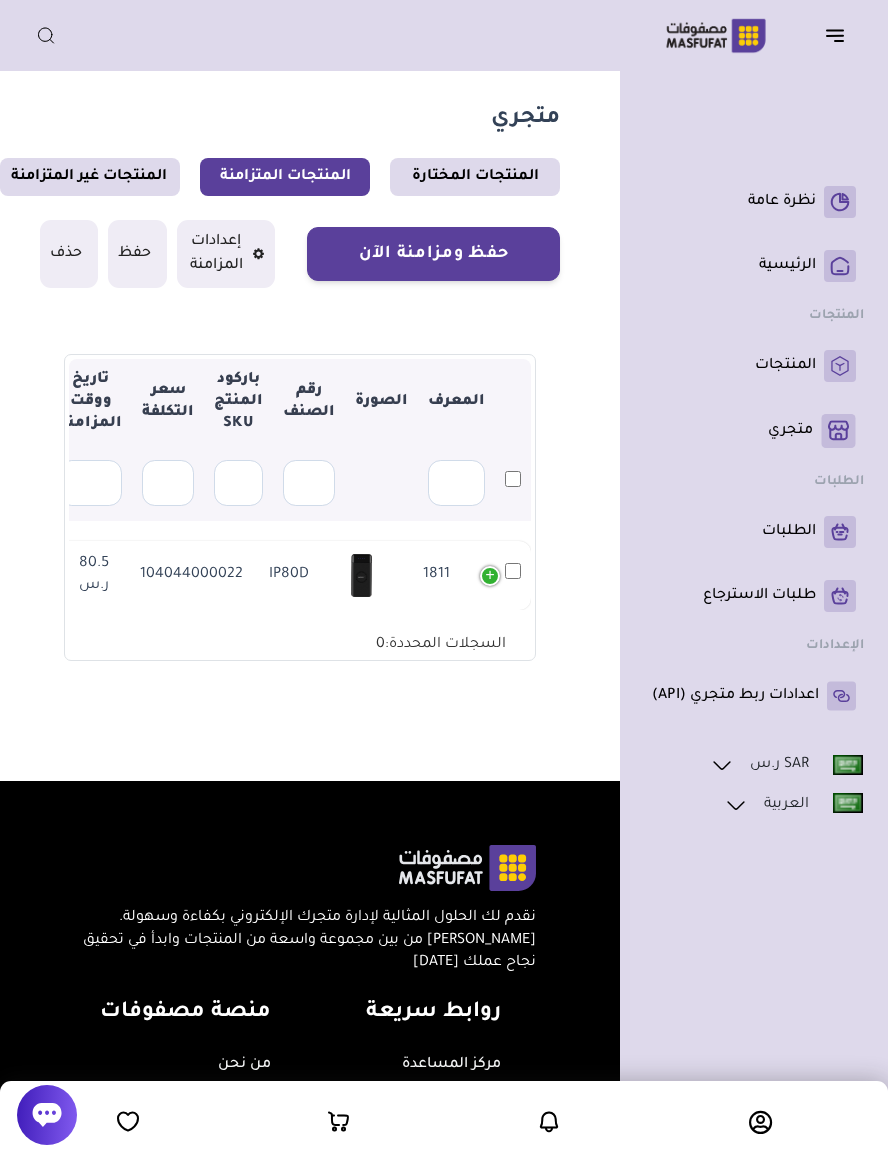 scroll, scrollTop: 9, scrollLeft: 0, axis: vertical 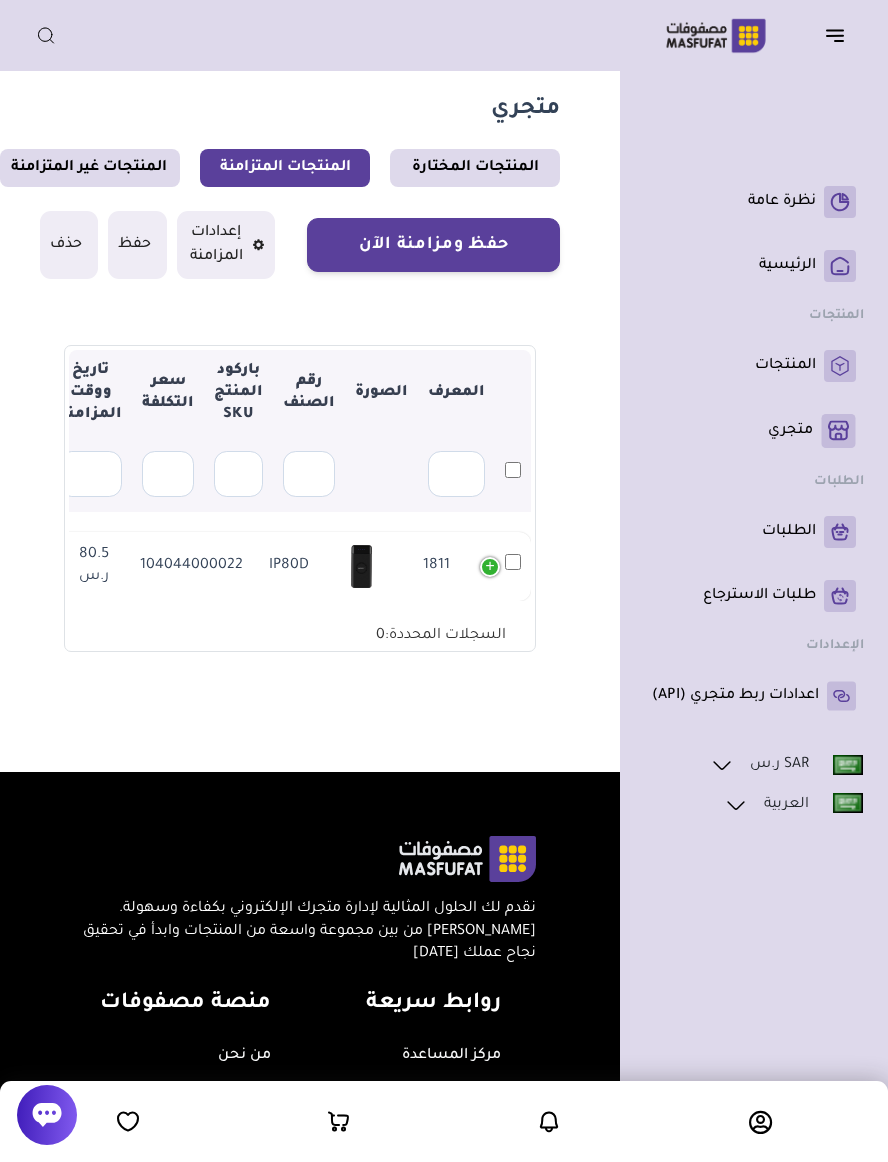 click on "1811" at bounding box center [503, 566] 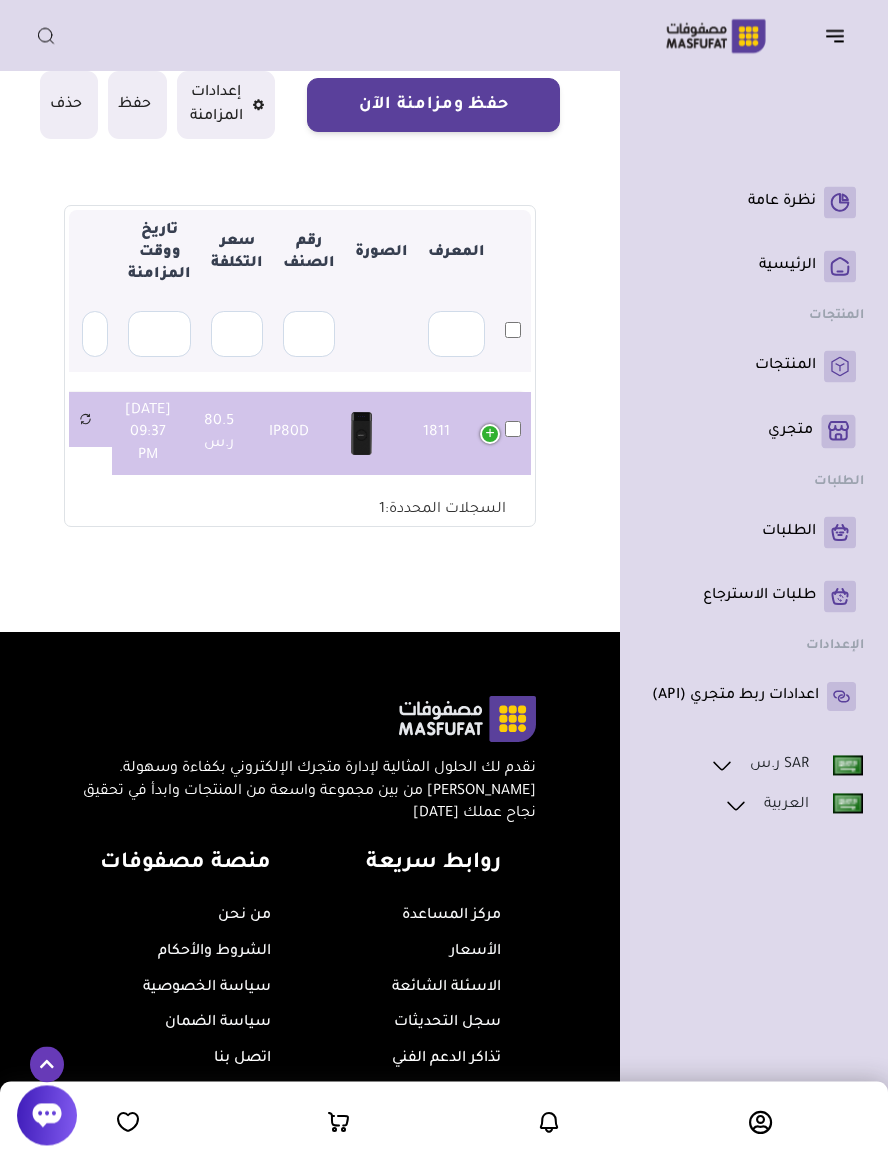 scroll, scrollTop: 149, scrollLeft: 0, axis: vertical 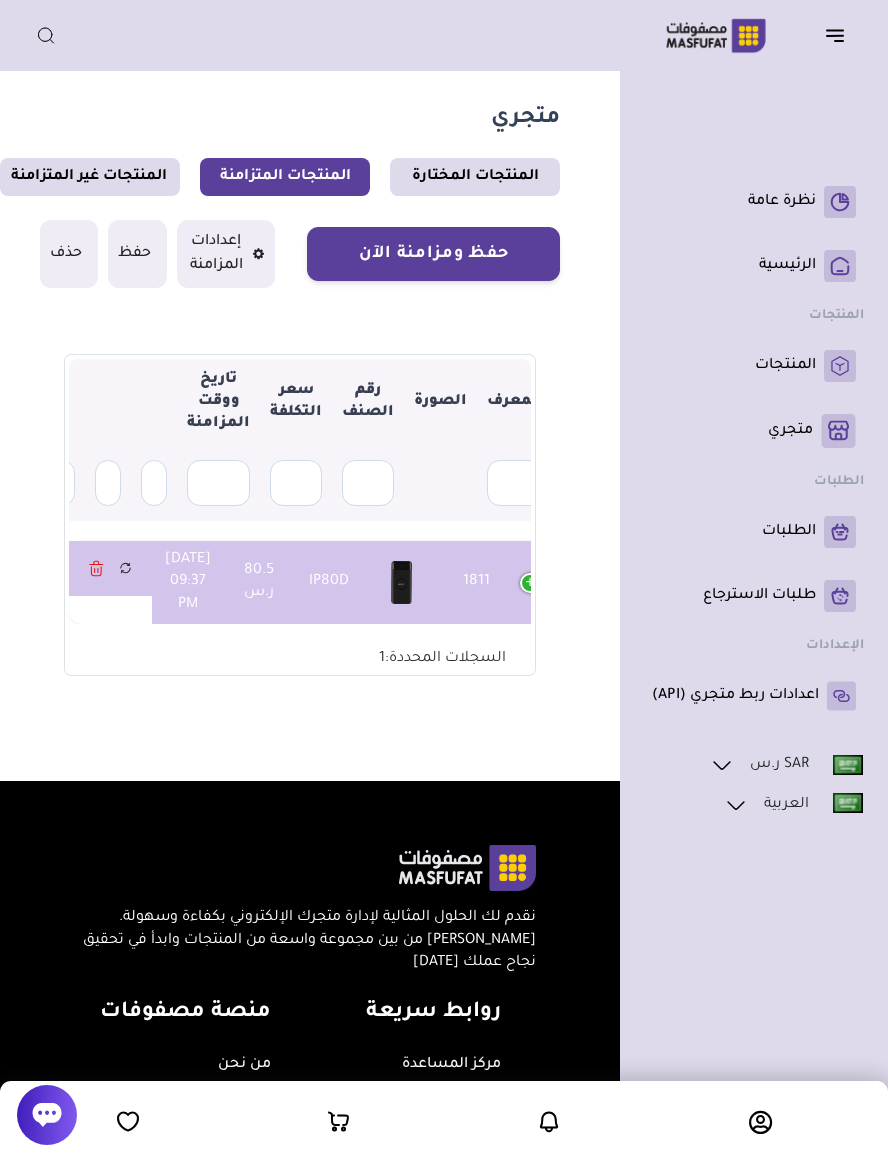 click 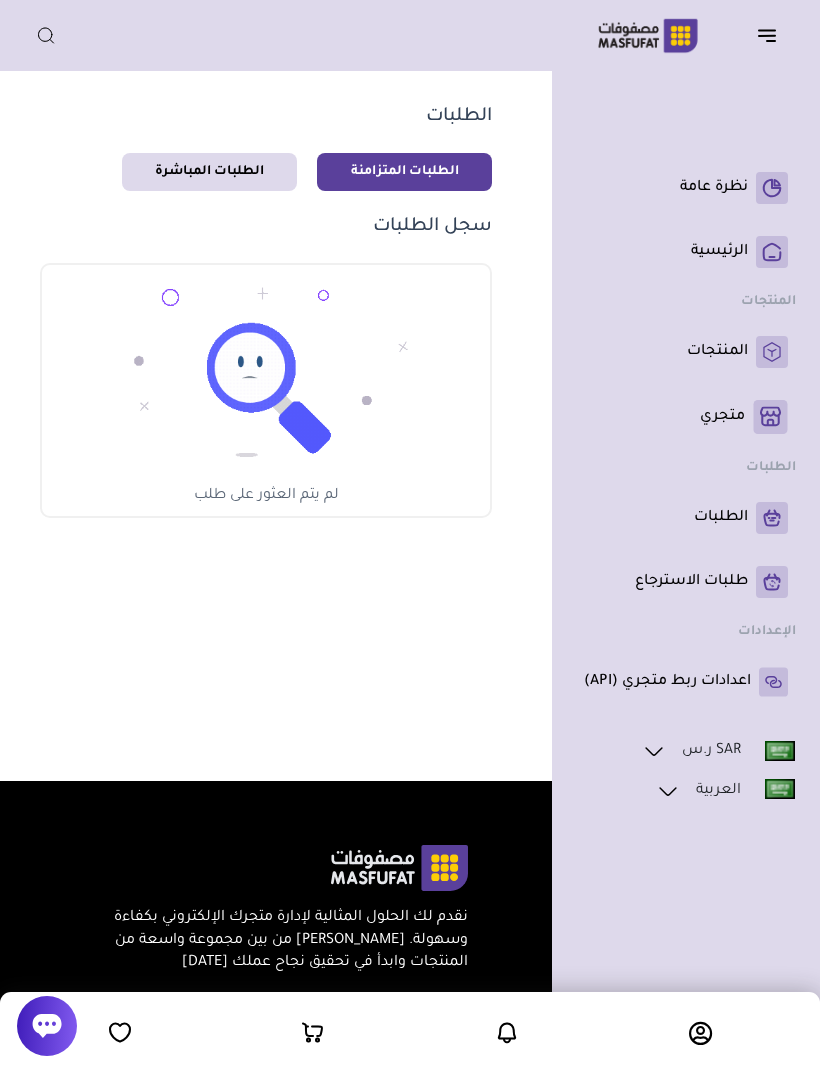 scroll, scrollTop: 0, scrollLeft: 0, axis: both 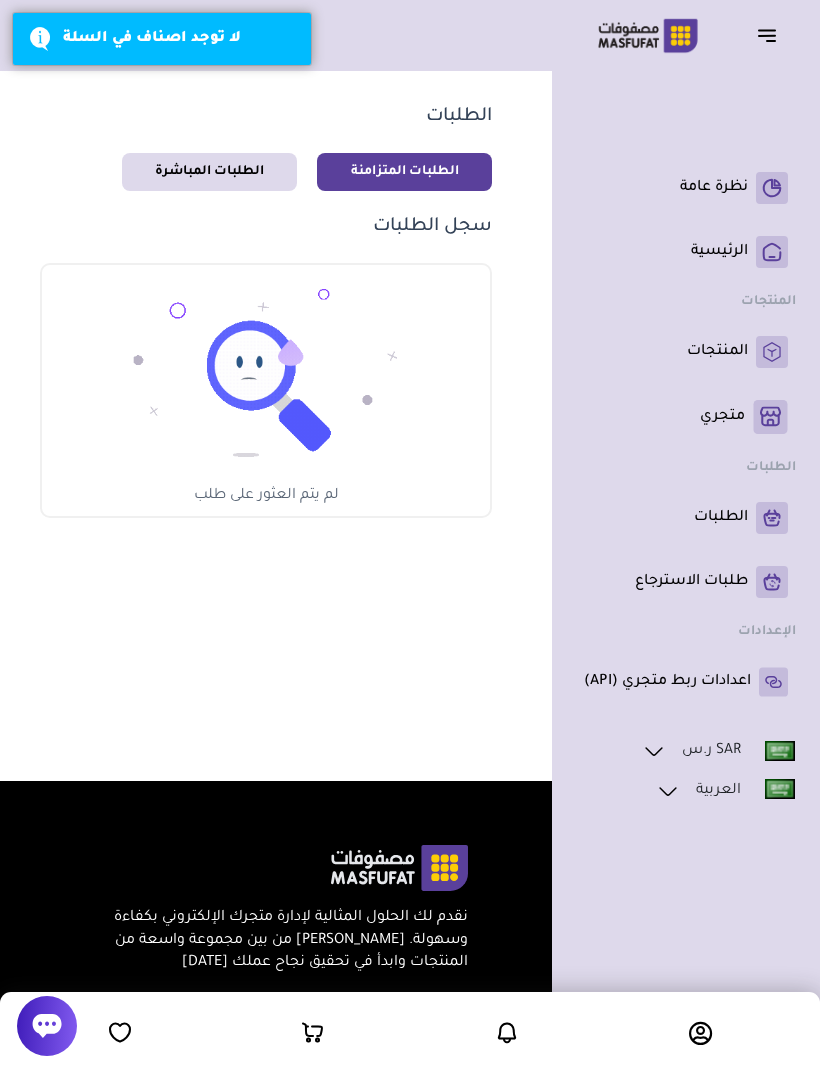 click 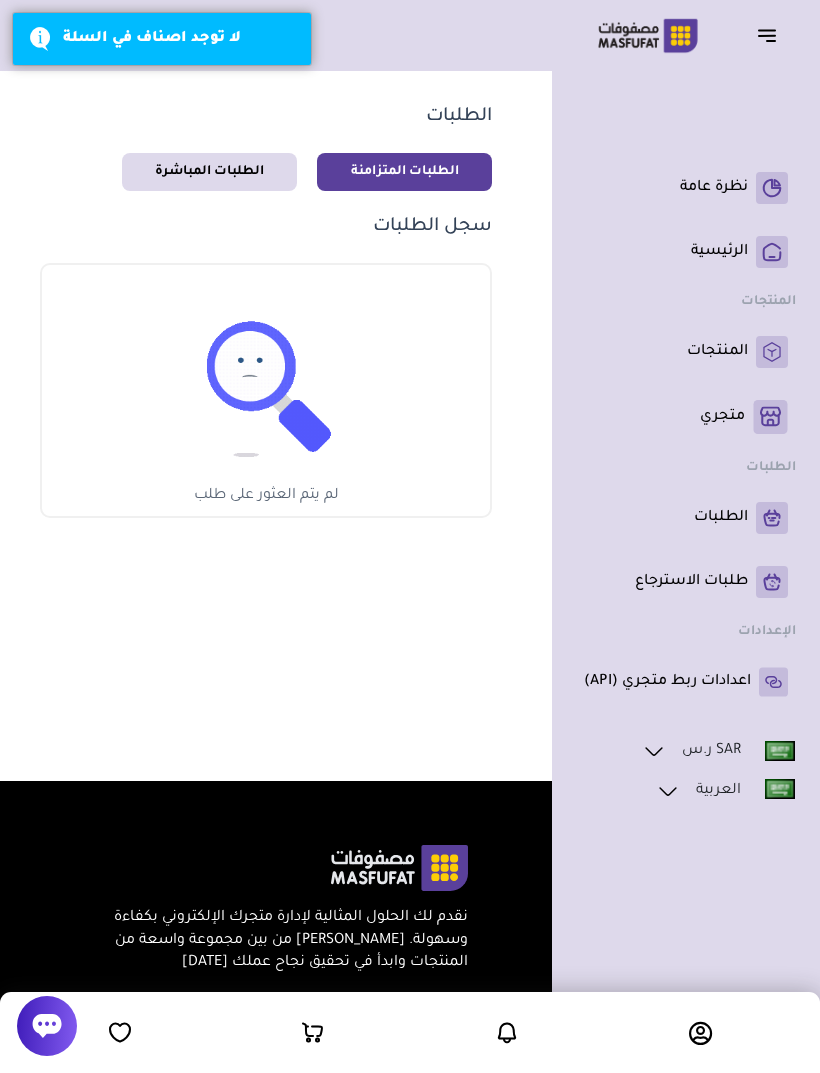 click on "المنتجات" at bounding box center [686, 352] 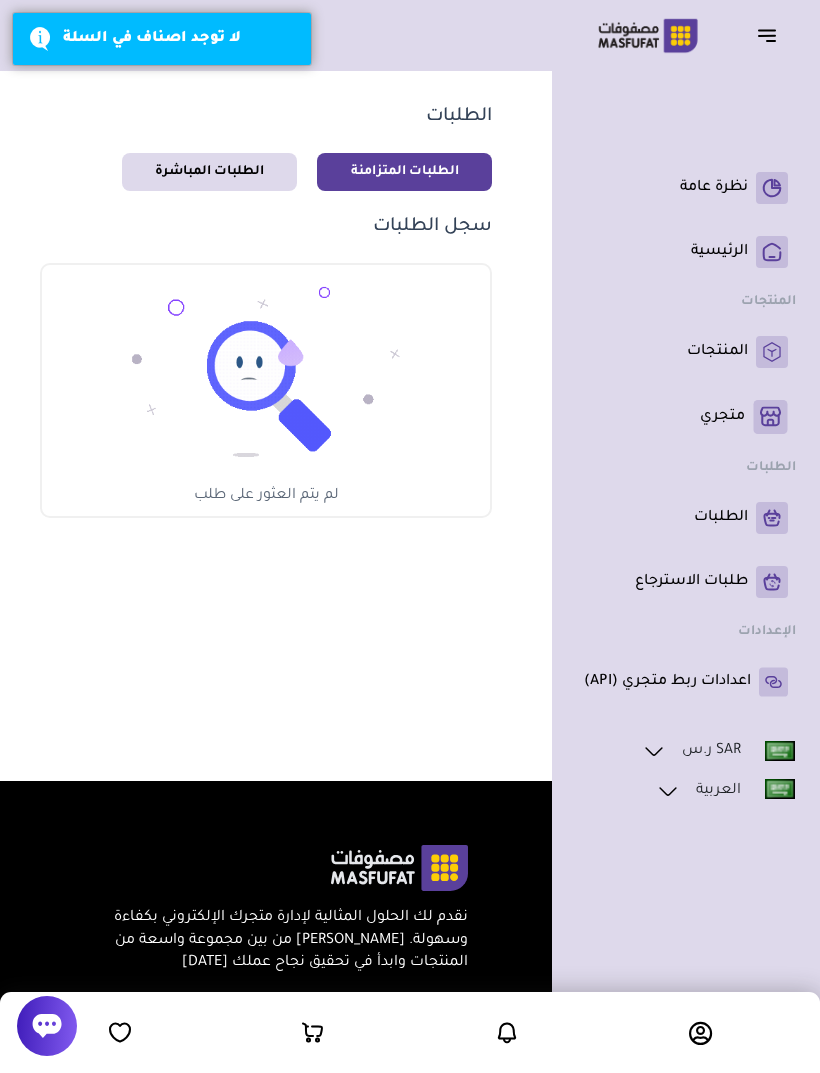 click 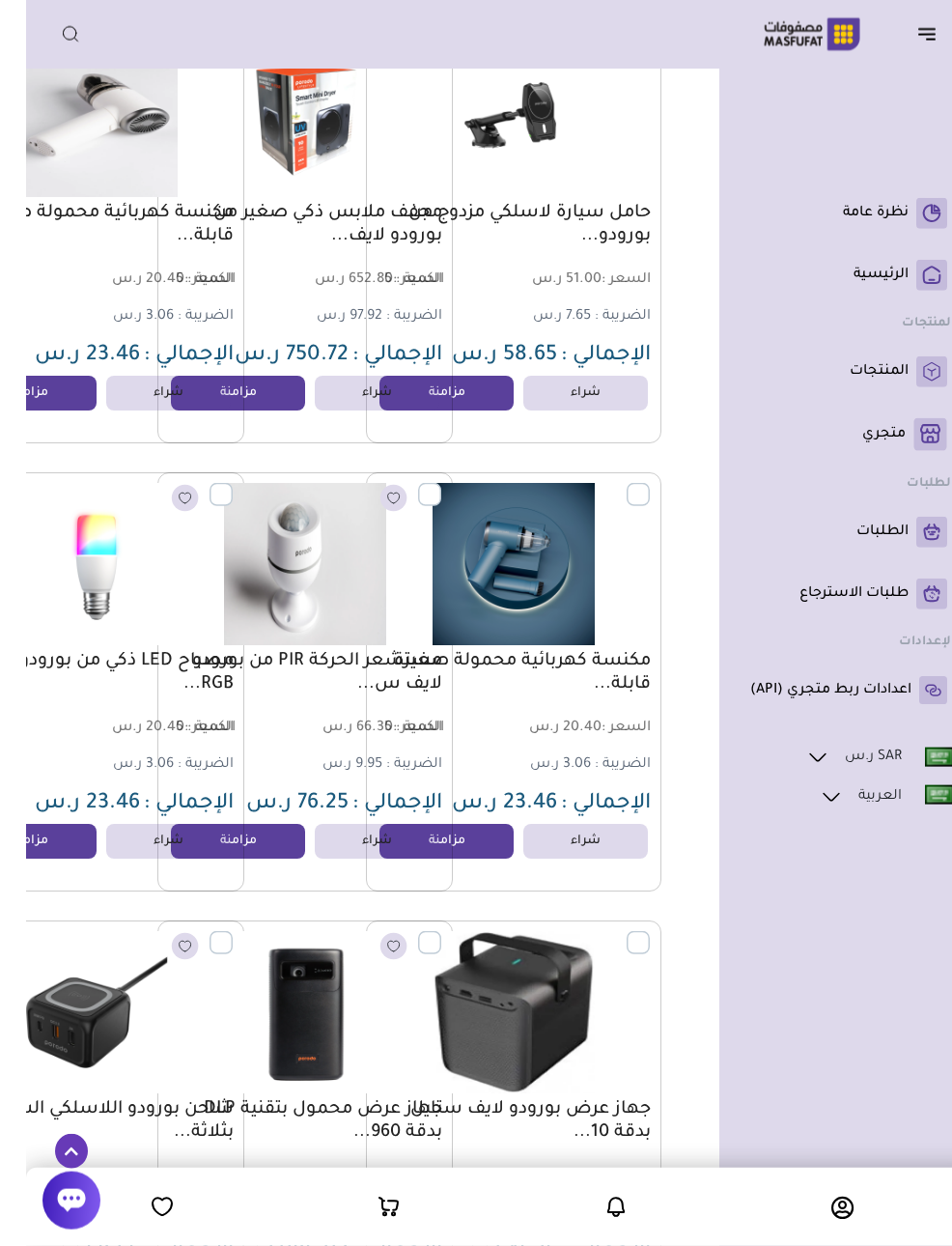 scroll, scrollTop: 204, scrollLeft: -26, axis: both 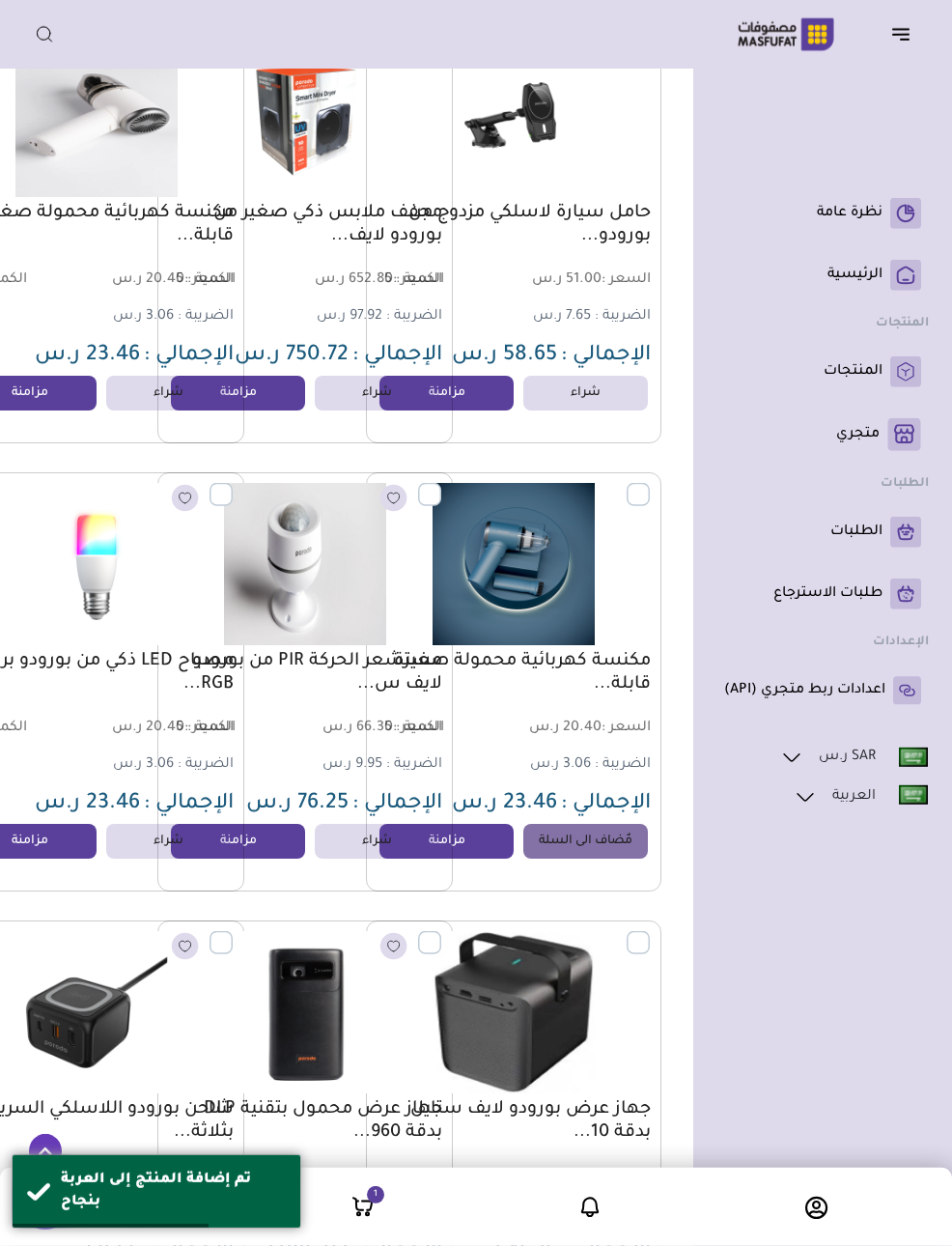 click 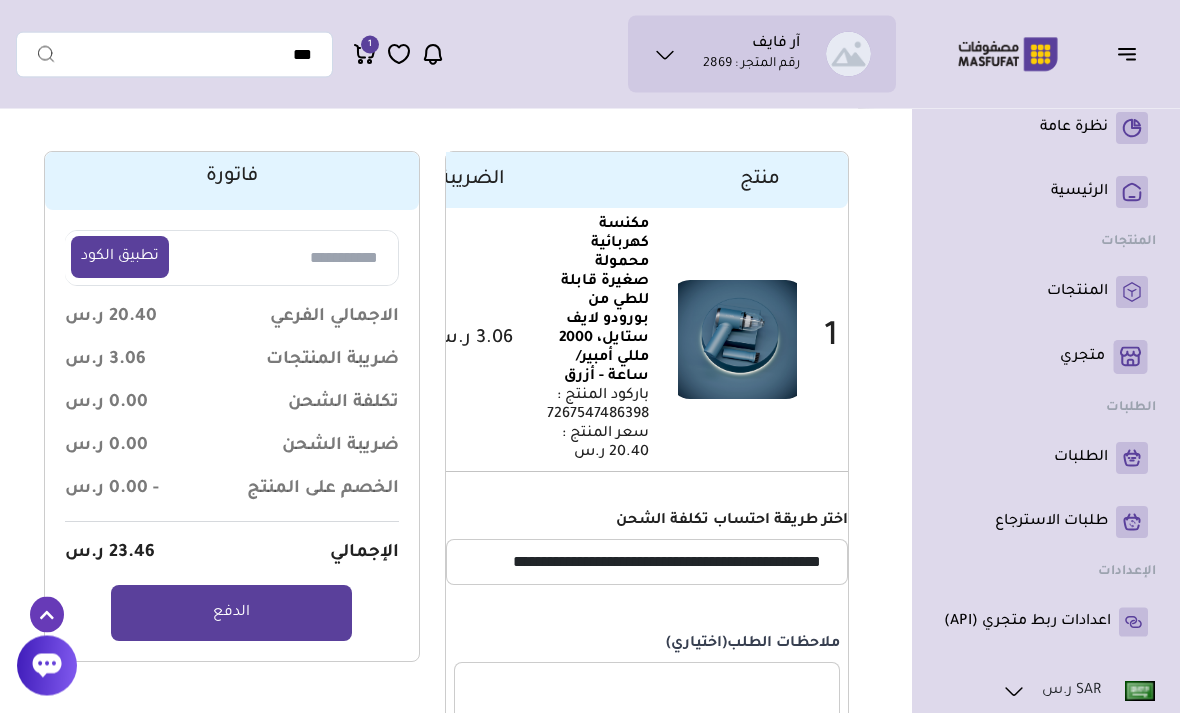 scroll, scrollTop: 107, scrollLeft: 0, axis: vertical 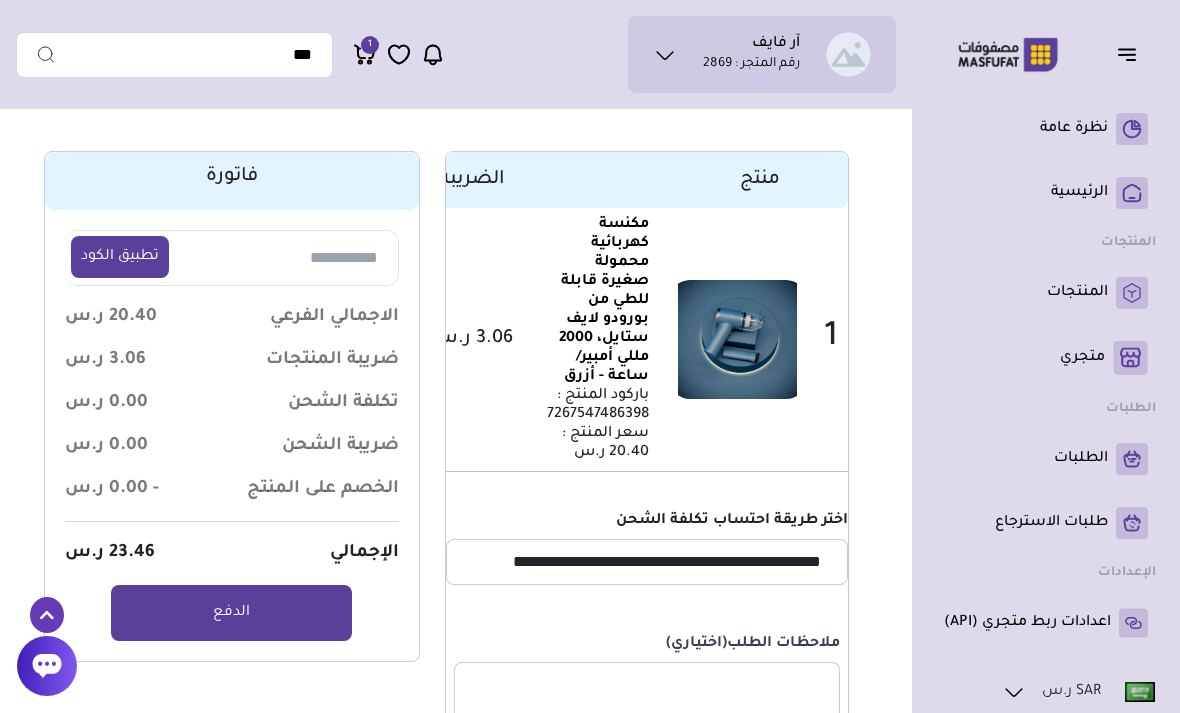 click on "الدفع" at bounding box center (231, 613) 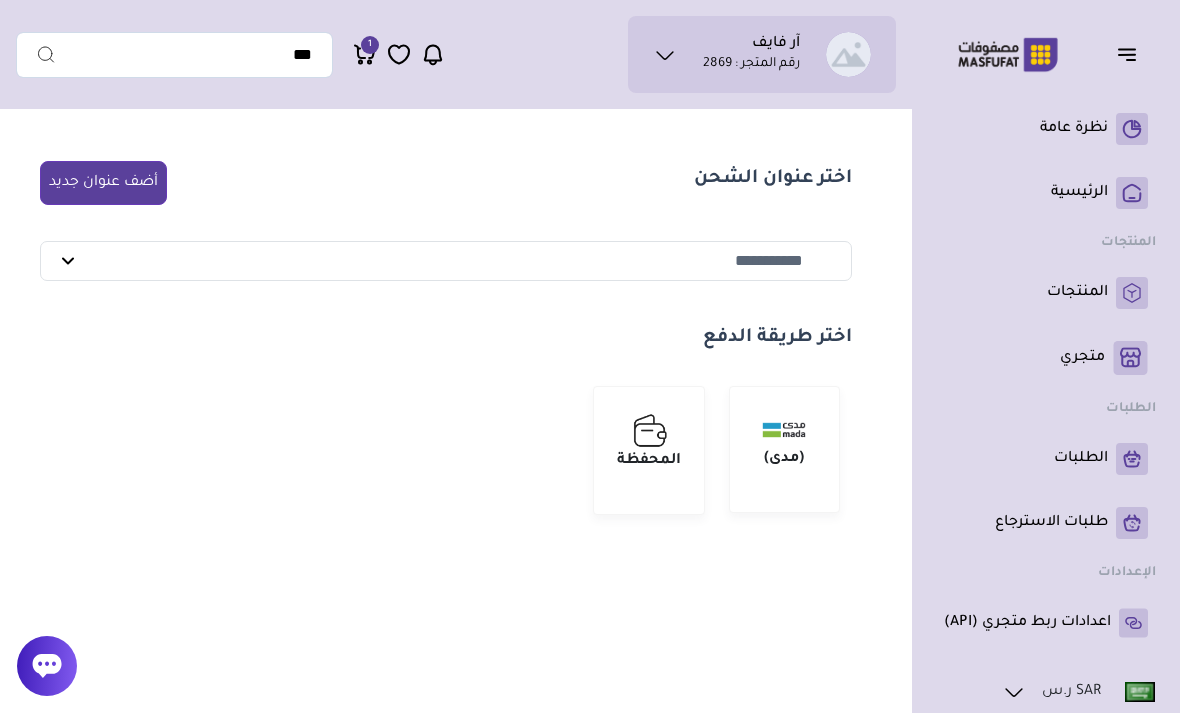 scroll, scrollTop: 0, scrollLeft: 0, axis: both 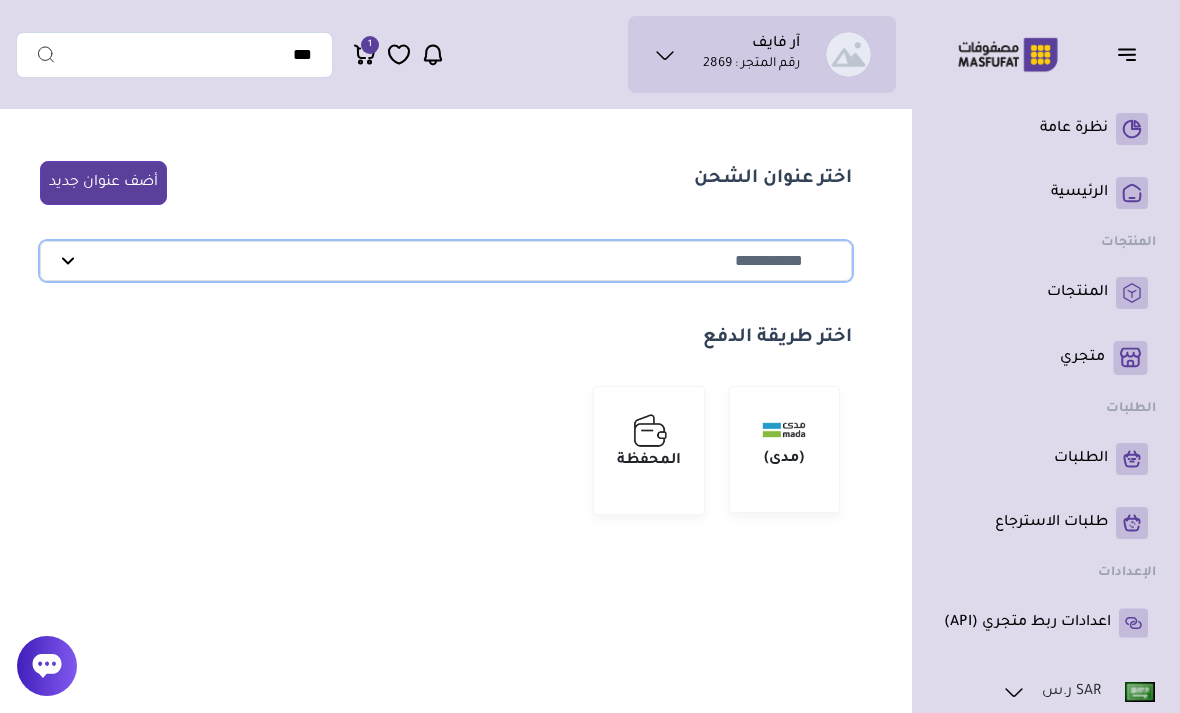 click on "**********" at bounding box center (446, 261) 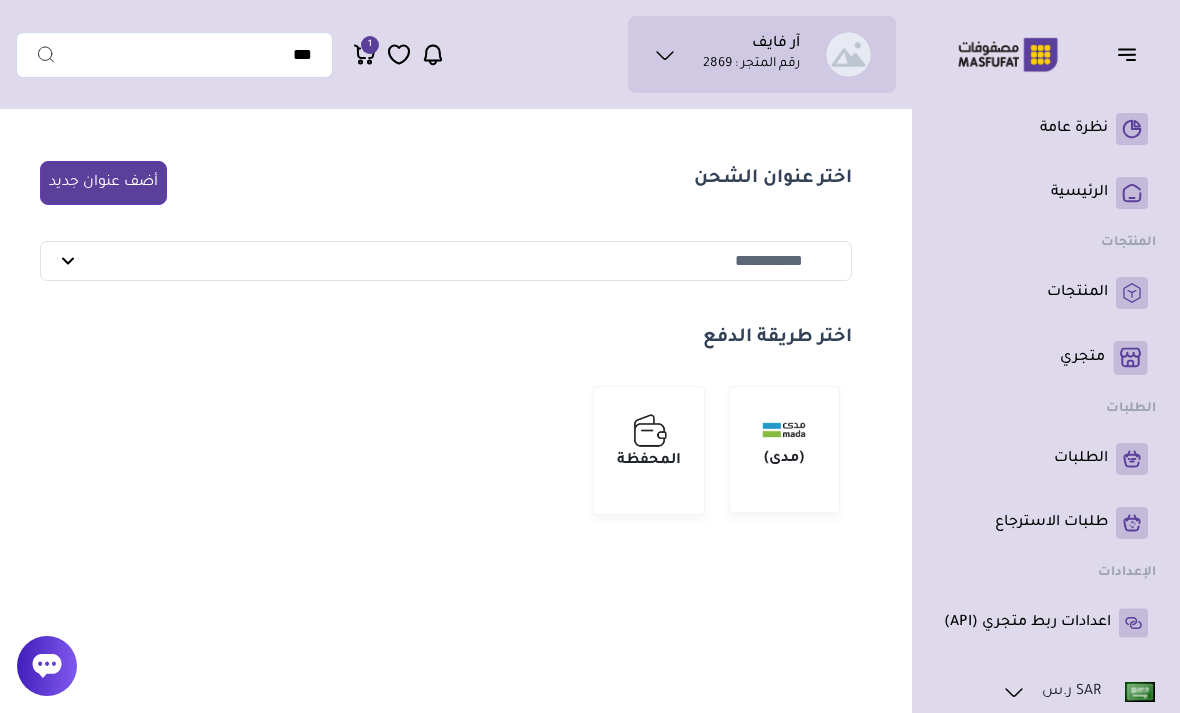 click on "أضف عنوان جديد" at bounding box center (103, 183) 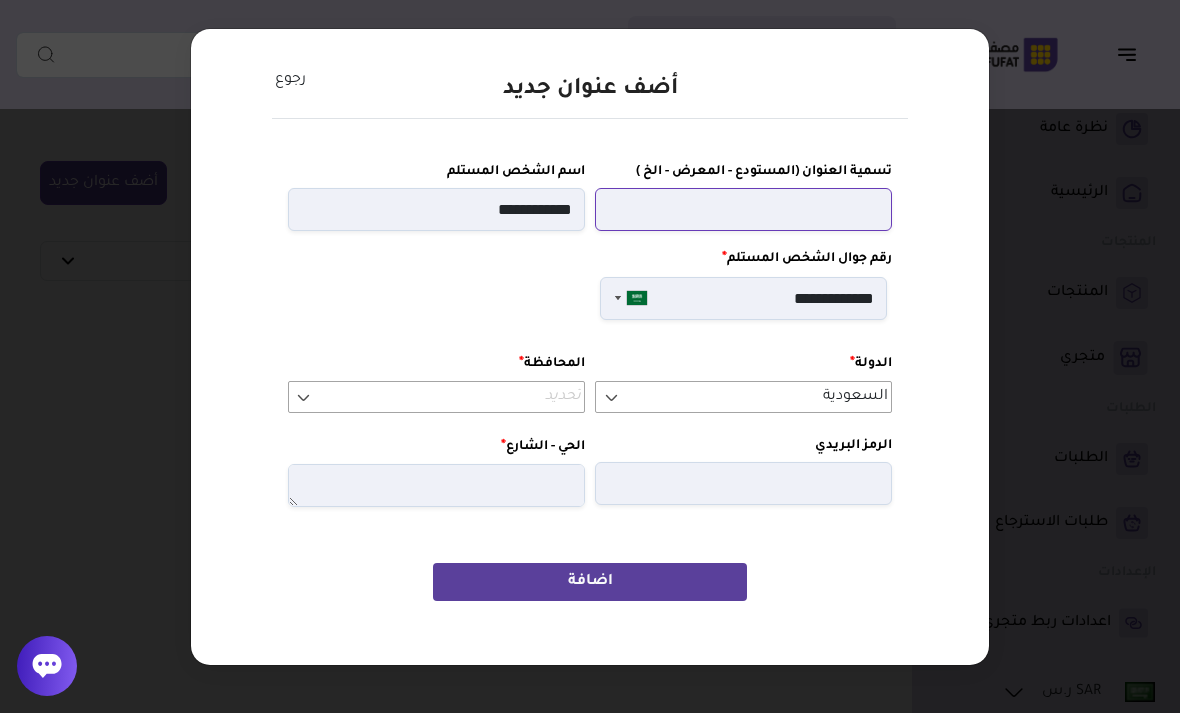 click at bounding box center (743, 209) 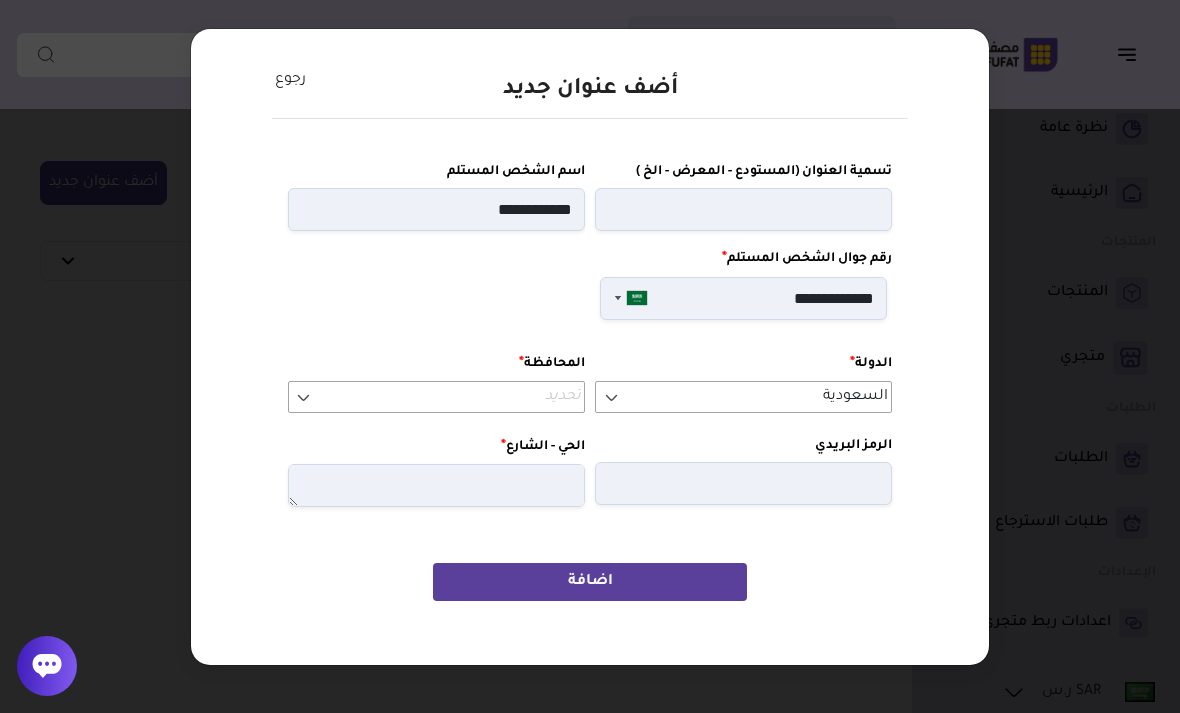 click on "**********" at bounding box center [590, 342] 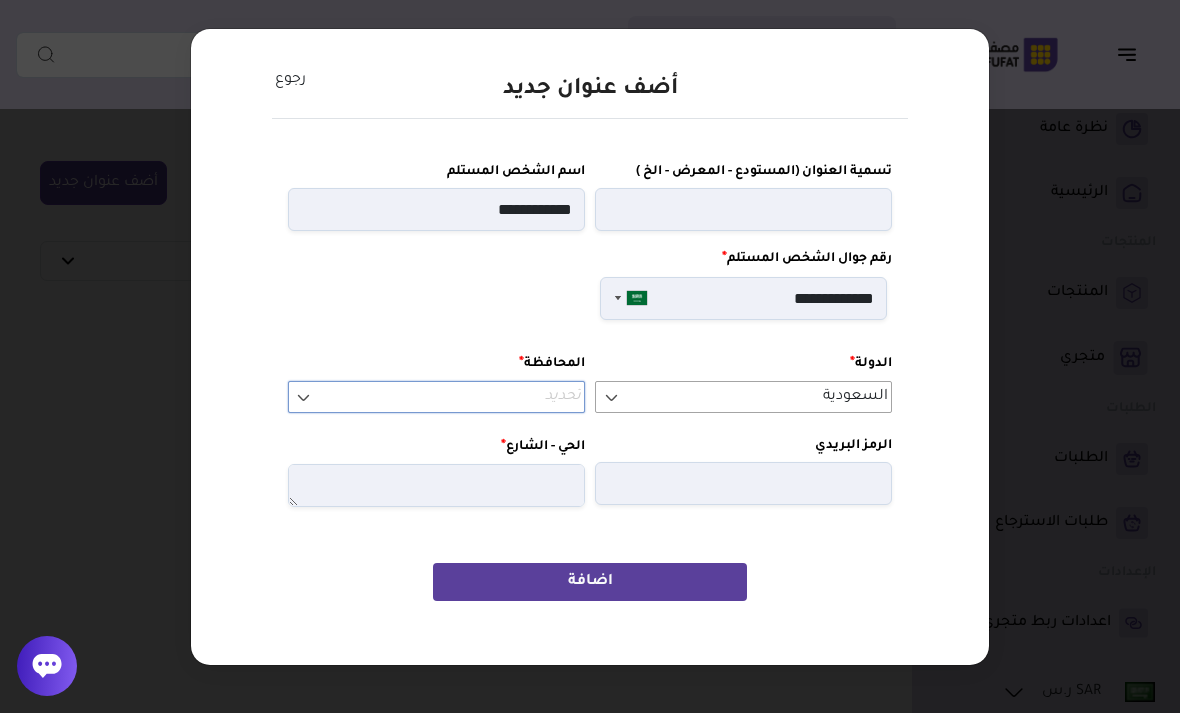 click on "تحديد" at bounding box center (436, 397) 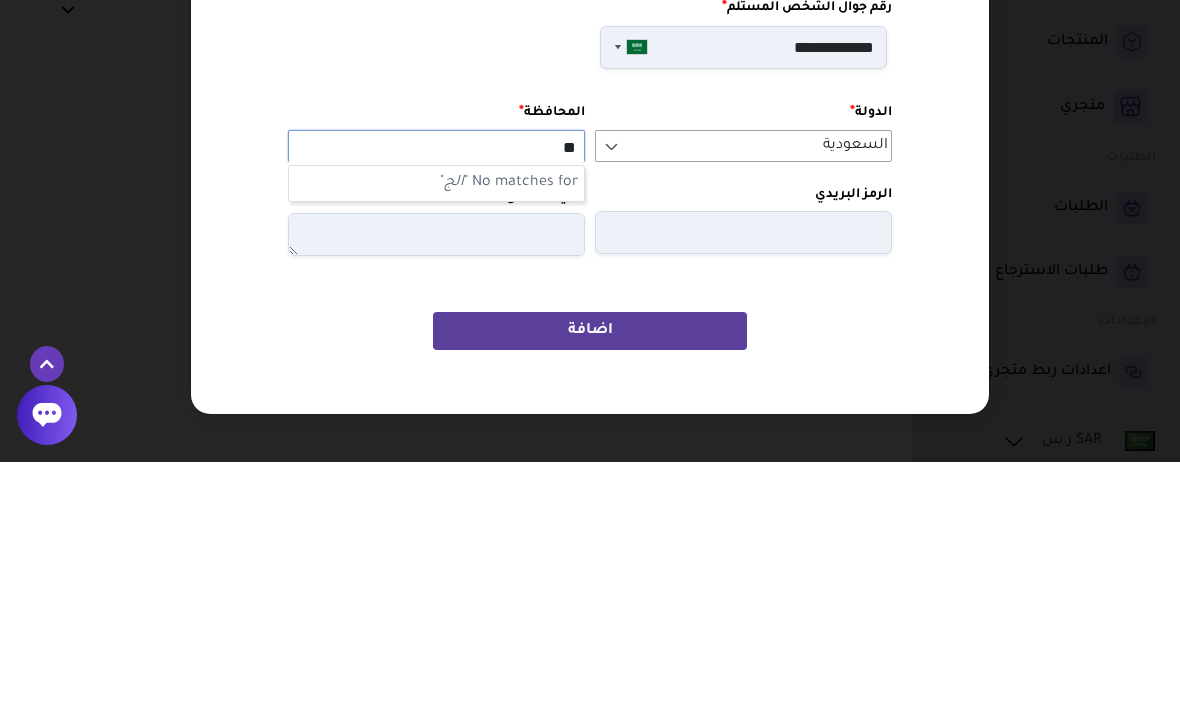 type on "*" 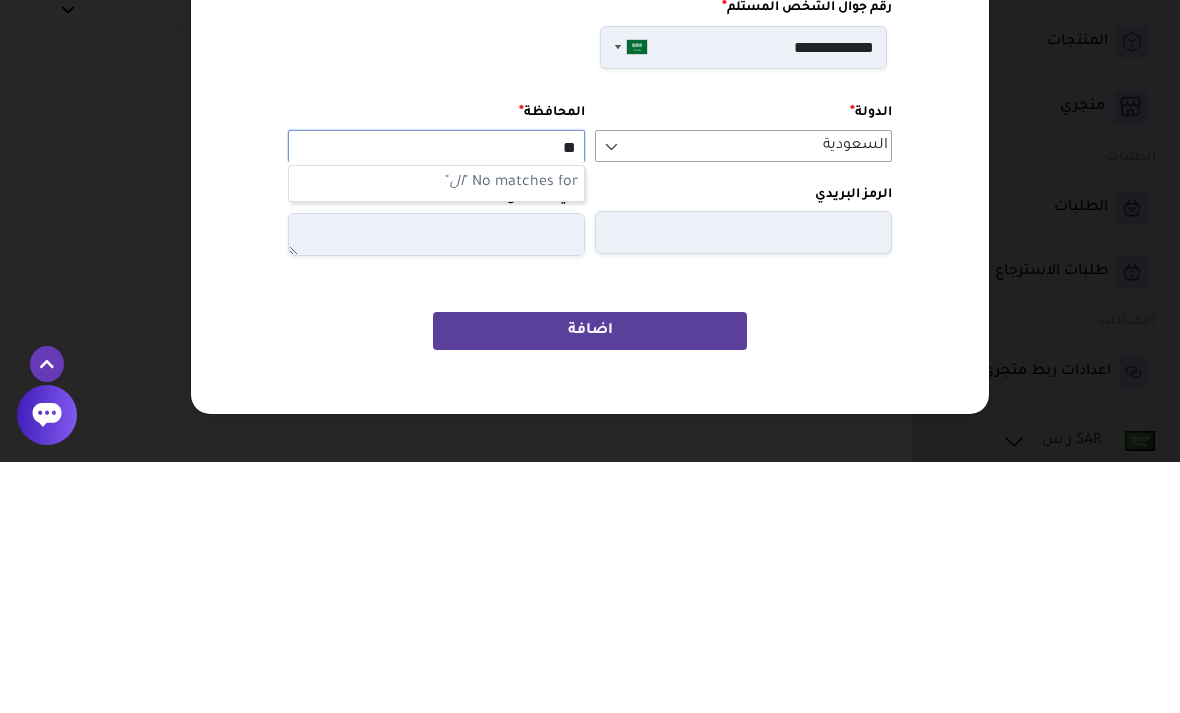 type on "*" 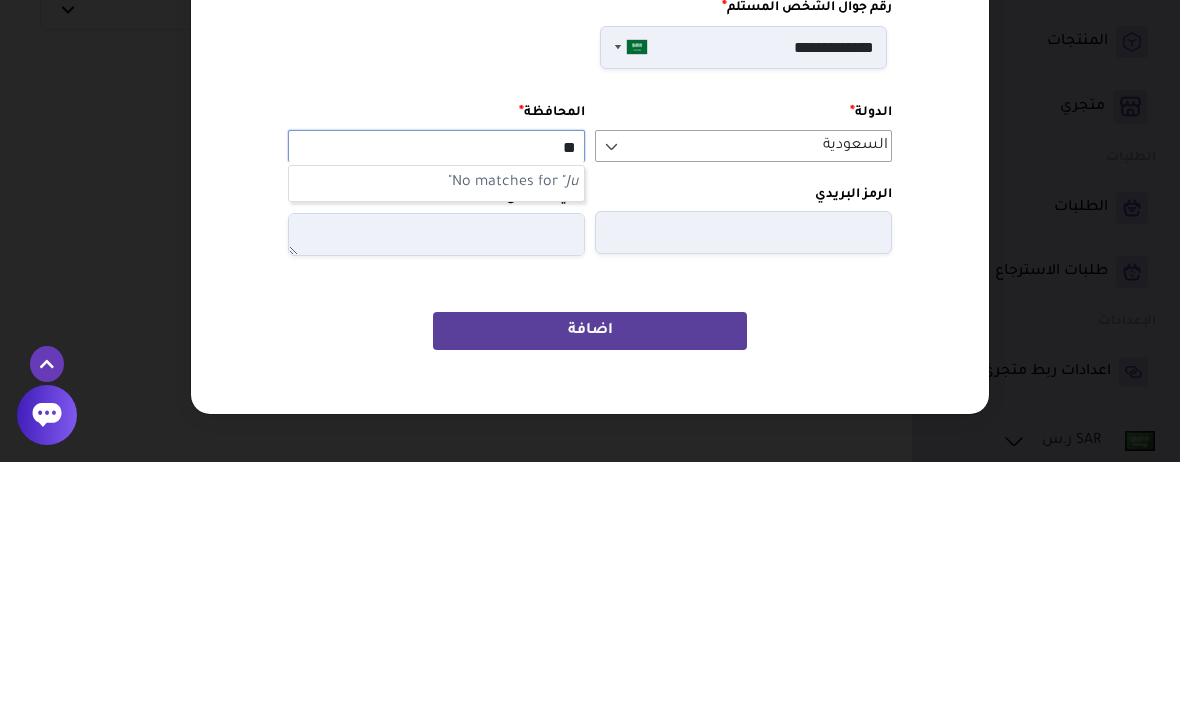 type on "*" 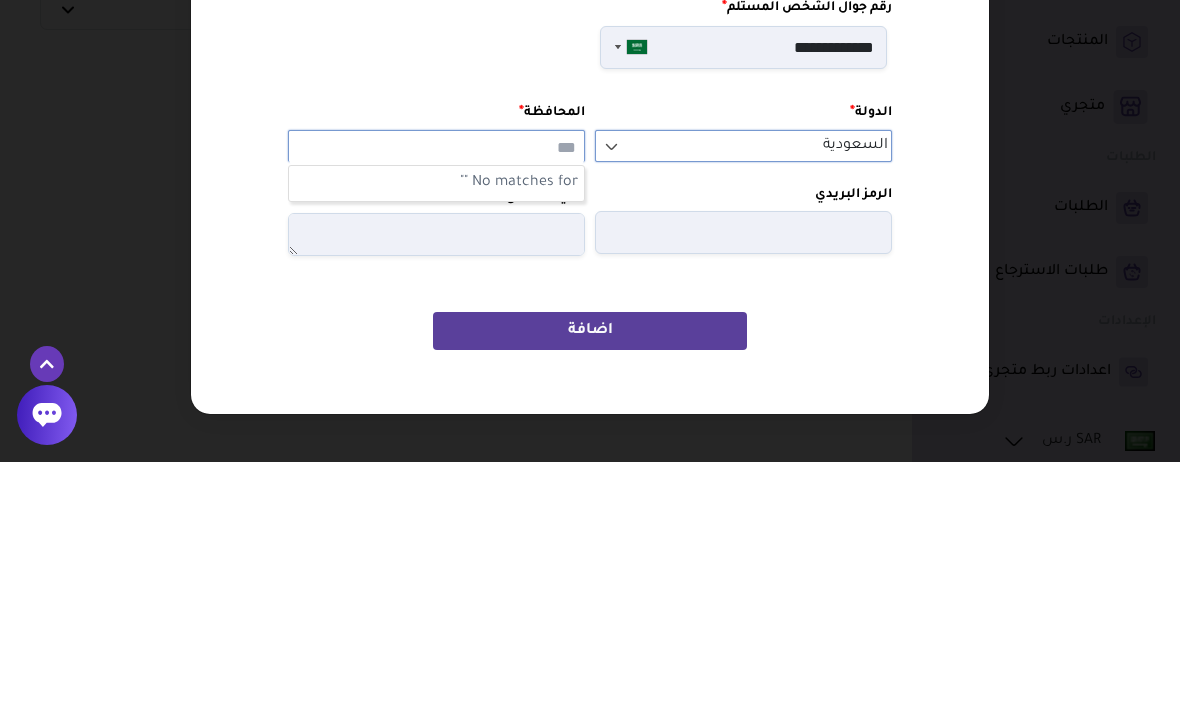 click on "السعودية" at bounding box center (743, 397) 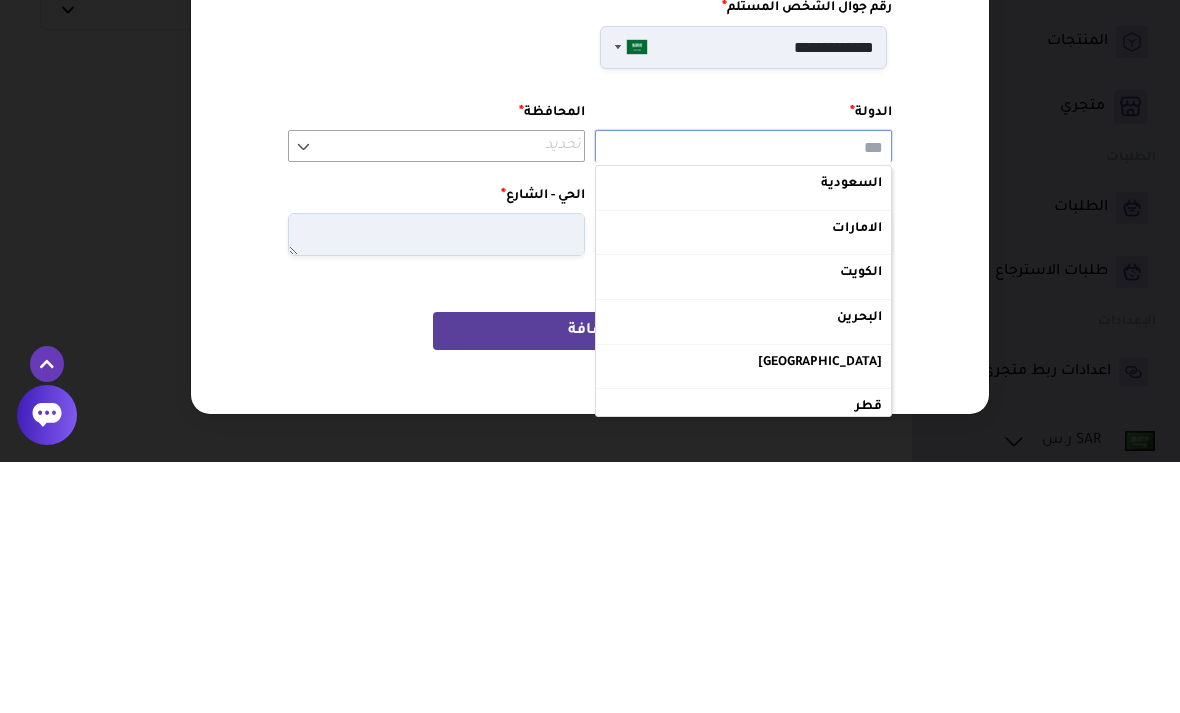 click on "**********" at bounding box center [590, 342] 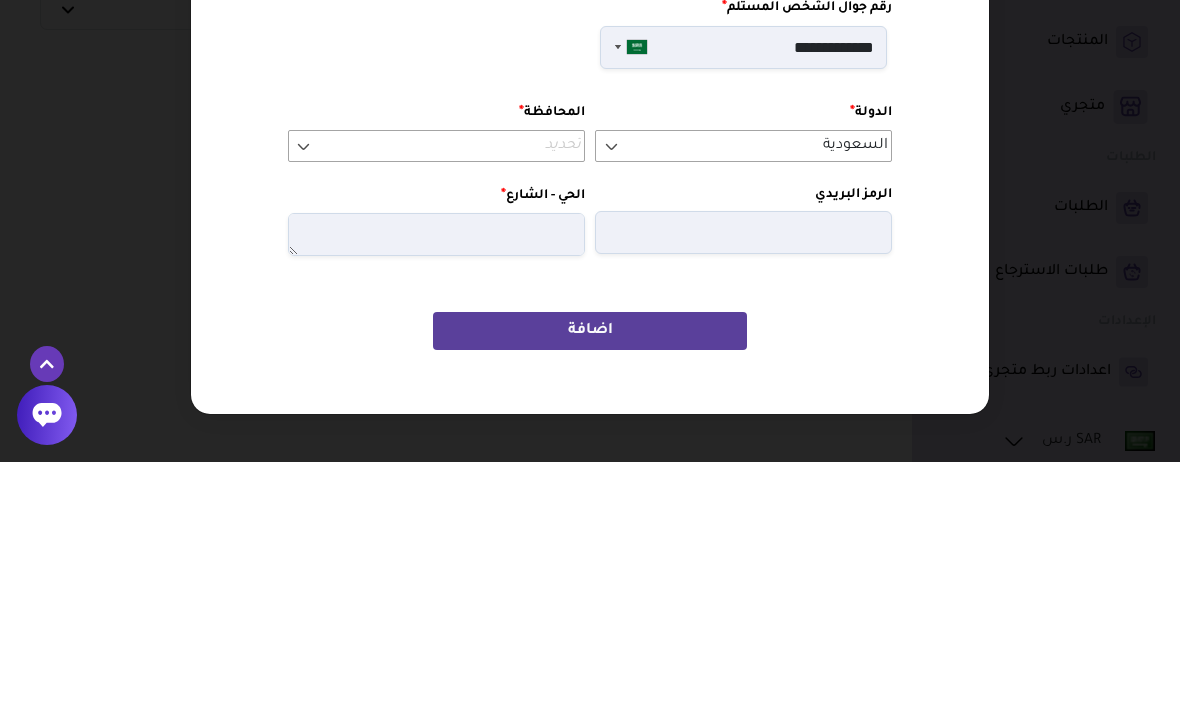scroll, scrollTop: 251, scrollLeft: 0, axis: vertical 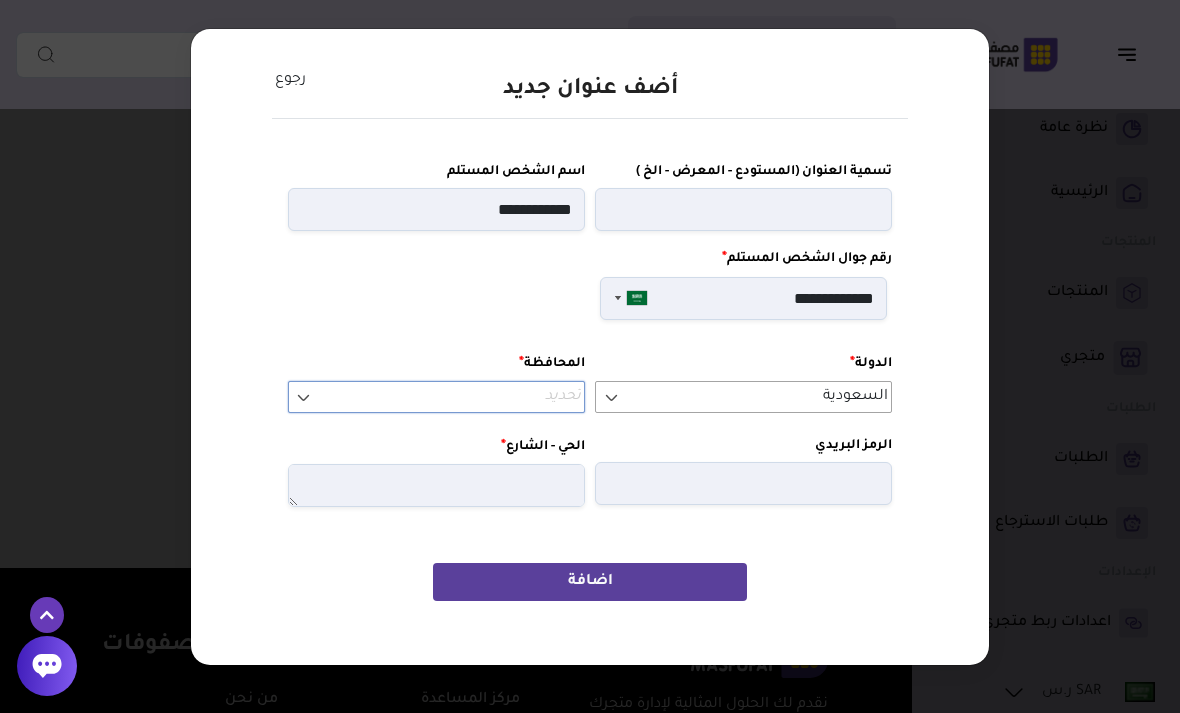 click on "تحديد" at bounding box center [436, 397] 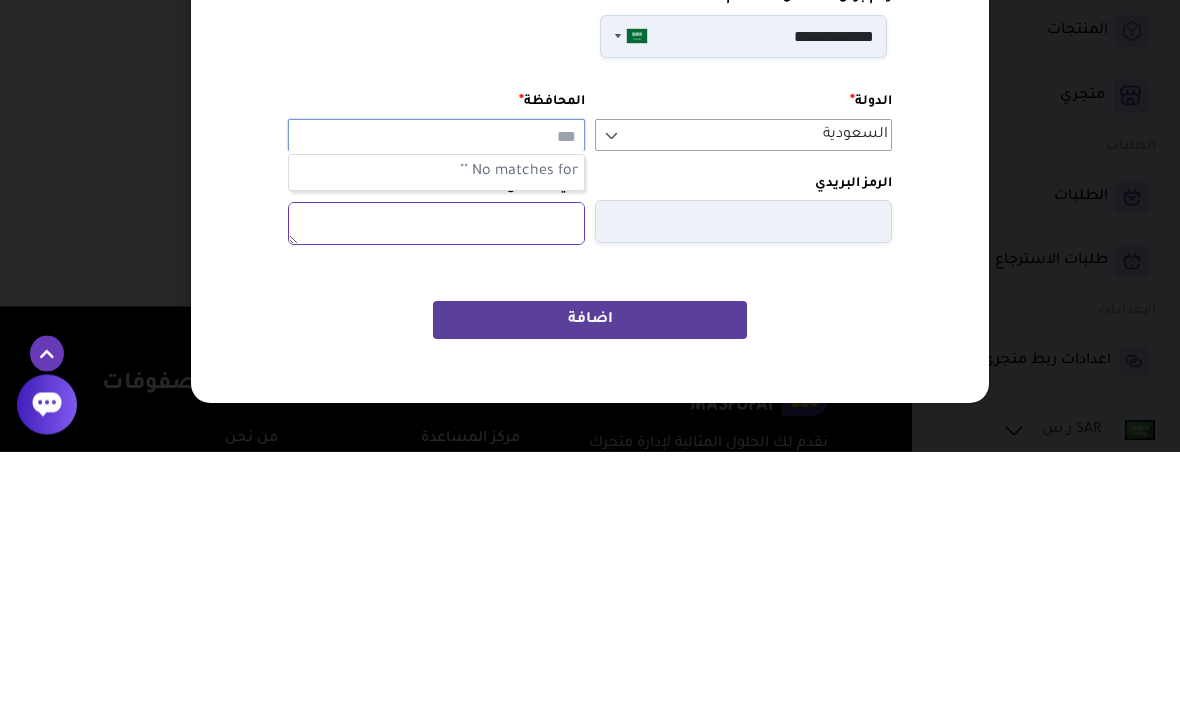 click at bounding box center [436, 485] 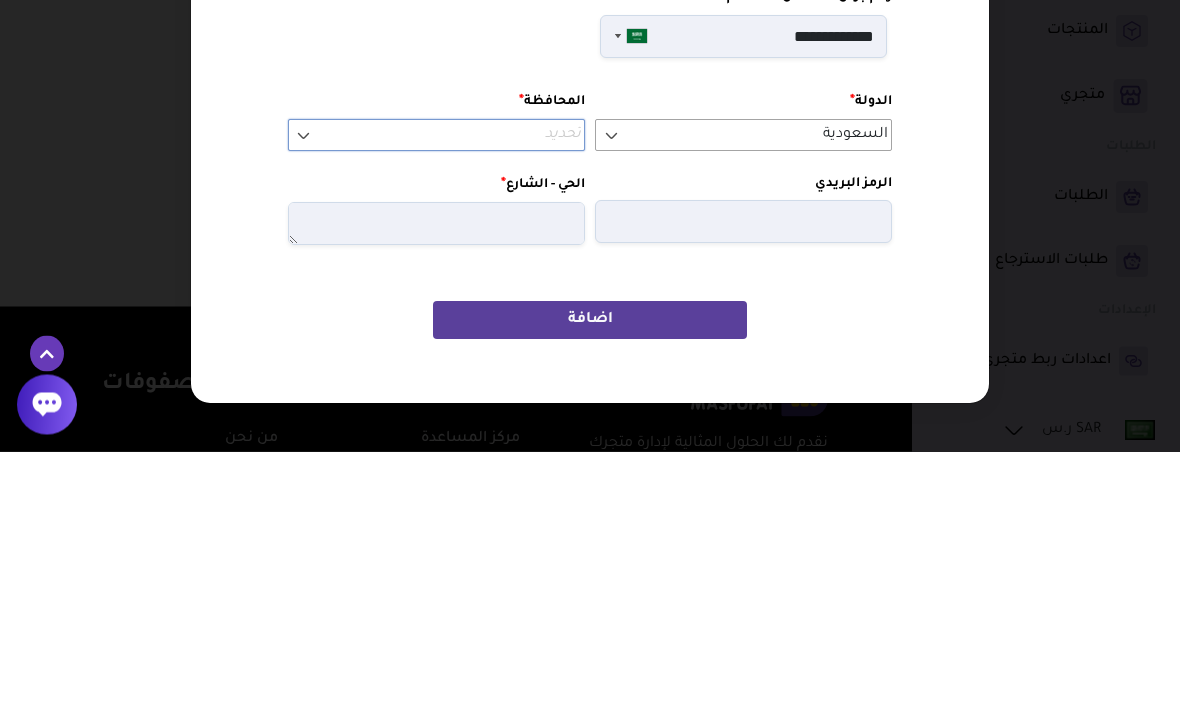 click on "تحديد" at bounding box center [436, 397] 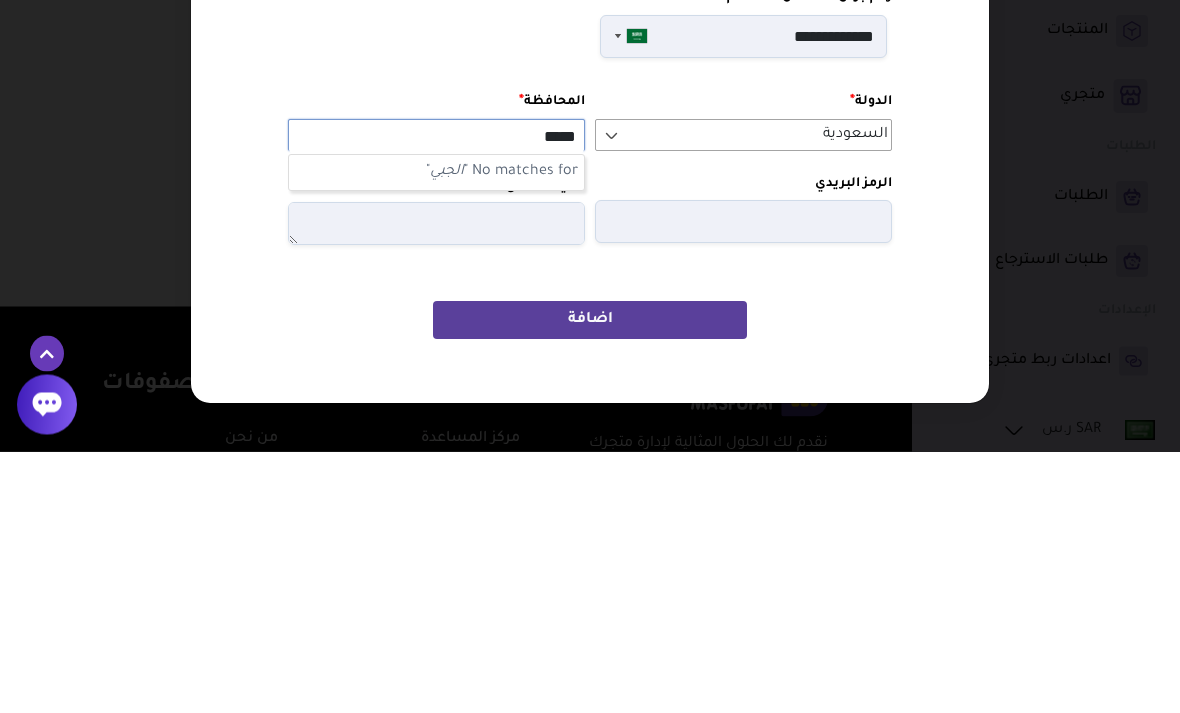 type on "******" 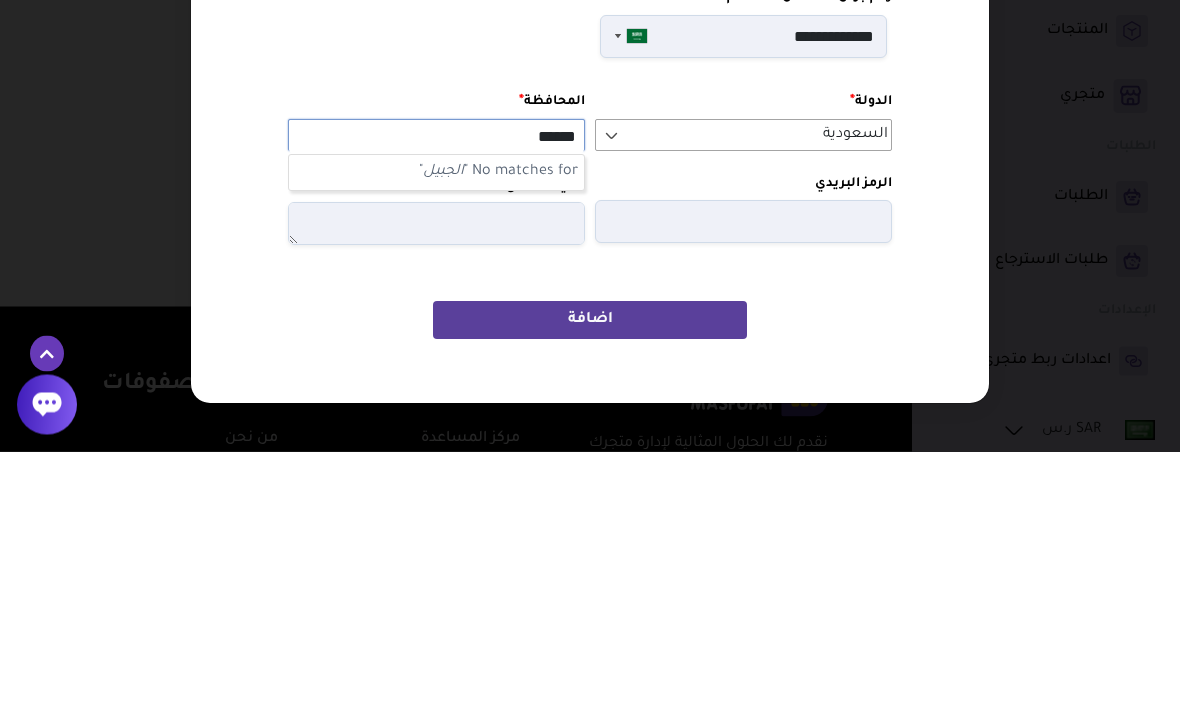 click on "اضافة" at bounding box center [590, 582] 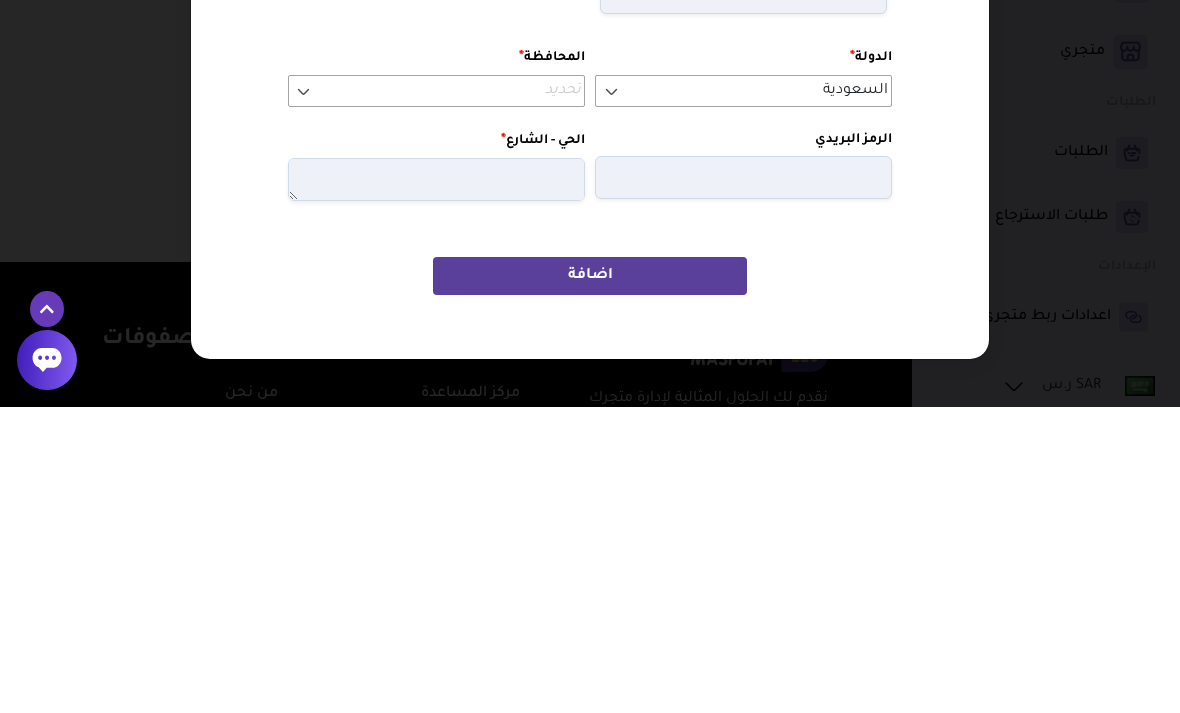 type on "**" 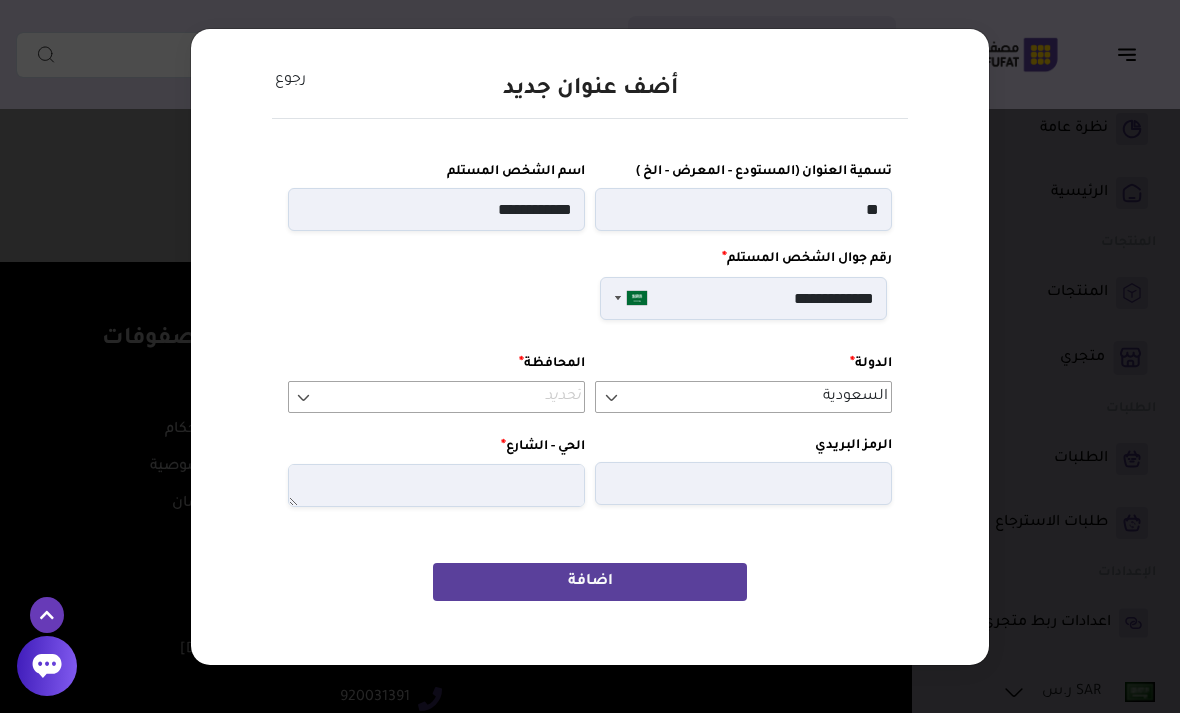 click on "اضافة" at bounding box center [590, 582] 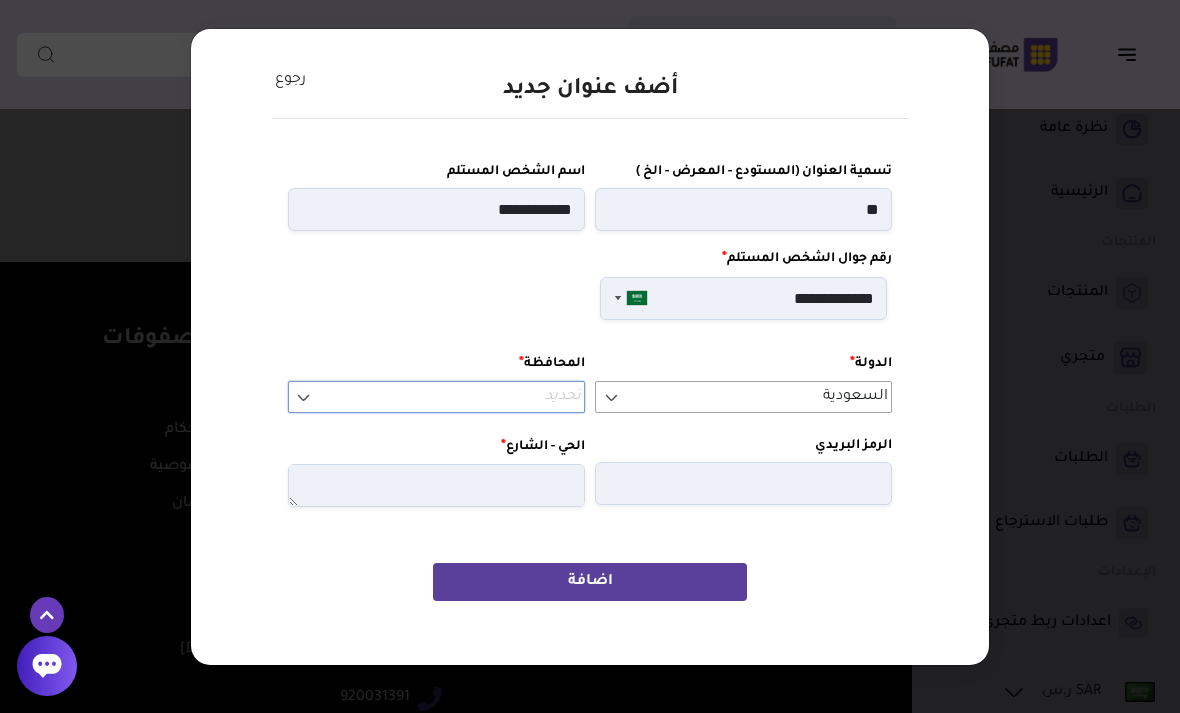 click at bounding box center (304, 397) 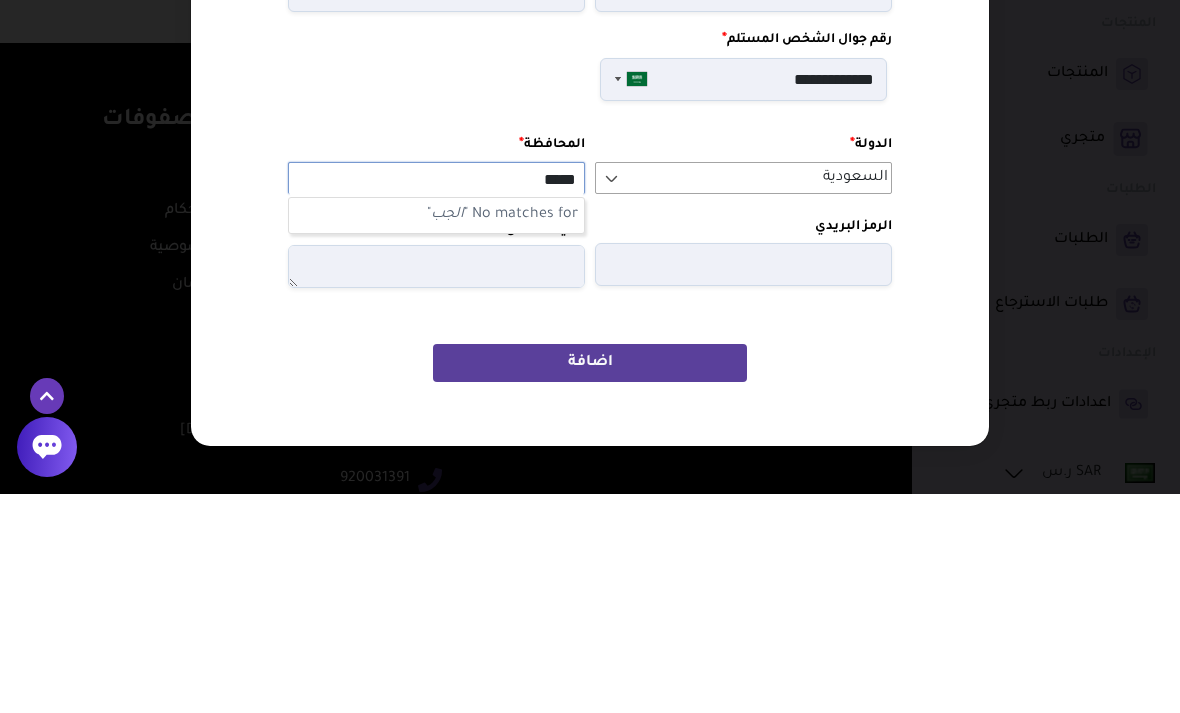 type on "******" 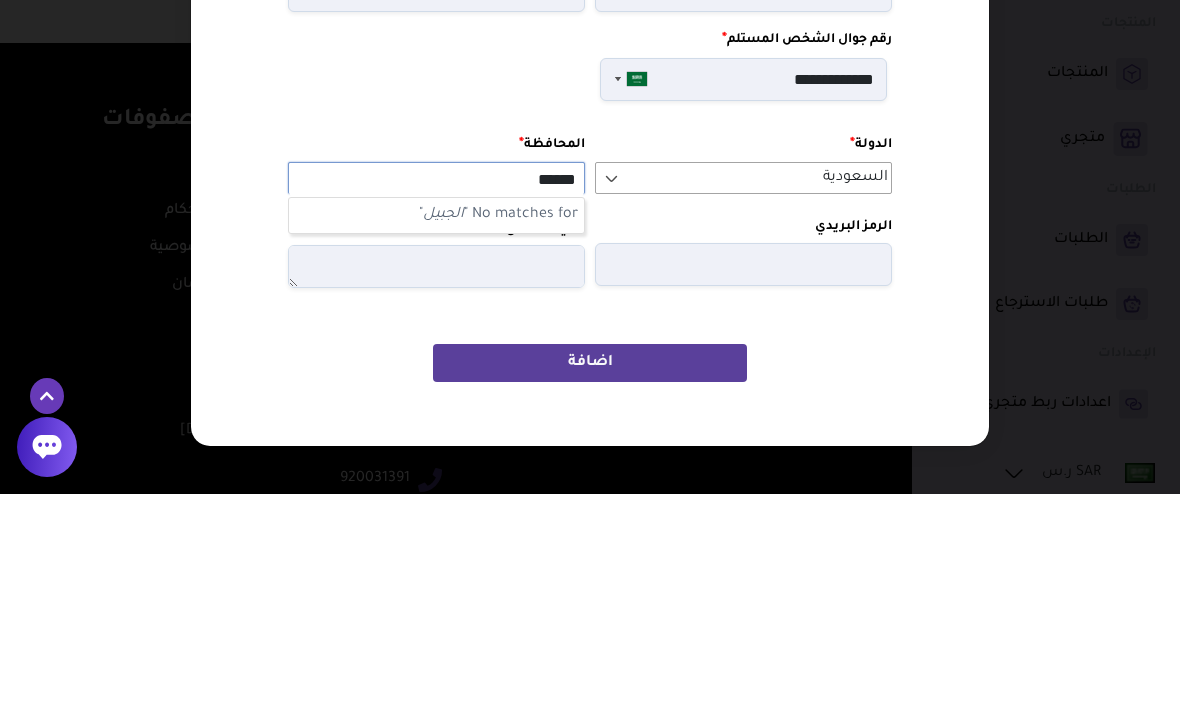 click on "اضافة" at bounding box center (590, 582) 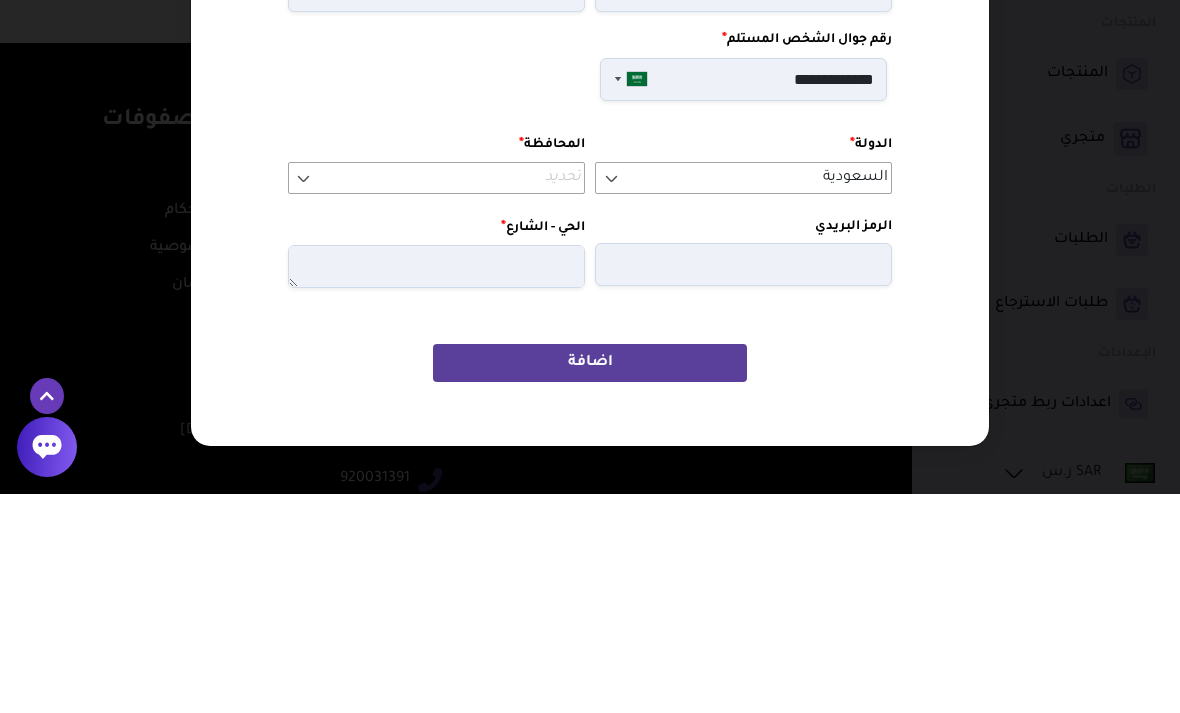scroll, scrollTop: 664, scrollLeft: 0, axis: vertical 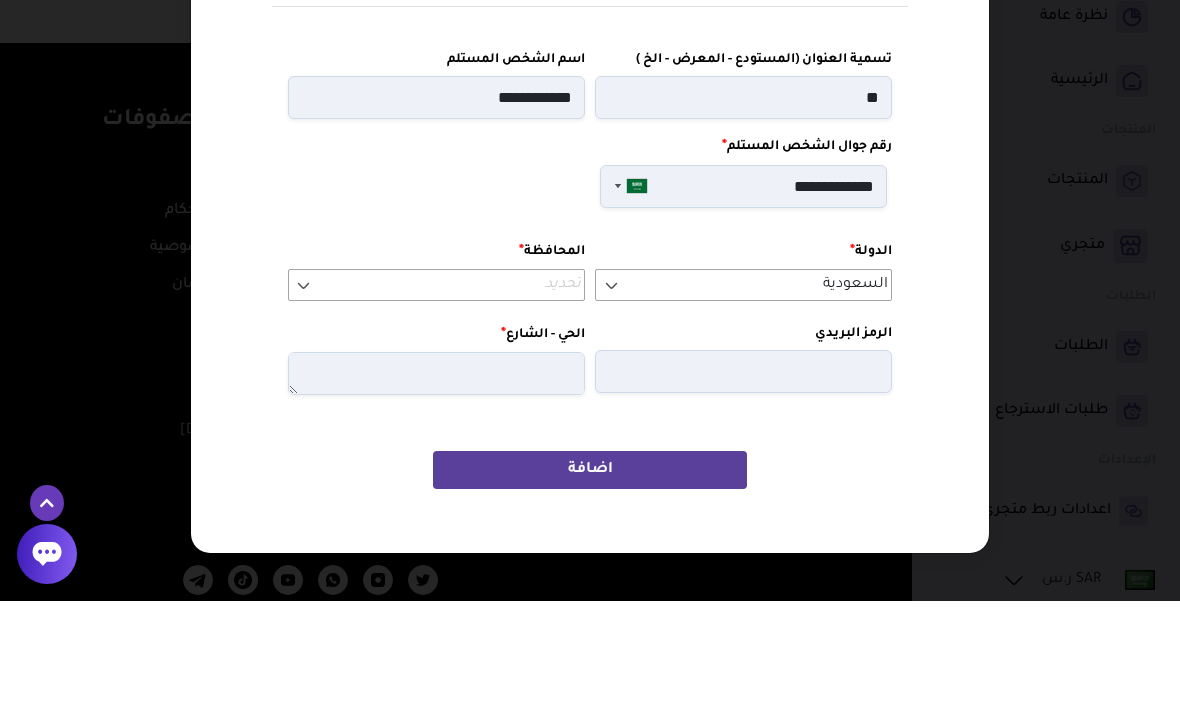 click on "اضافة" at bounding box center [590, 582] 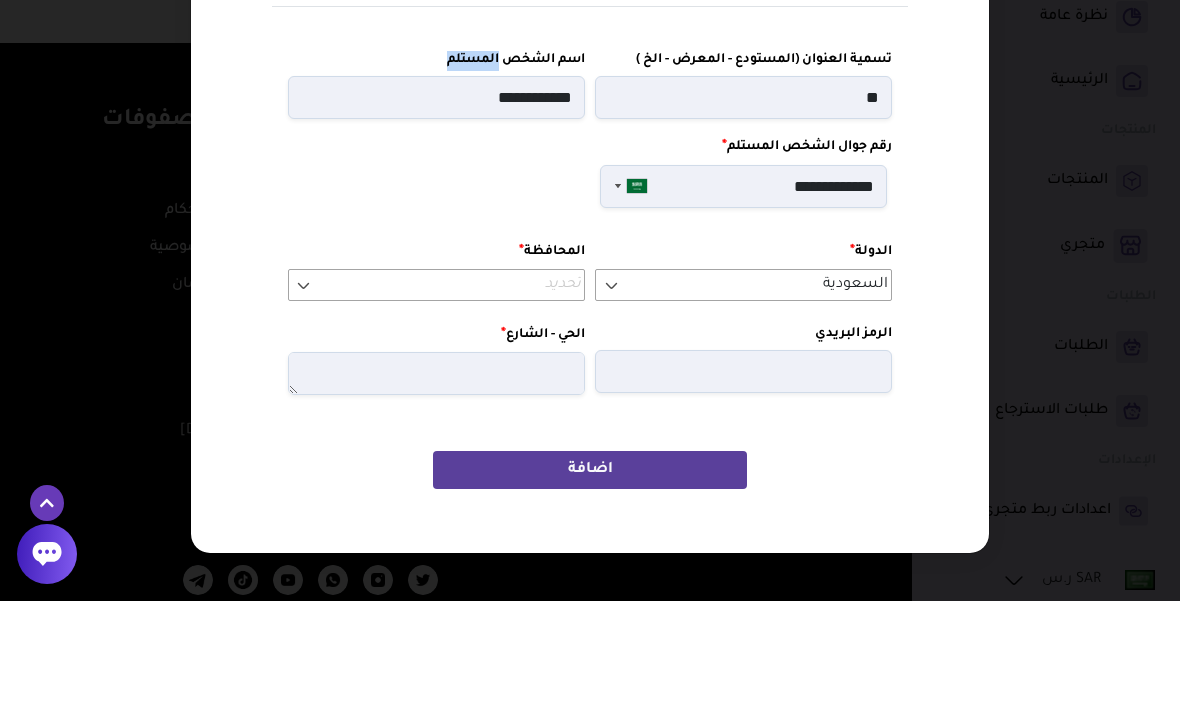 click on "**********" at bounding box center [590, 389] 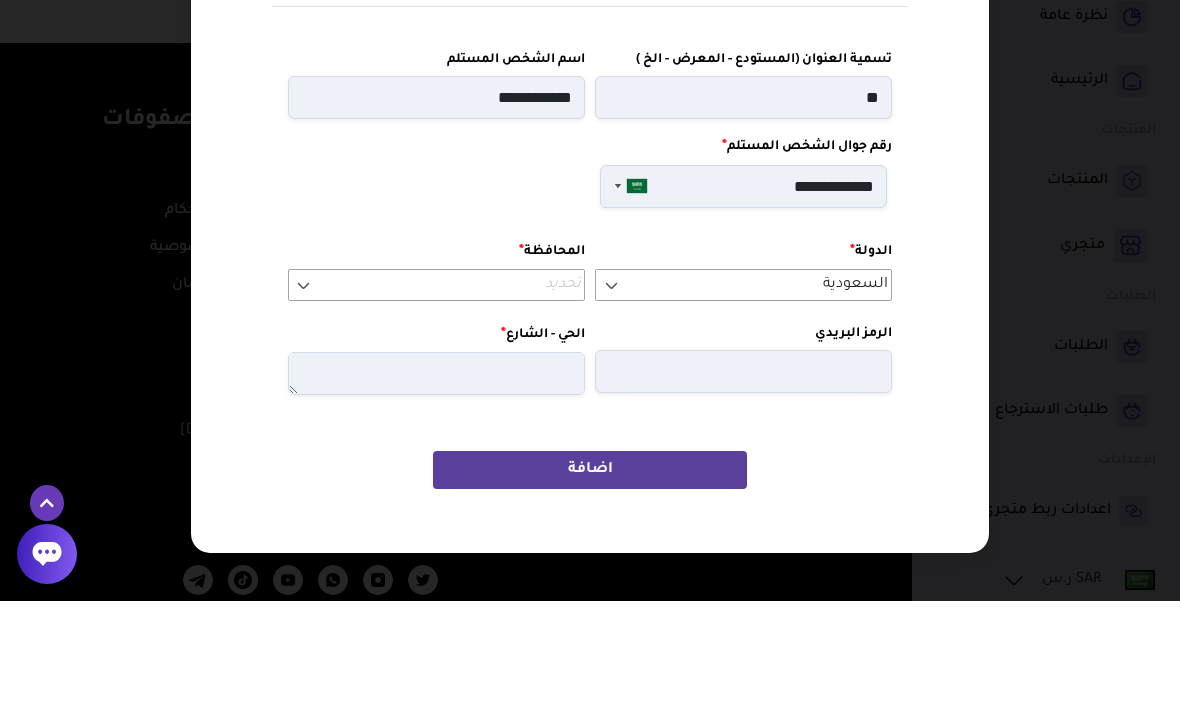 click on "**********" at bounding box center [590, 389] 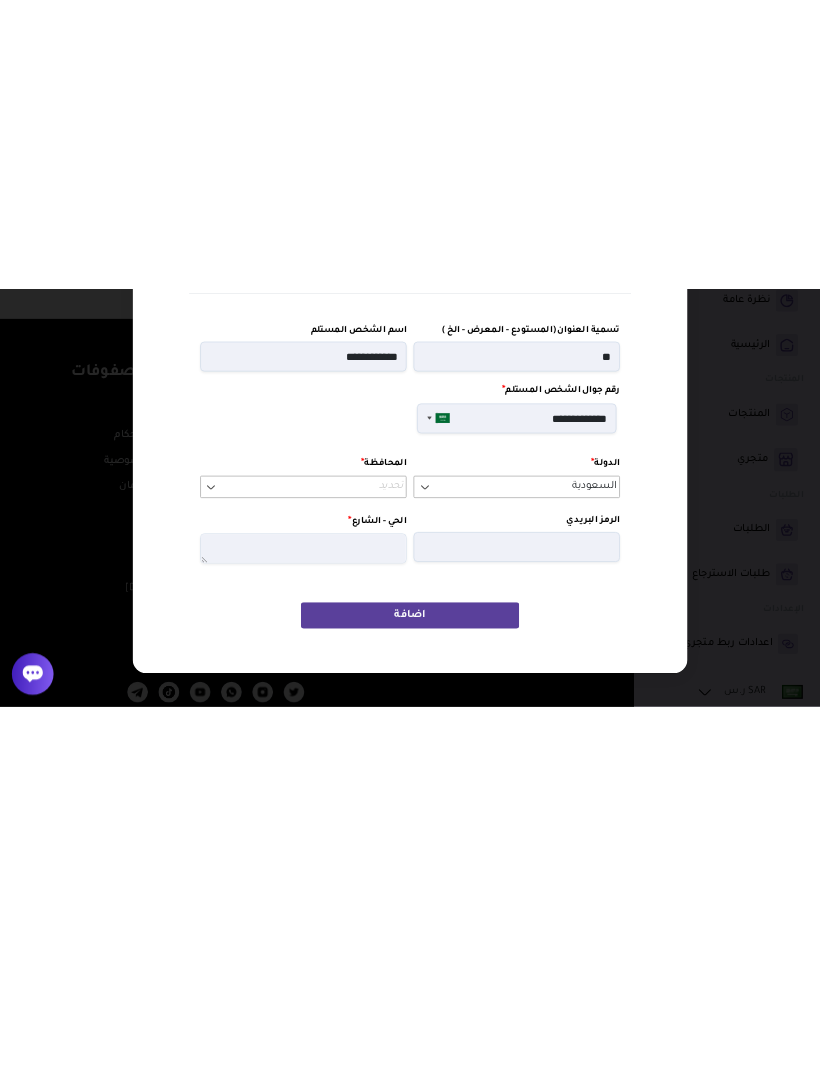 scroll, scrollTop: 0, scrollLeft: 0, axis: both 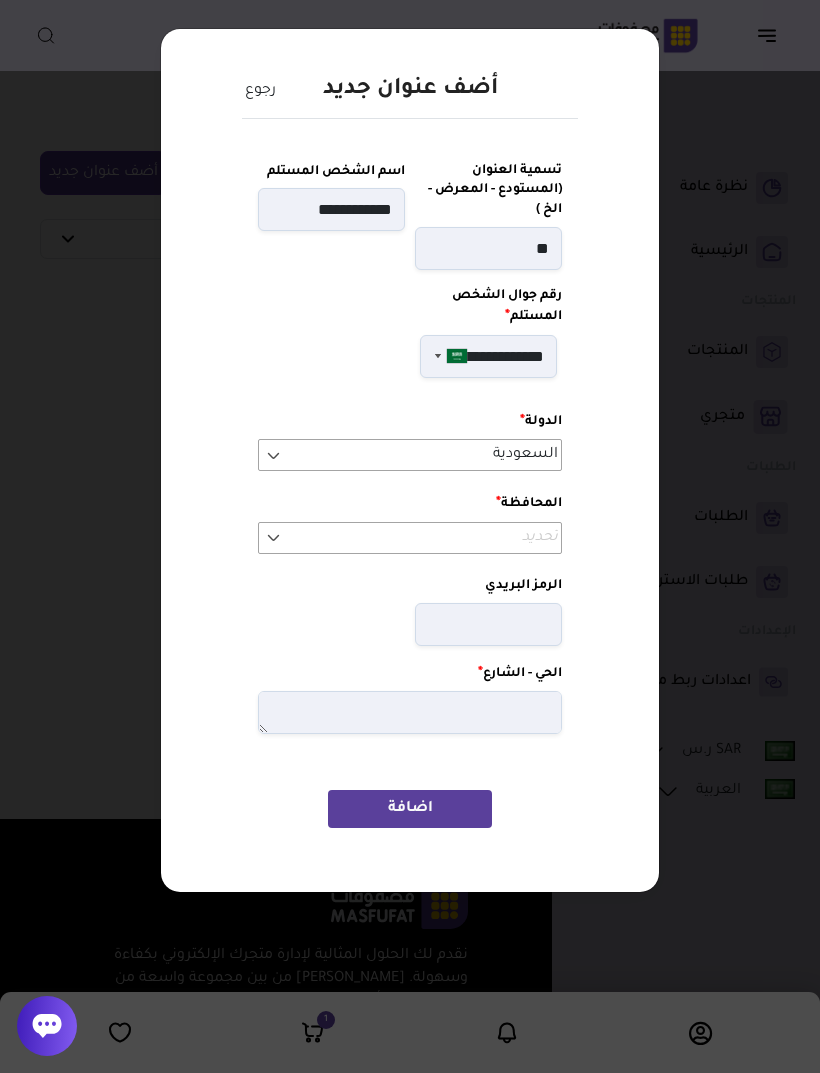 click on "رجوع" at bounding box center [261, 91] 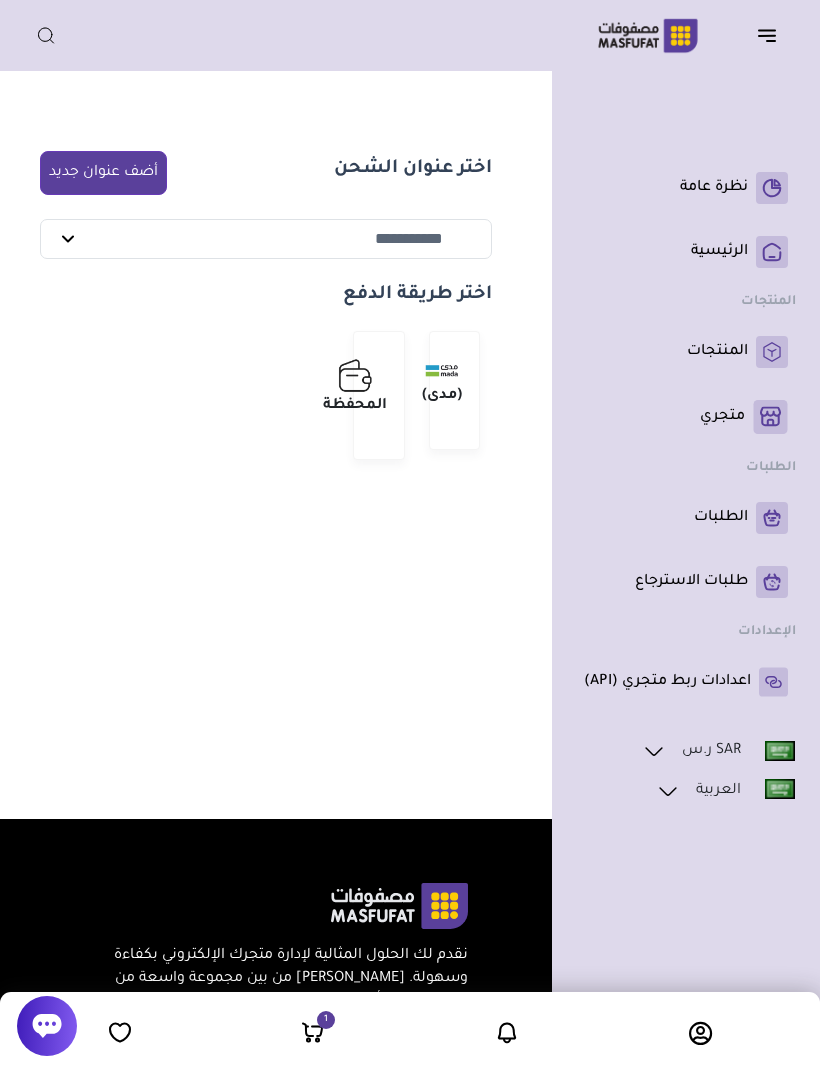 click on "آر فايف
رقم المتجر : 2869
* *" at bounding box center [410, 35] 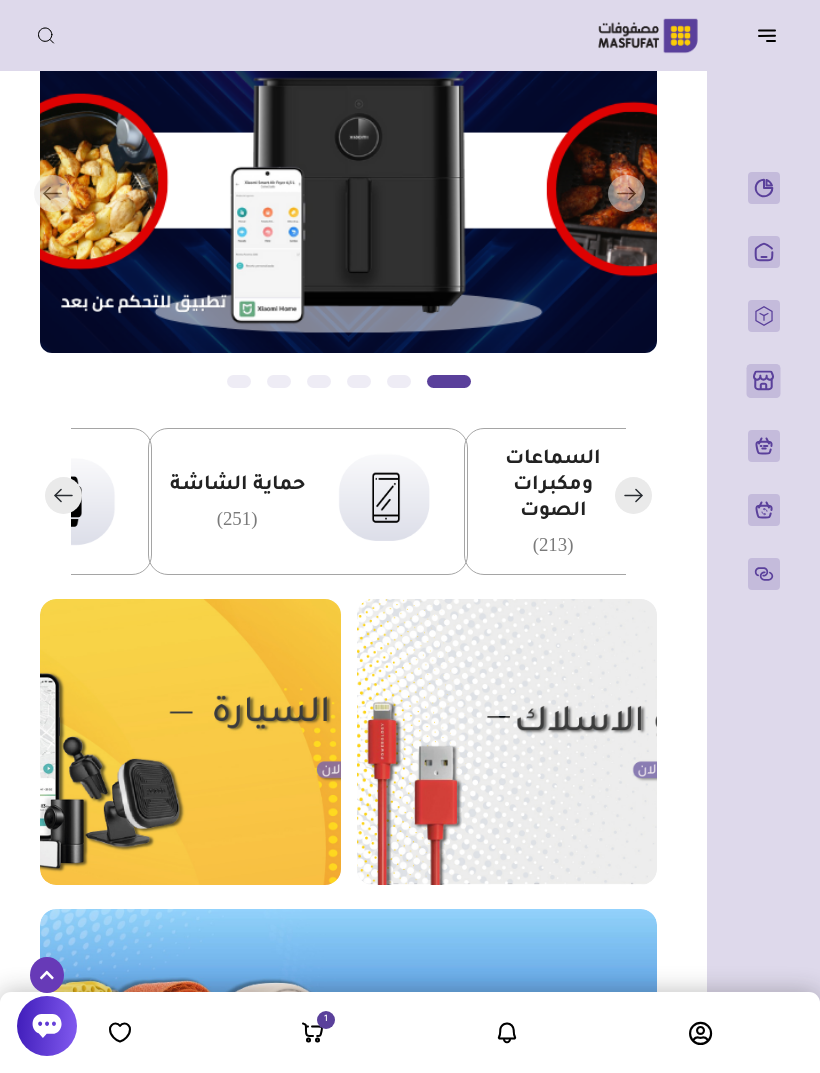 scroll, scrollTop: 202, scrollLeft: 0, axis: vertical 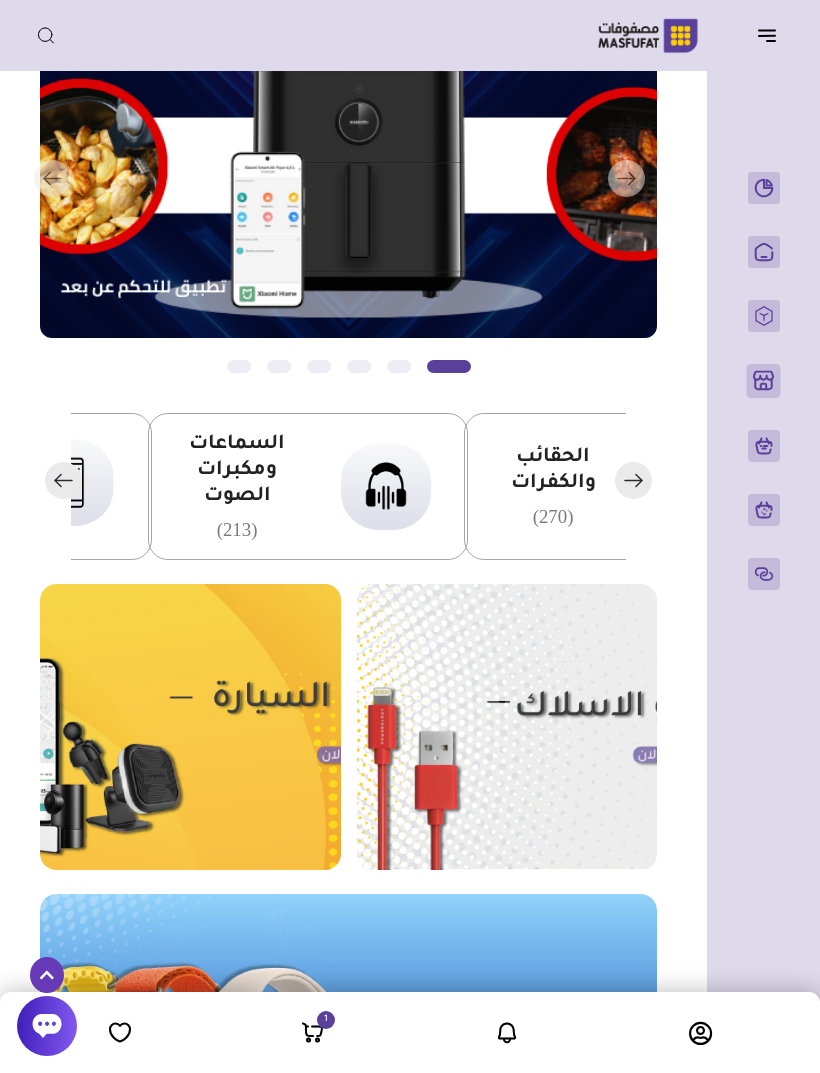 click on "السماعات ومكبرات الصوت" at bounding box center [237, 471] 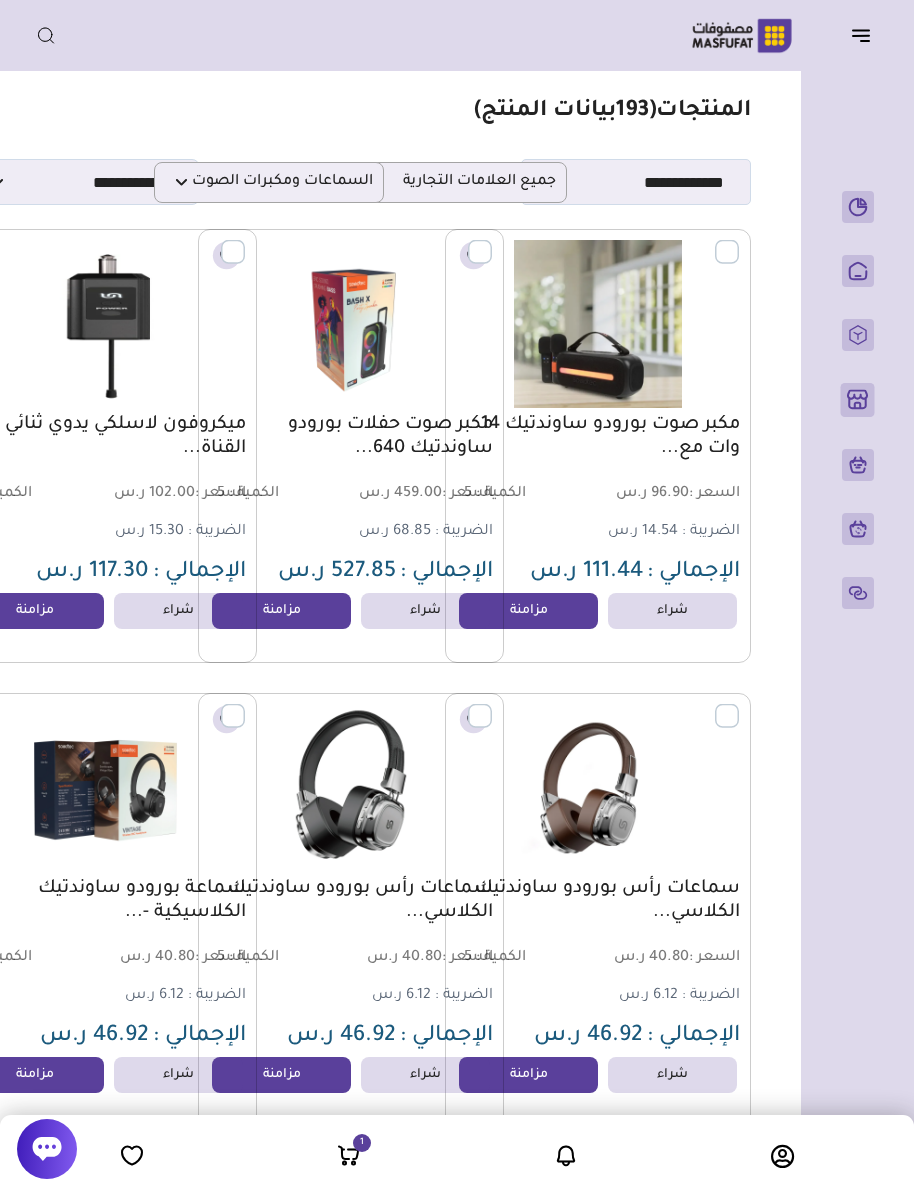 scroll, scrollTop: 7, scrollLeft: -1, axis: both 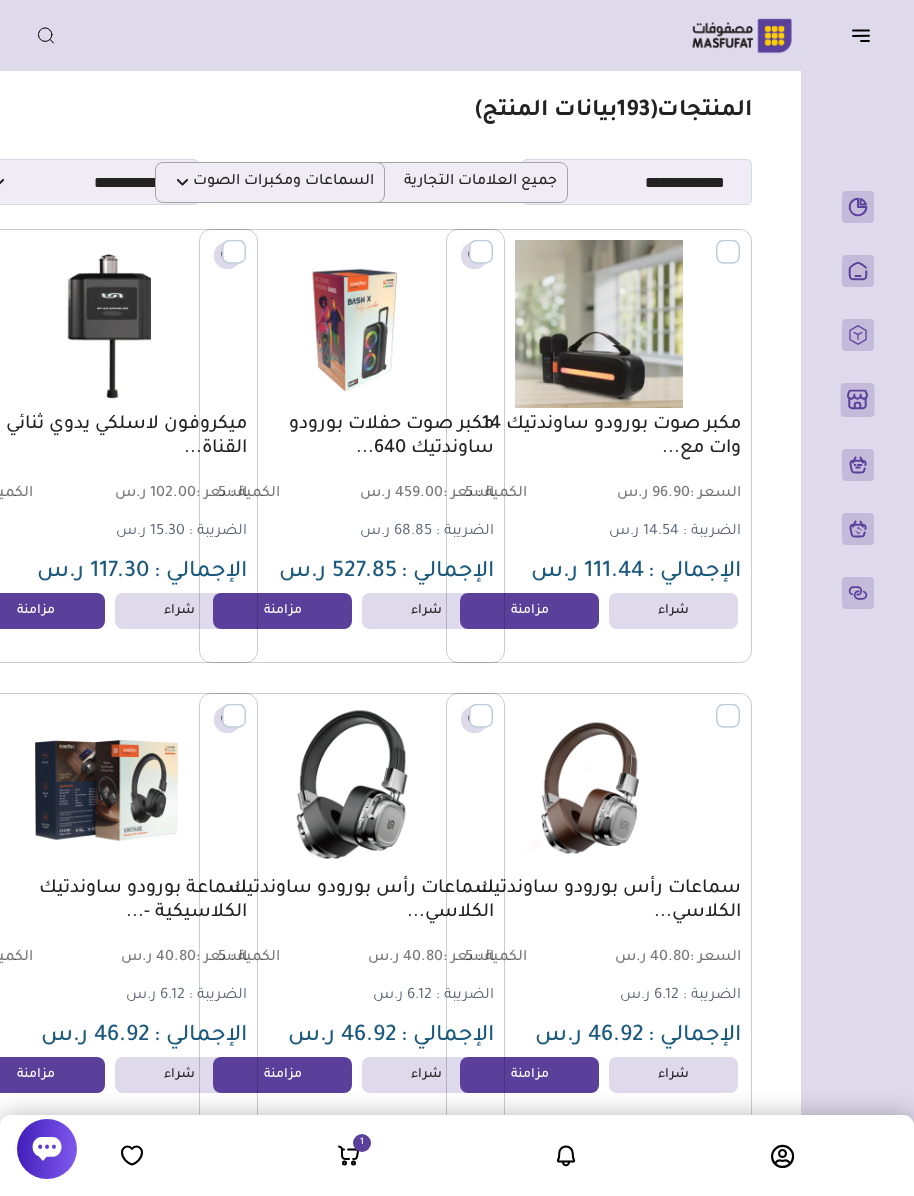 click at bounding box center [740, 705] 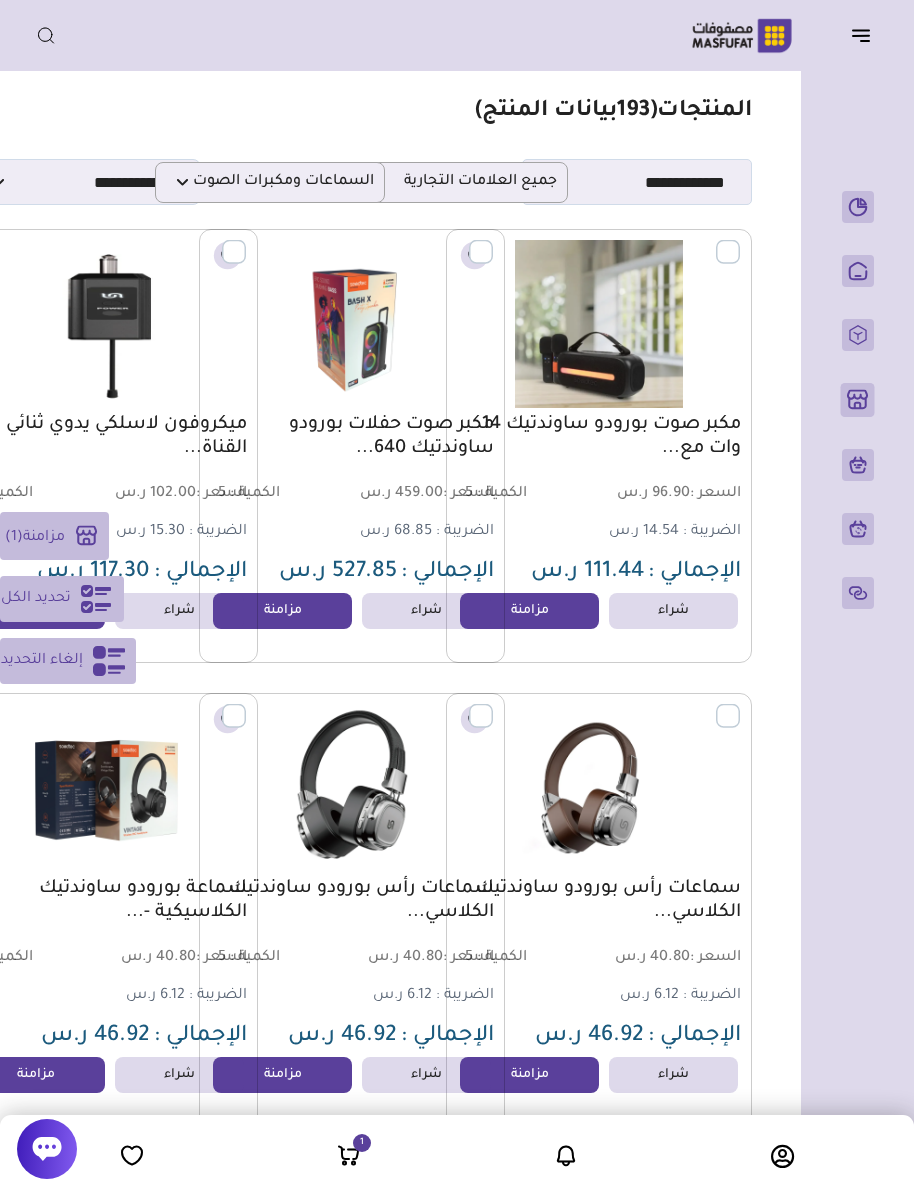 click on "مزامنة" at bounding box center [529, 1075] 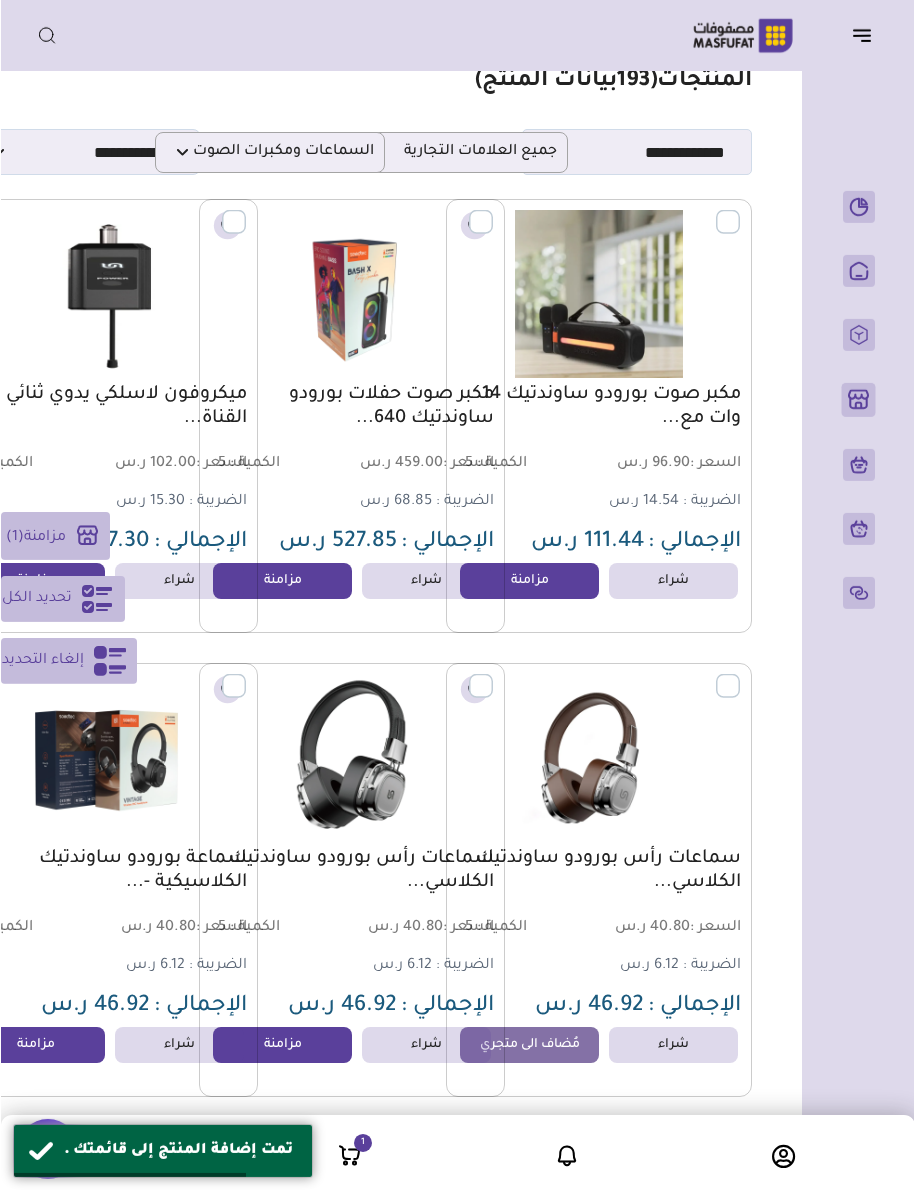 scroll, scrollTop: 45, scrollLeft: -1, axis: both 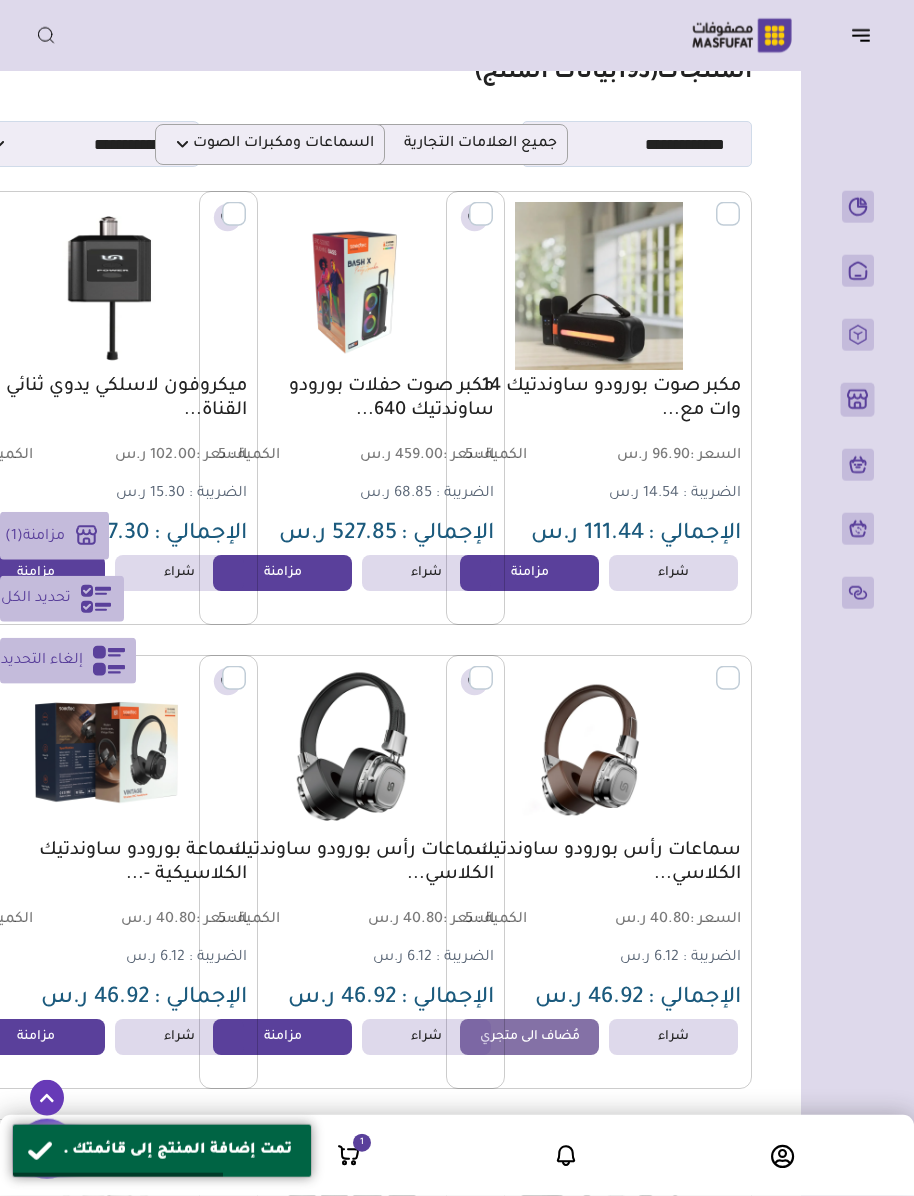 click at bounding box center (352, 750) 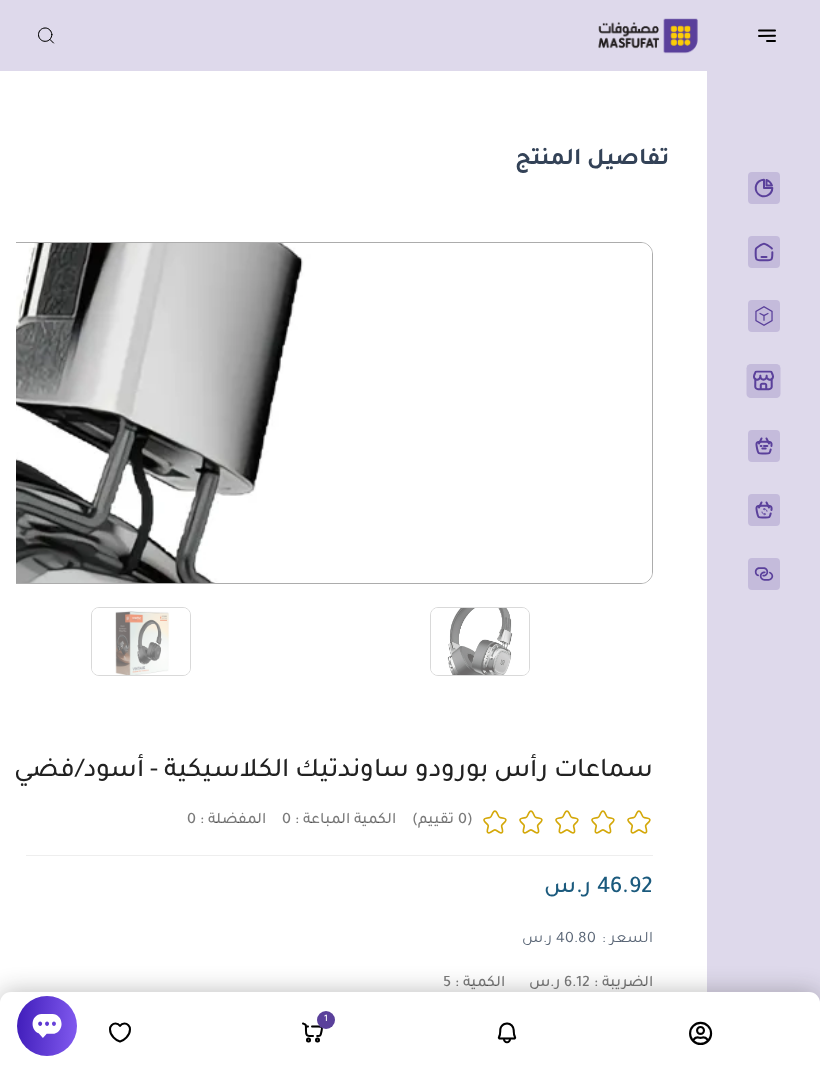 scroll, scrollTop: 0, scrollLeft: 0, axis: both 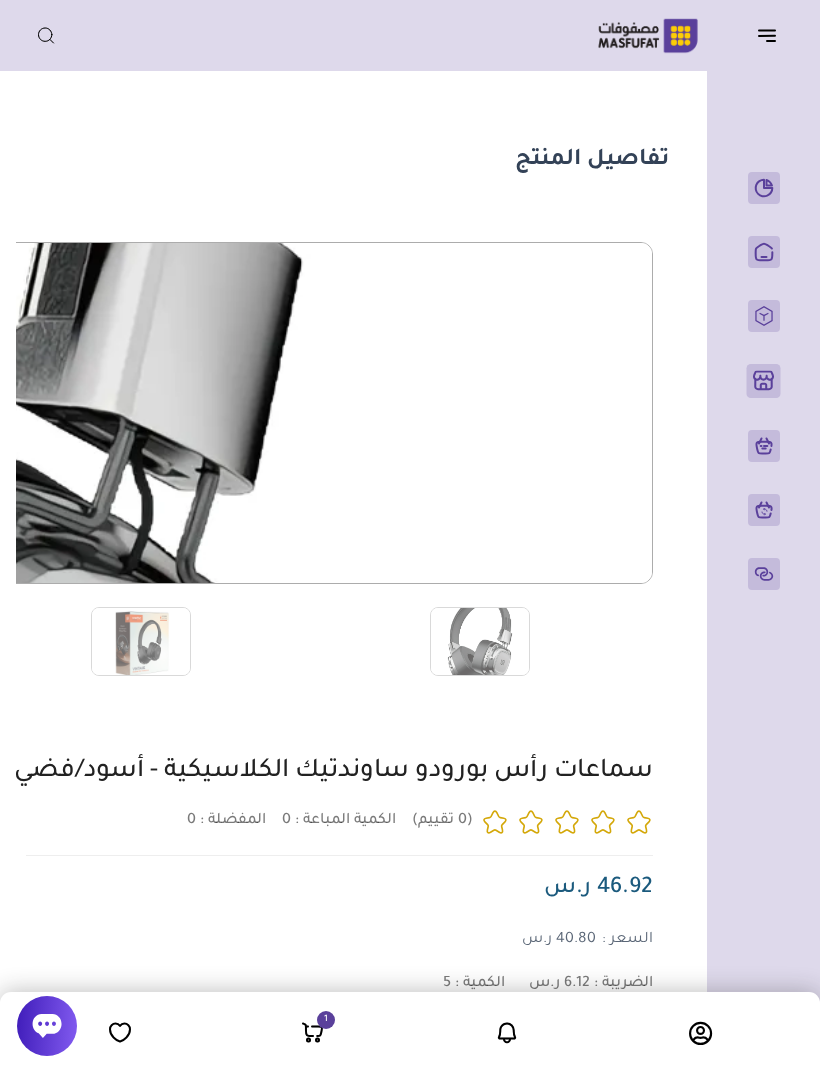 click at bounding box center (141, 641) 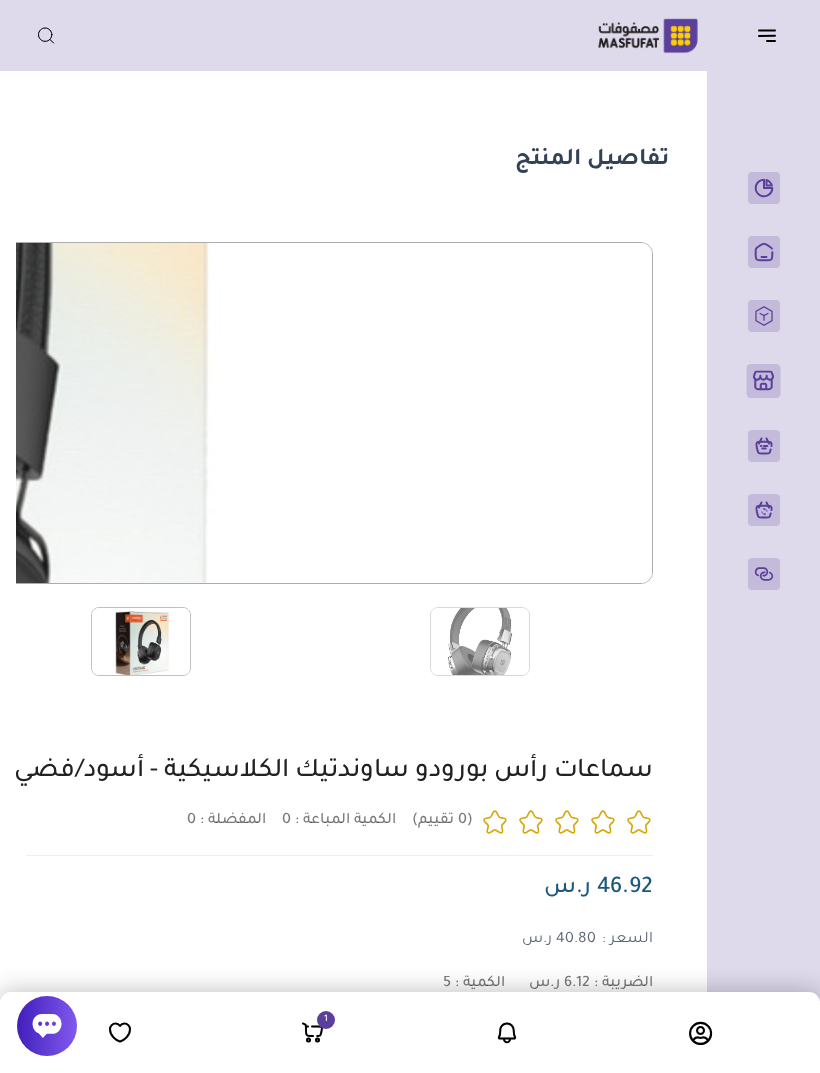 click at bounding box center [480, 641] 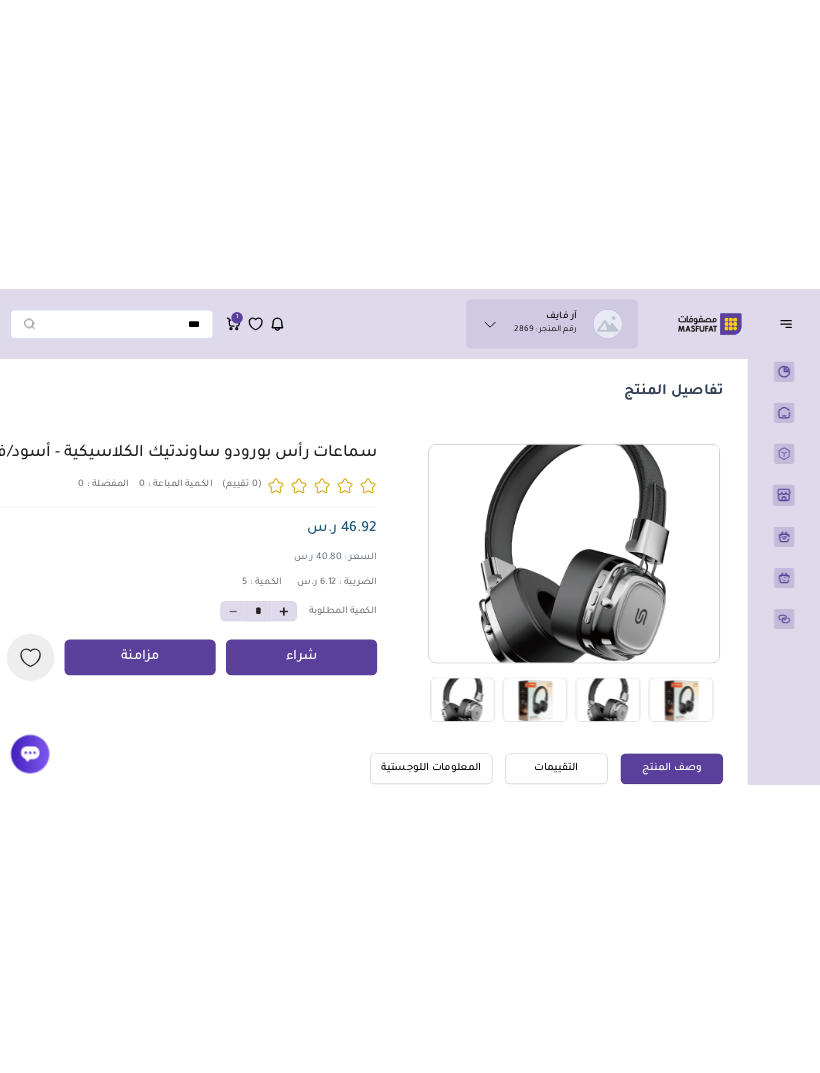 scroll, scrollTop: 0, scrollLeft: 0, axis: both 